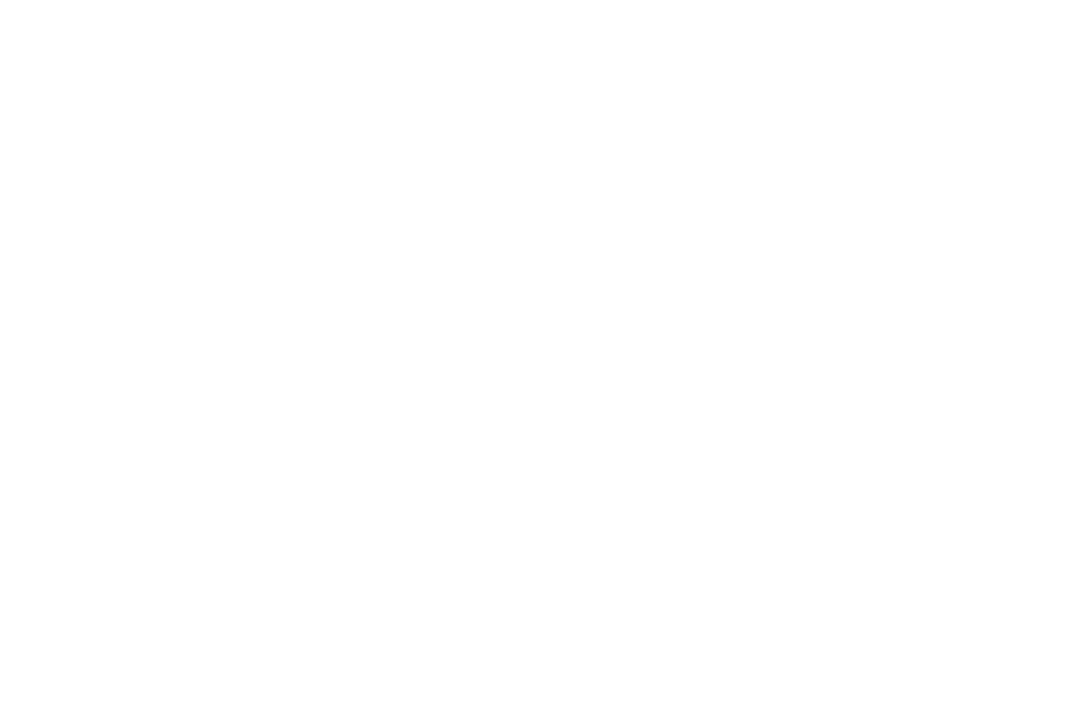 scroll, scrollTop: 0, scrollLeft: 0, axis: both 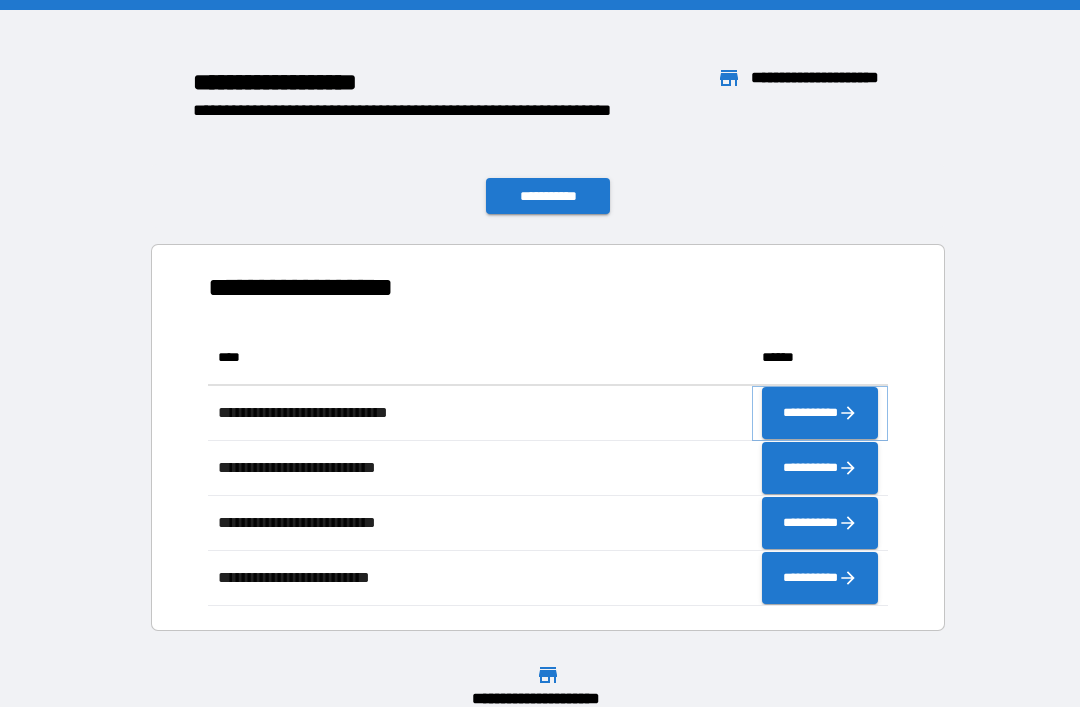 click on "**********" at bounding box center [820, 413] 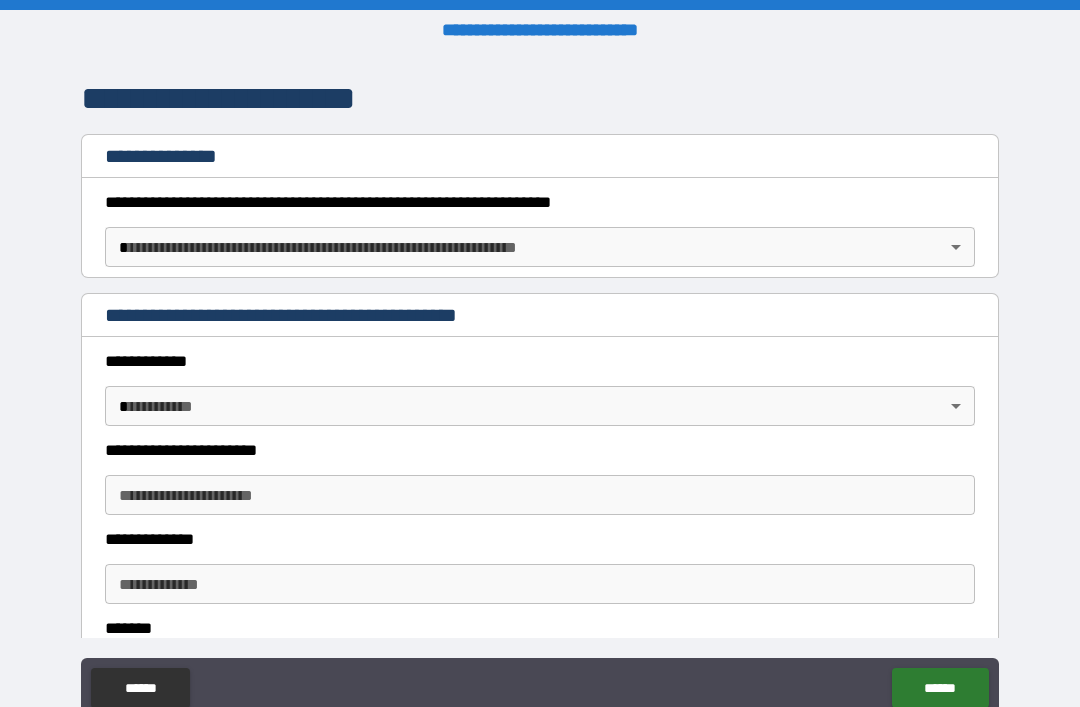 scroll, scrollTop: 249, scrollLeft: 0, axis: vertical 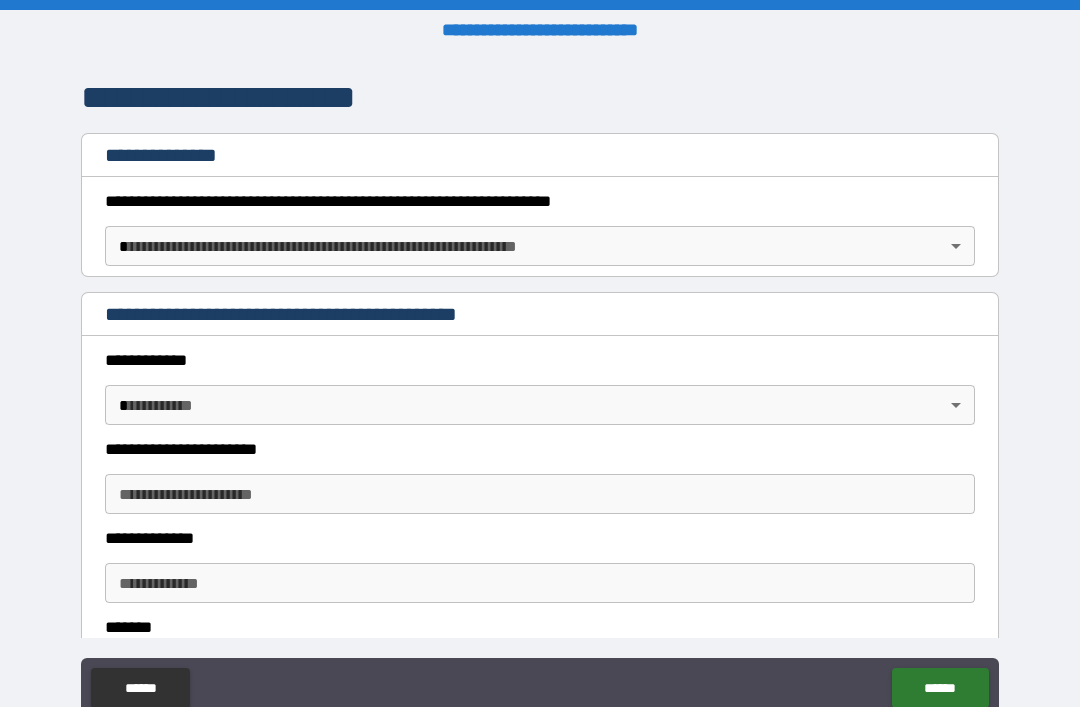 click on "**********" at bounding box center (540, 385) 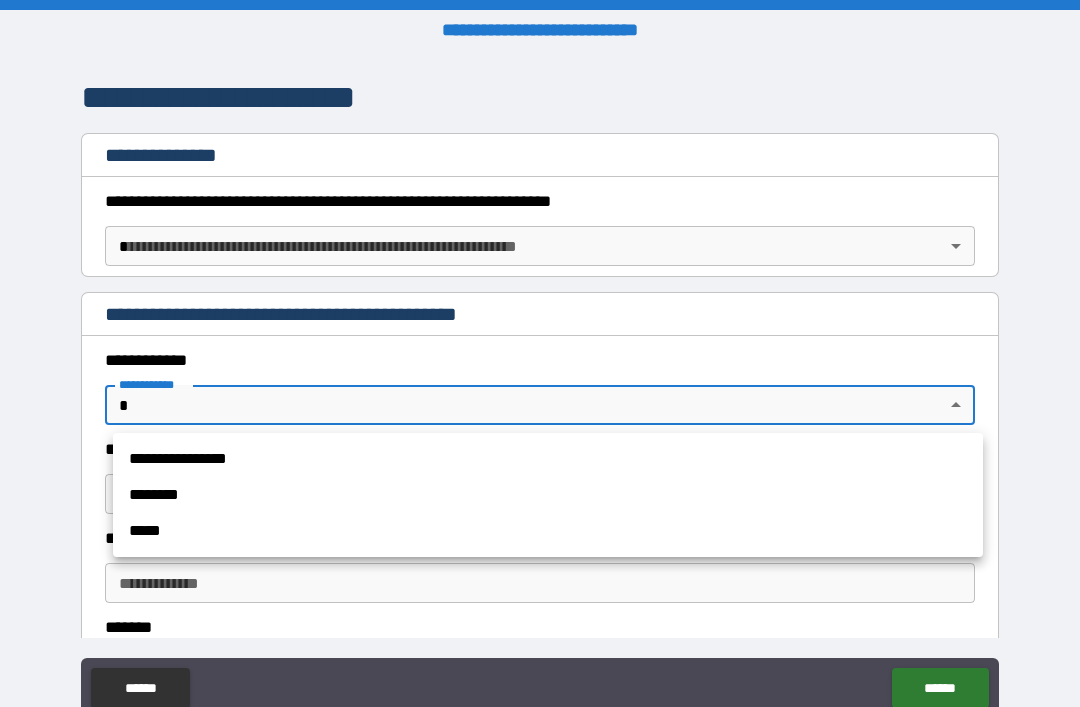 click on "**********" at bounding box center [548, 459] 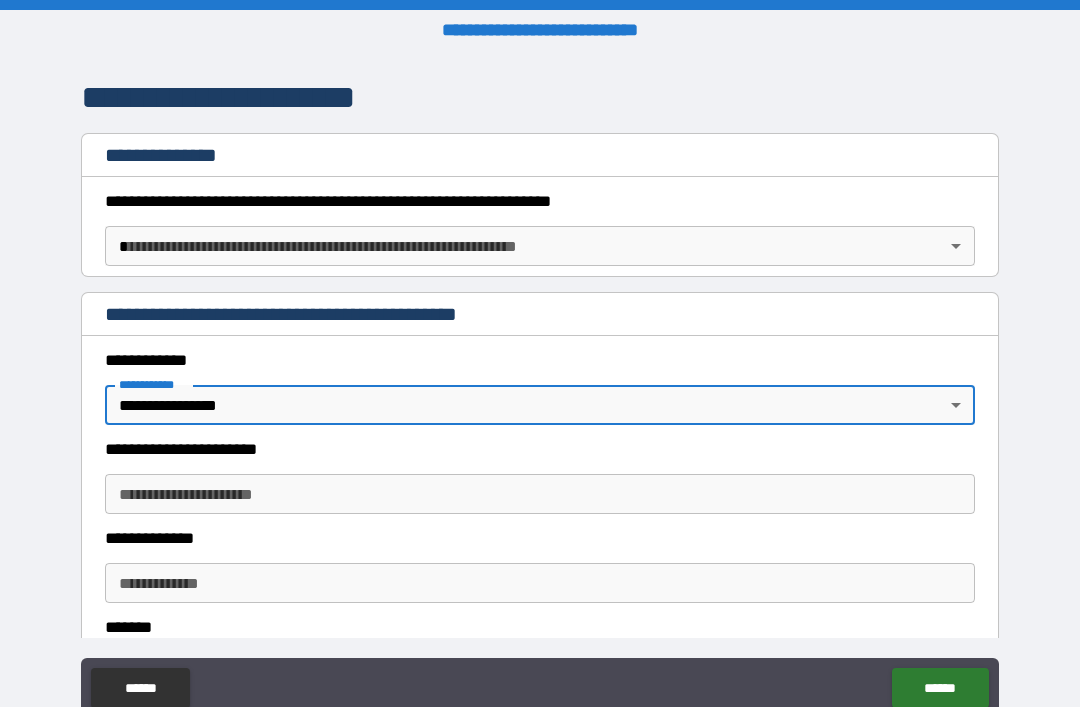 click on "**********" at bounding box center (540, 494) 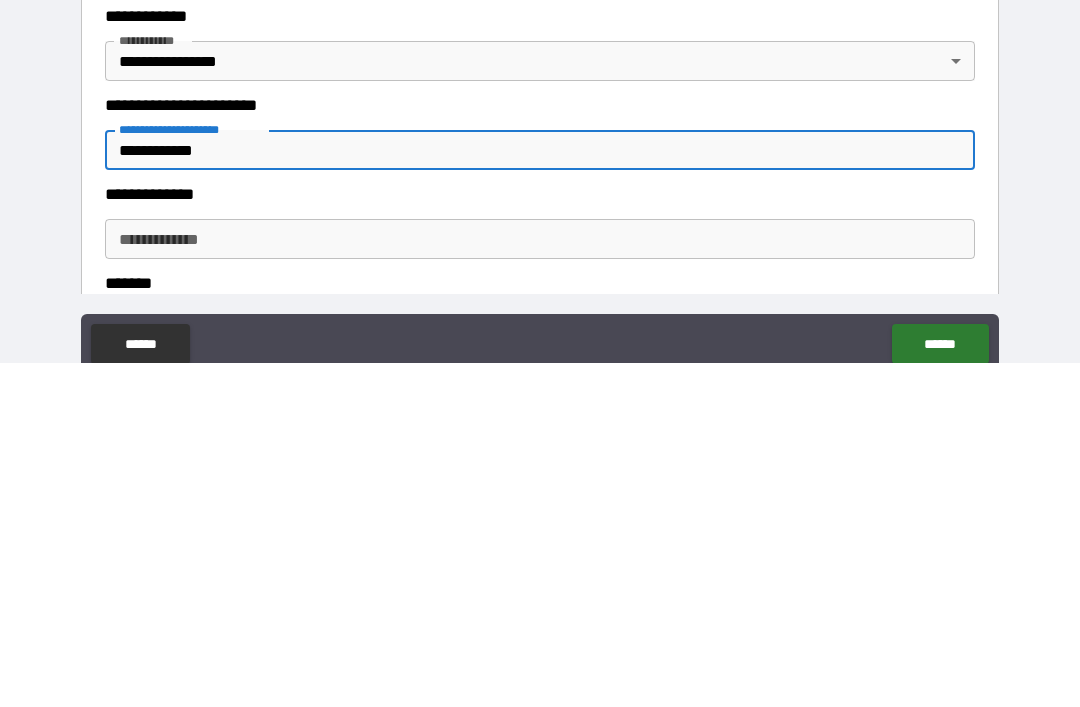 type on "**********" 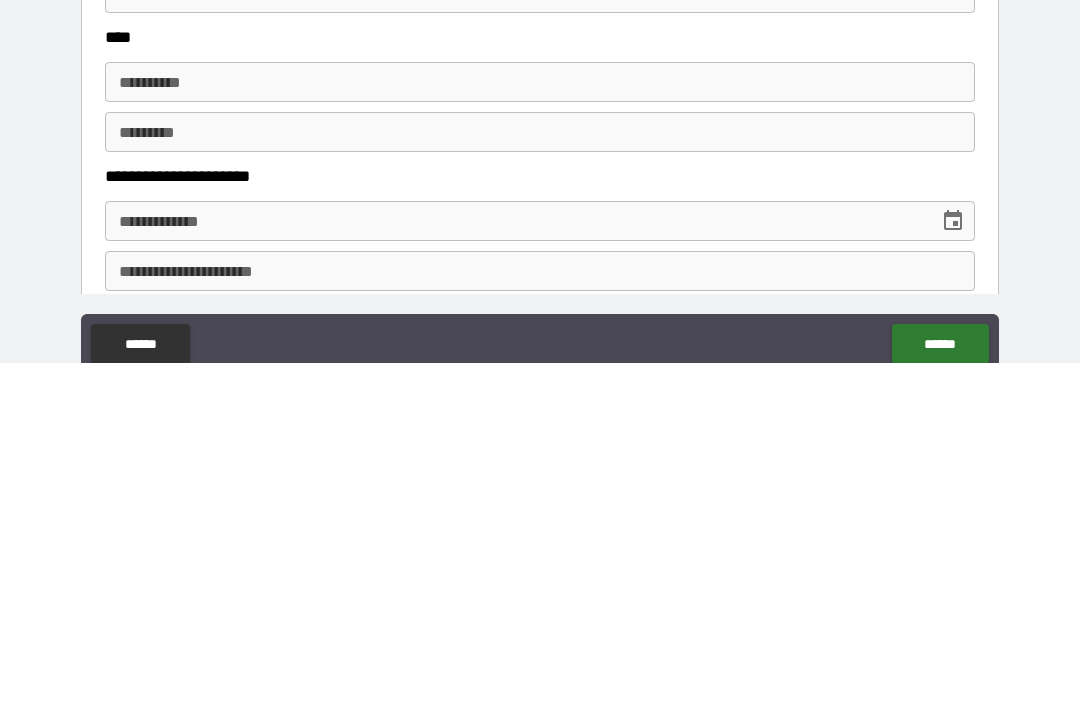 scroll, scrollTop: 734, scrollLeft: 0, axis: vertical 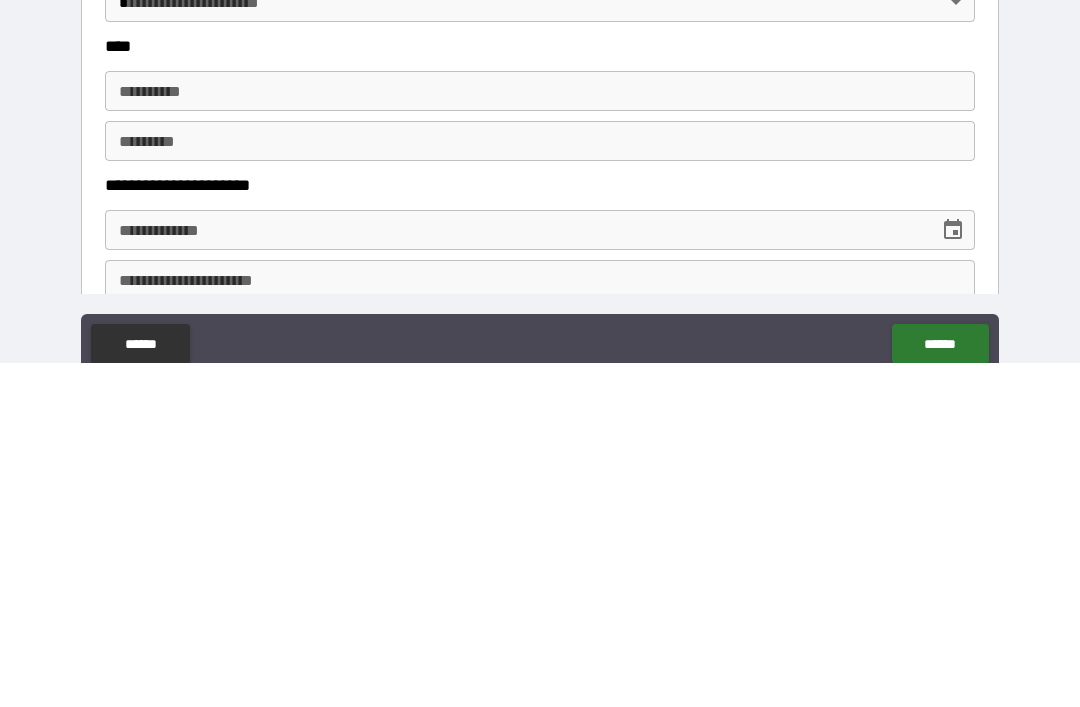 type on "**********" 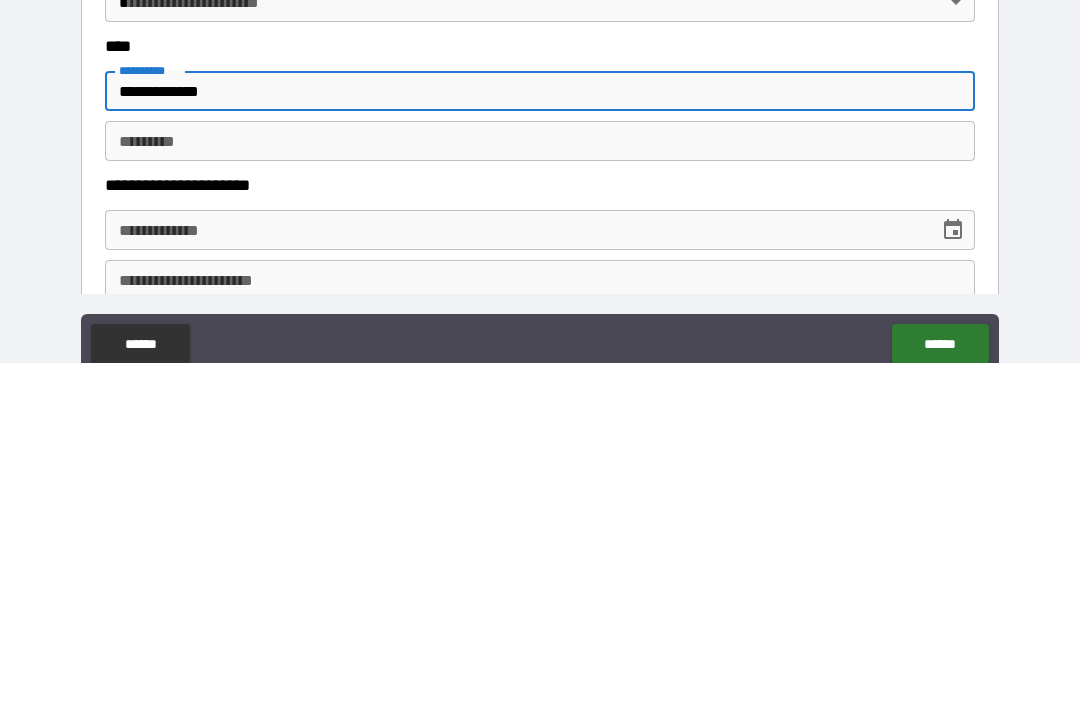 type on "**********" 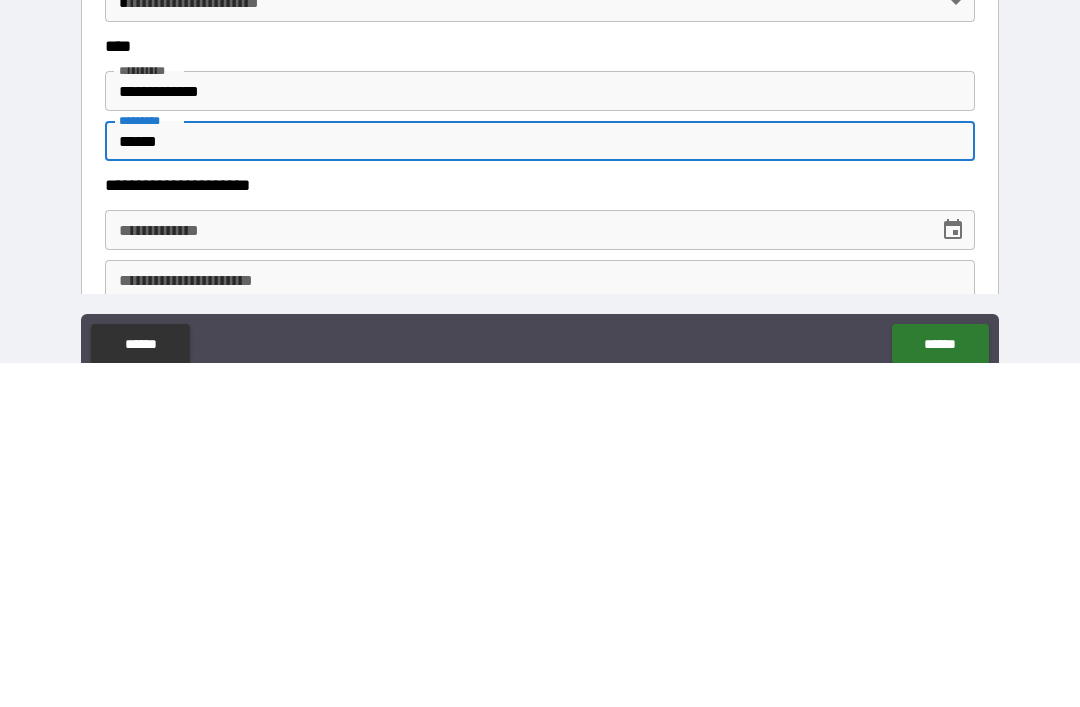 type on "******" 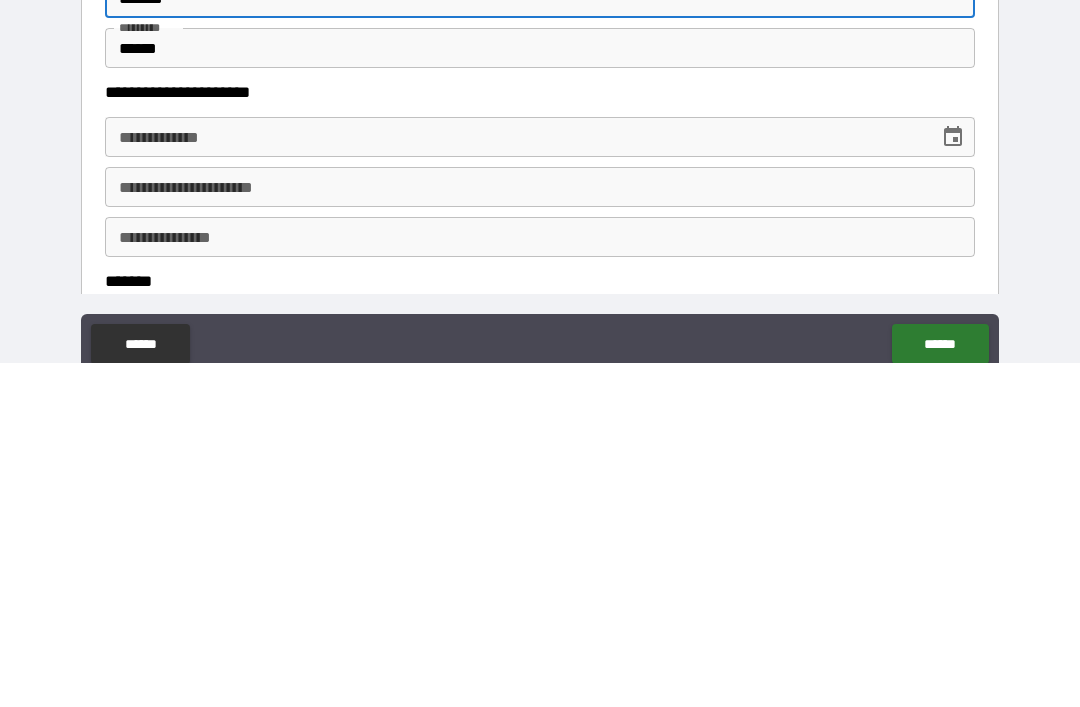 scroll, scrollTop: 828, scrollLeft: 0, axis: vertical 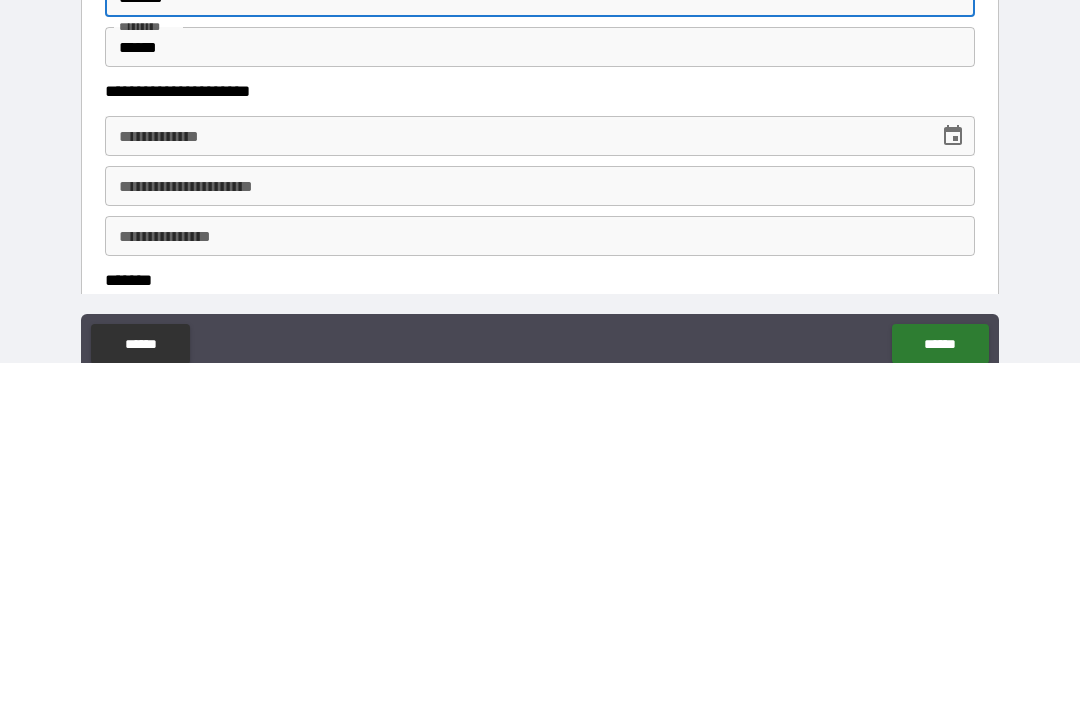 type on "******" 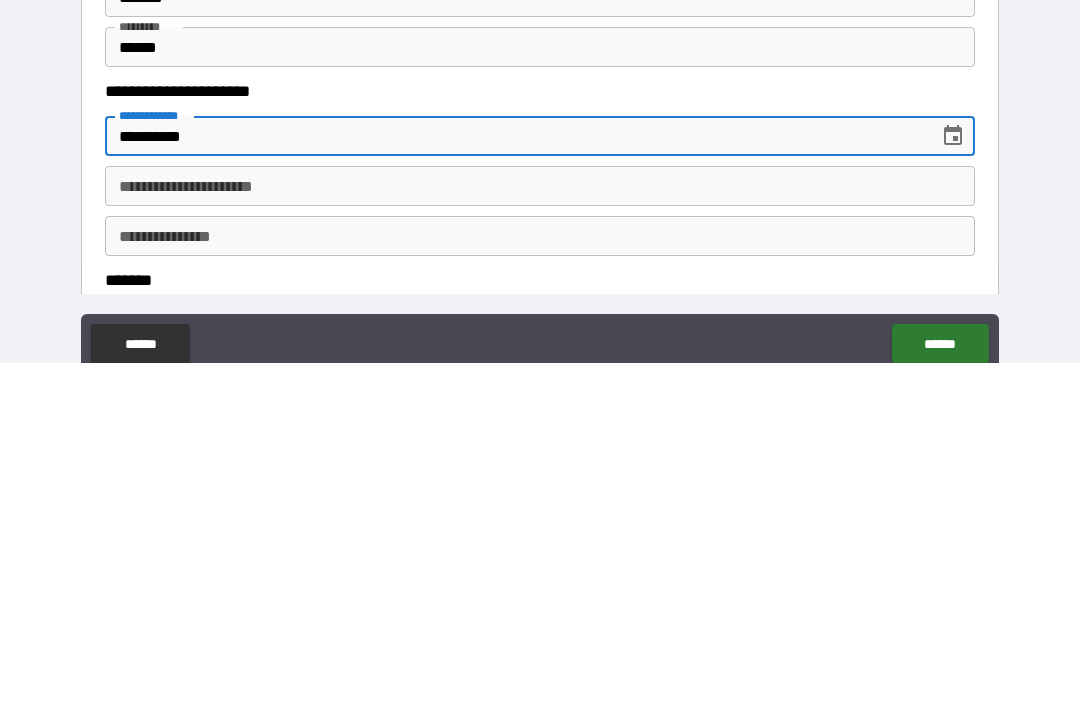 type on "**********" 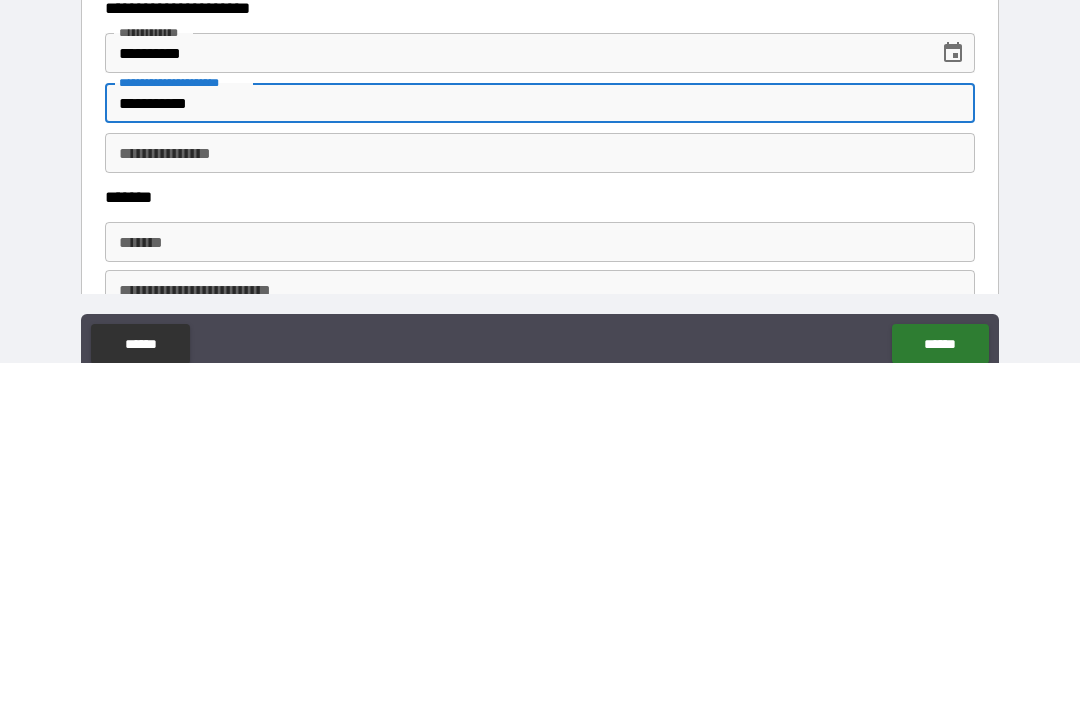 scroll, scrollTop: 913, scrollLeft: 0, axis: vertical 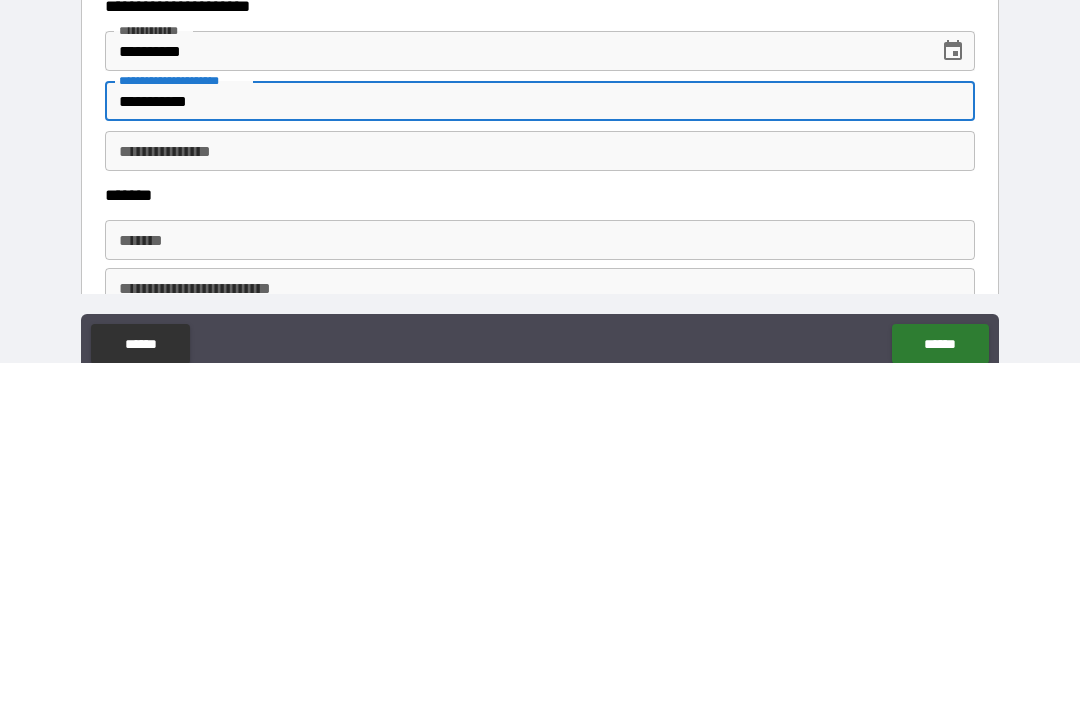 type on "**********" 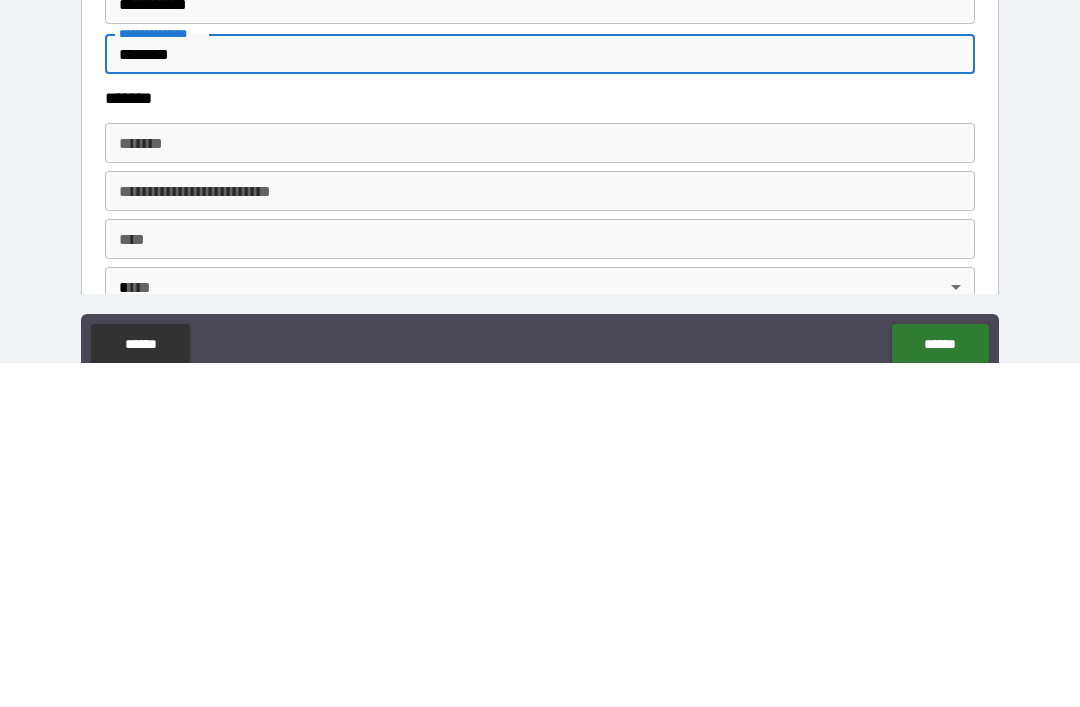 scroll, scrollTop: 1026, scrollLeft: 0, axis: vertical 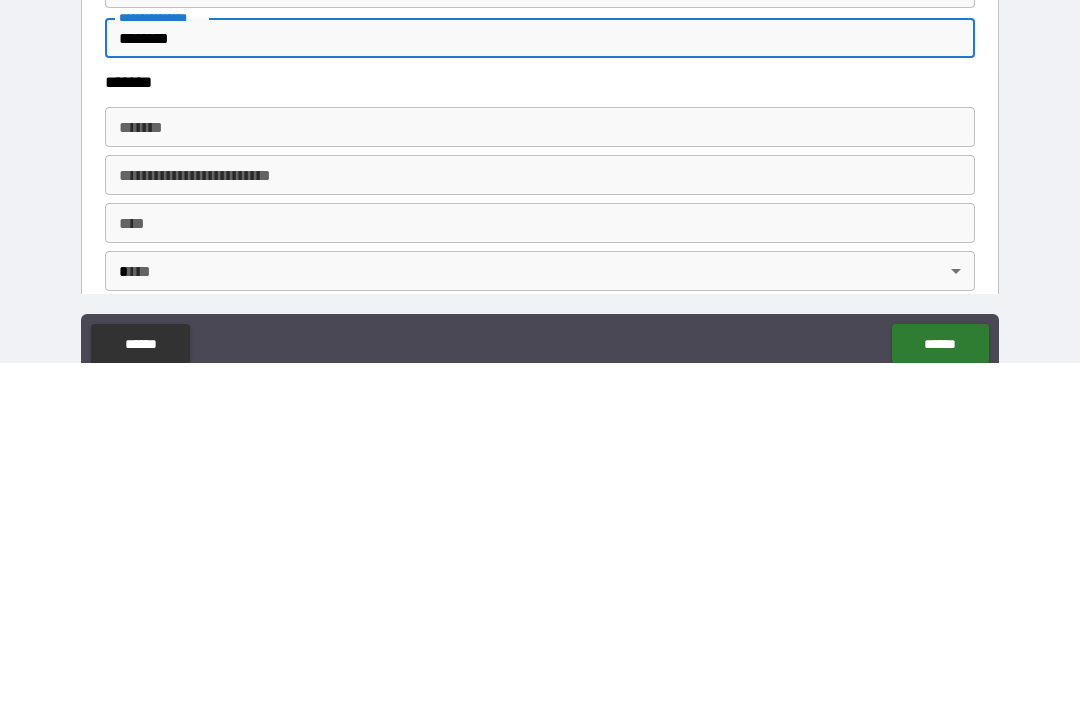 type on "********" 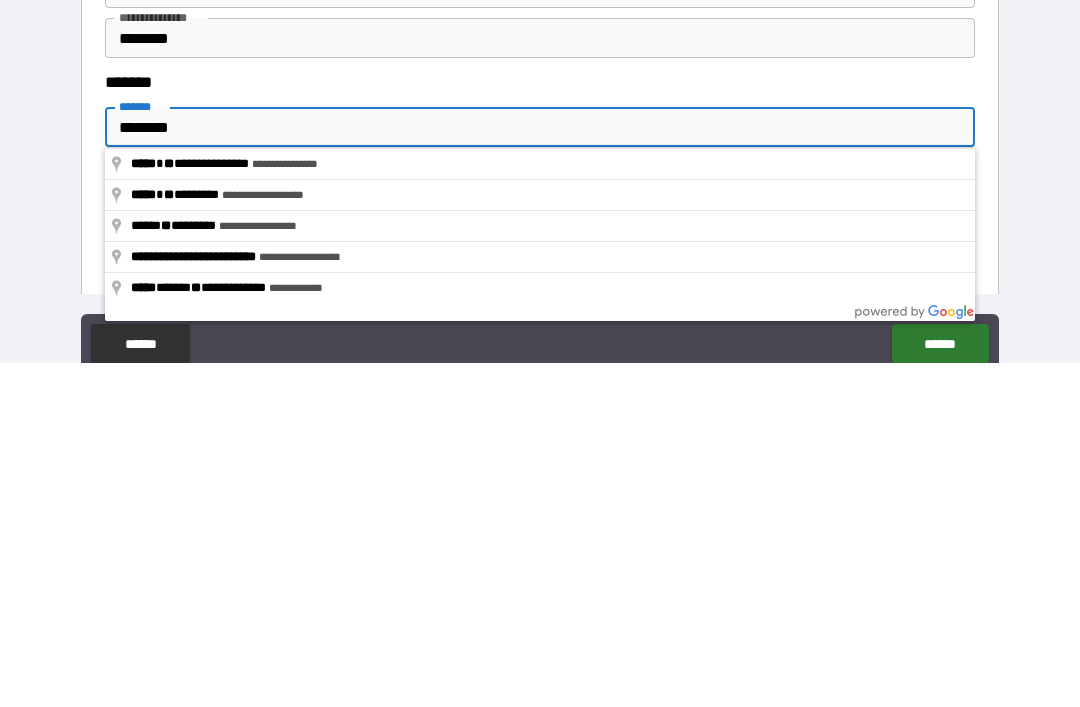 scroll, scrollTop: 64, scrollLeft: 0, axis: vertical 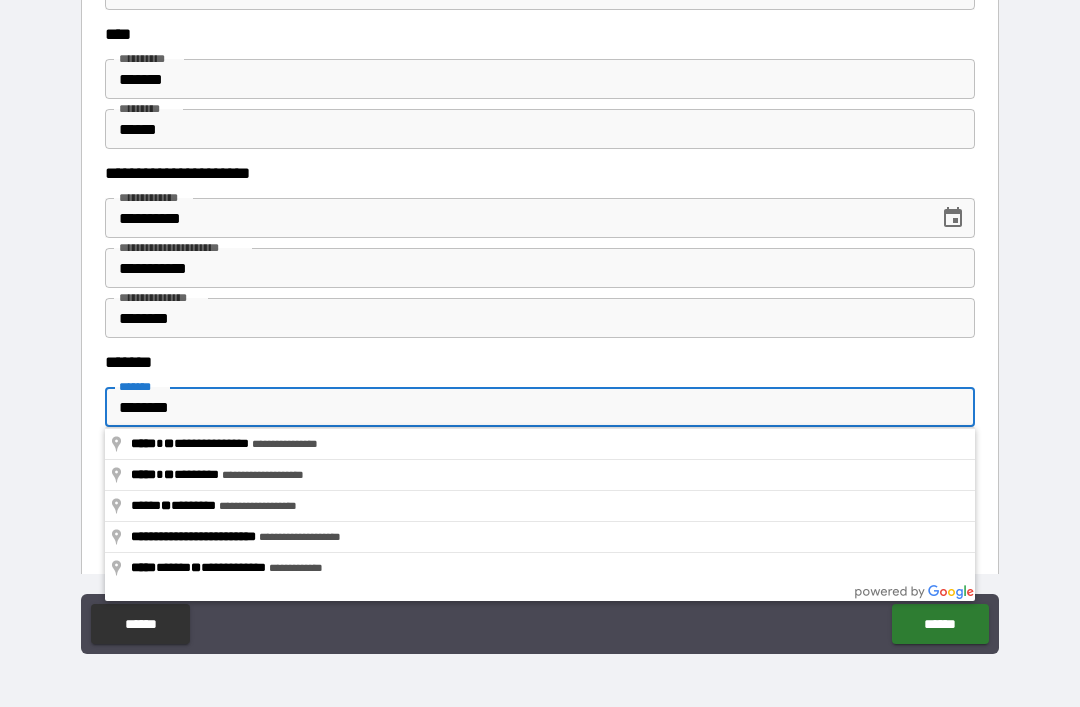 type on "**********" 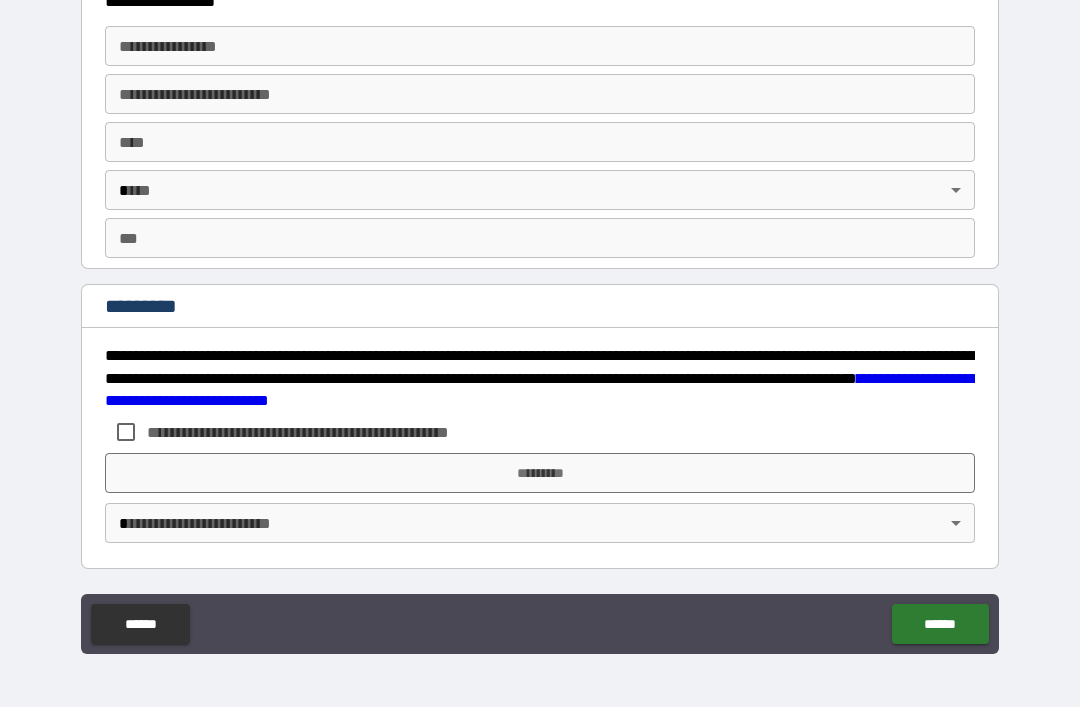 scroll, scrollTop: 3728, scrollLeft: 0, axis: vertical 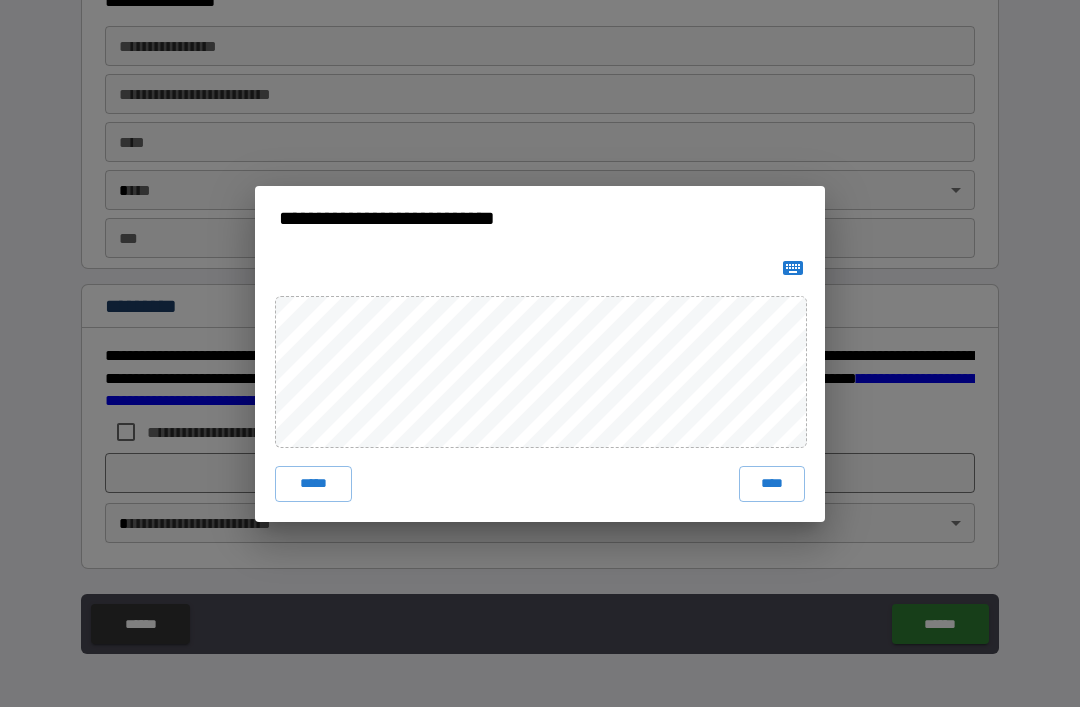 click on "****" at bounding box center (772, 484) 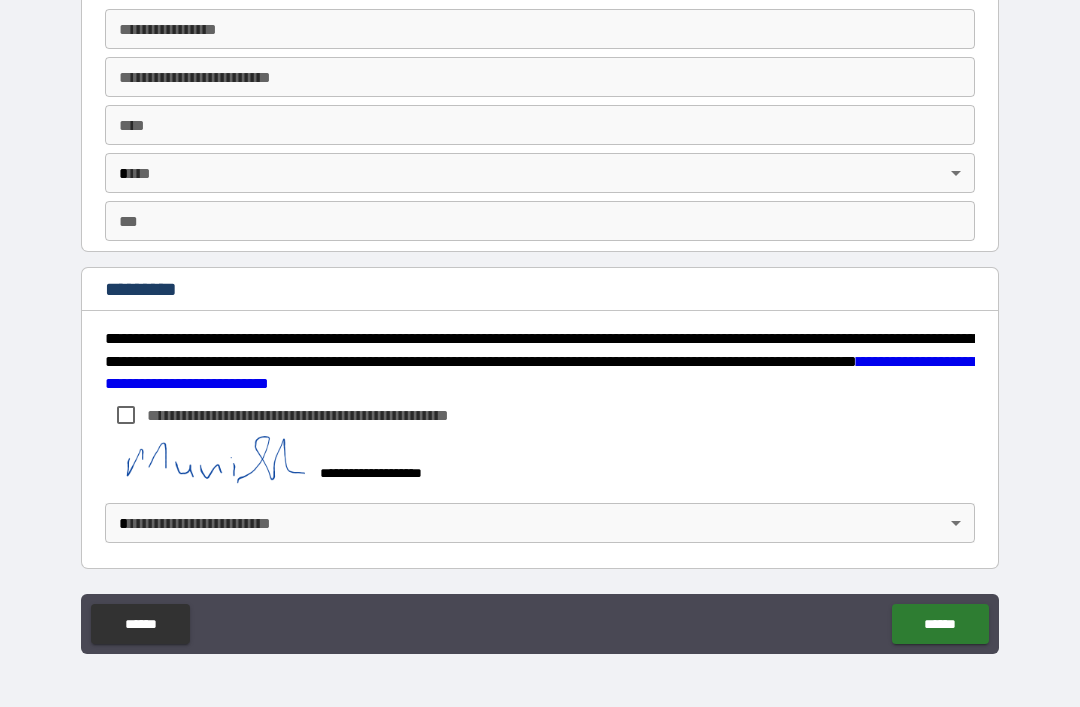 scroll, scrollTop: 3745, scrollLeft: 0, axis: vertical 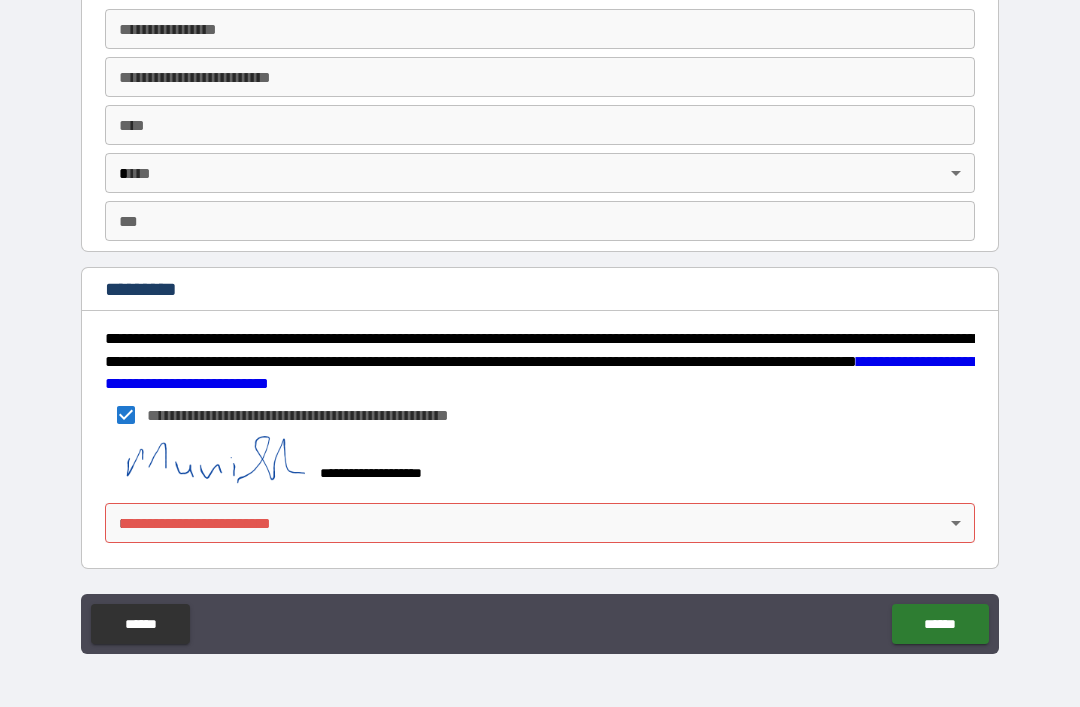 click on "**********" at bounding box center (540, 321) 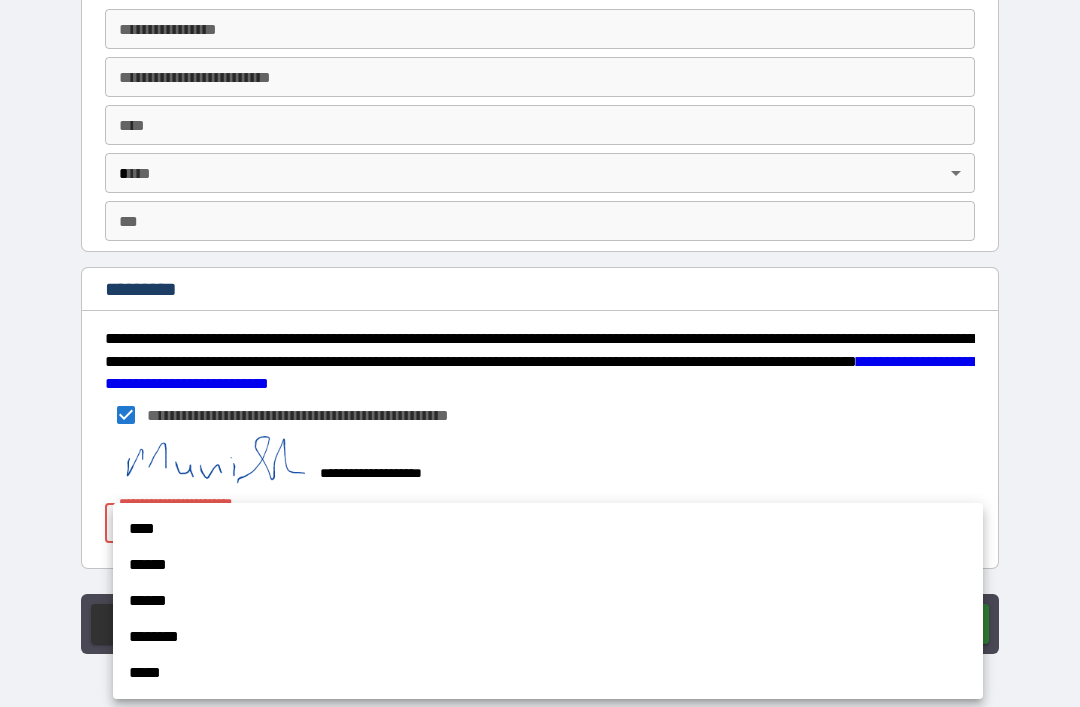 click on "****" at bounding box center [548, 529] 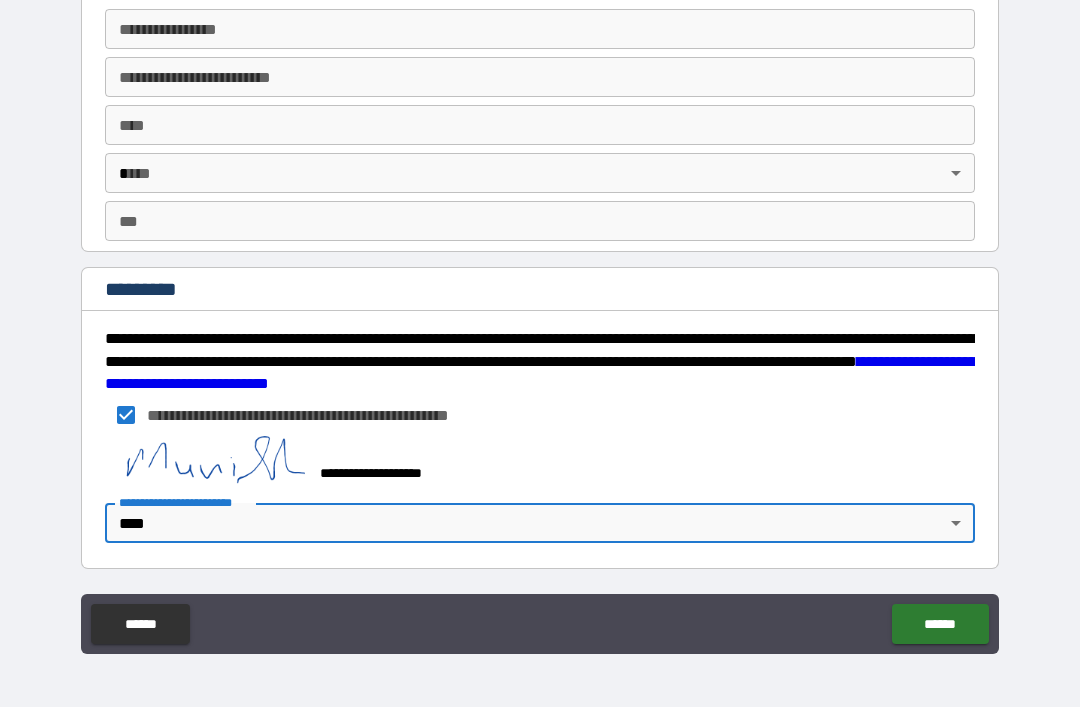 click on "******" at bounding box center (940, 624) 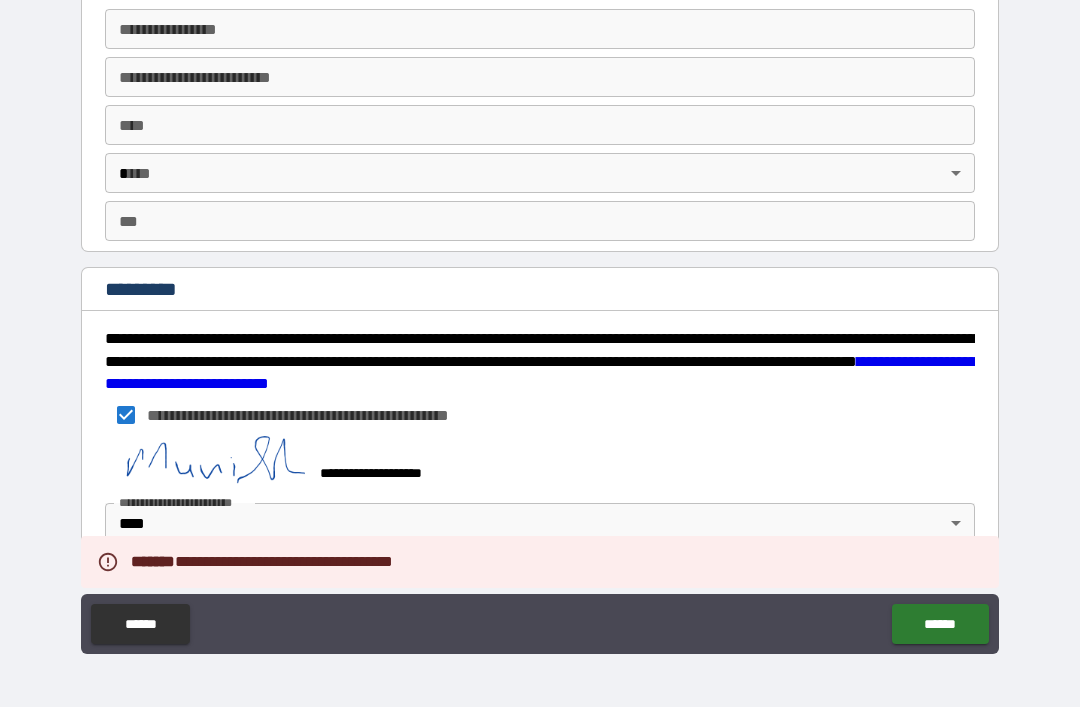 click on "******" at bounding box center [940, 624] 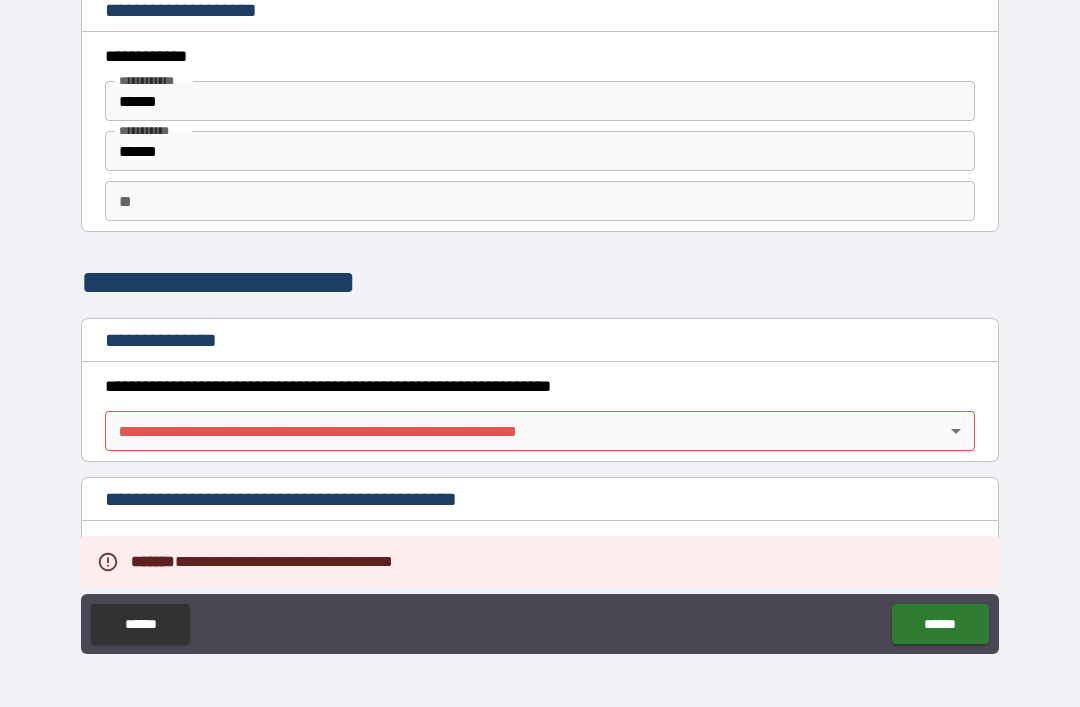 scroll, scrollTop: 0, scrollLeft: 0, axis: both 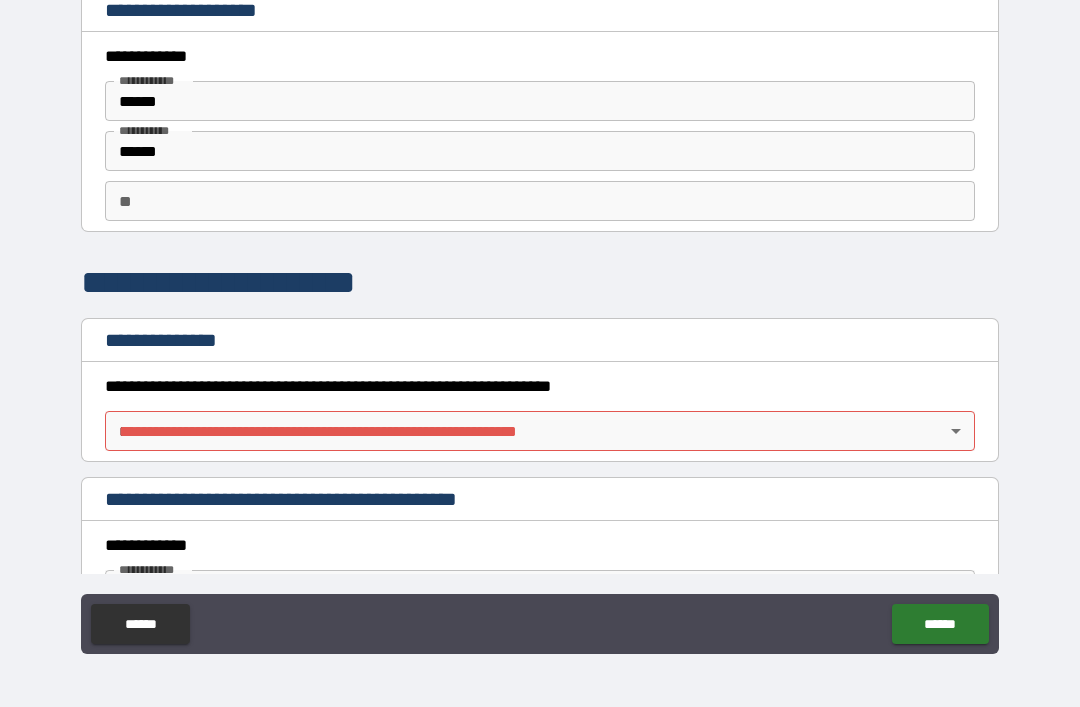 click on "**********" at bounding box center [540, 321] 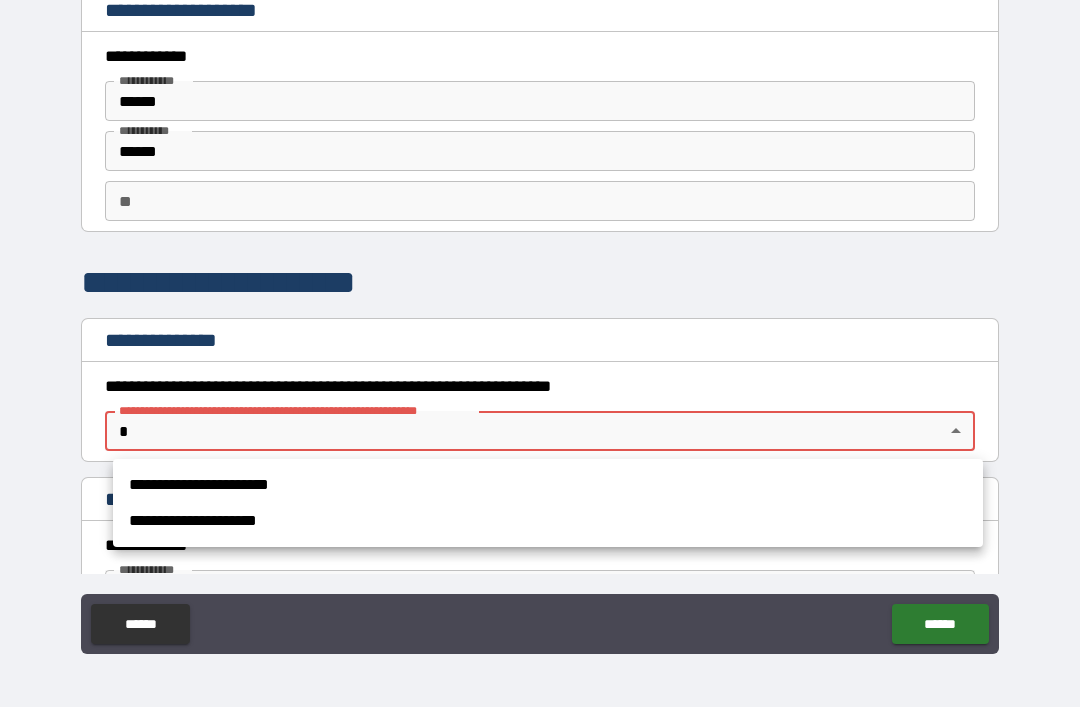 click on "**********" at bounding box center [548, 485] 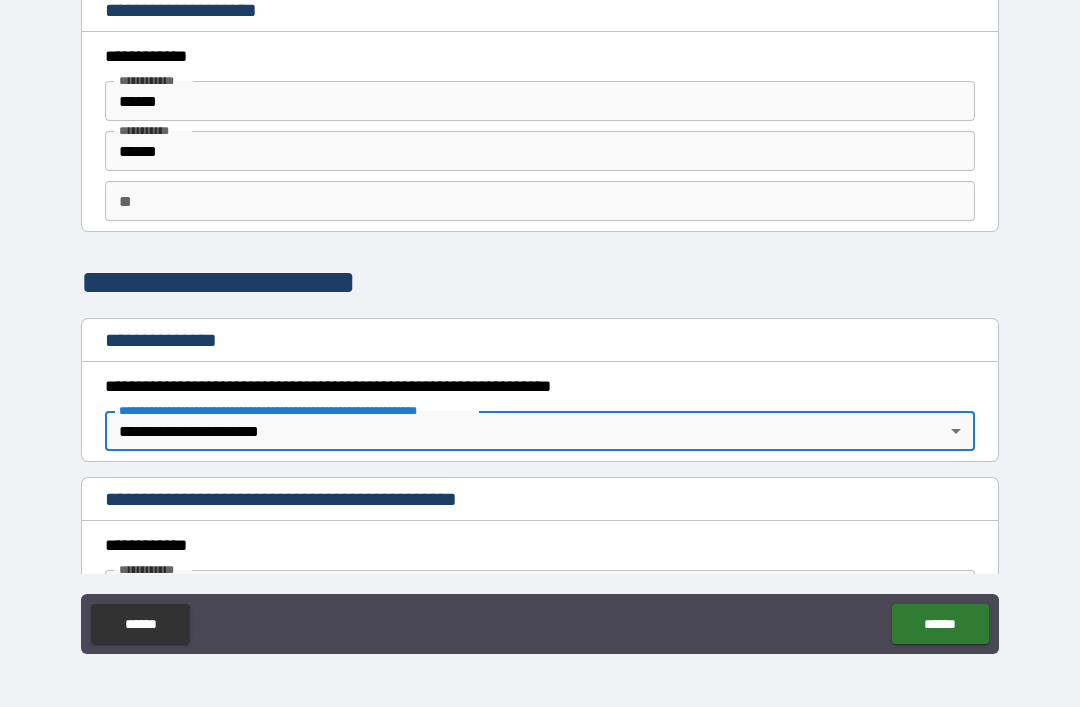 click on "******" at bounding box center [940, 624] 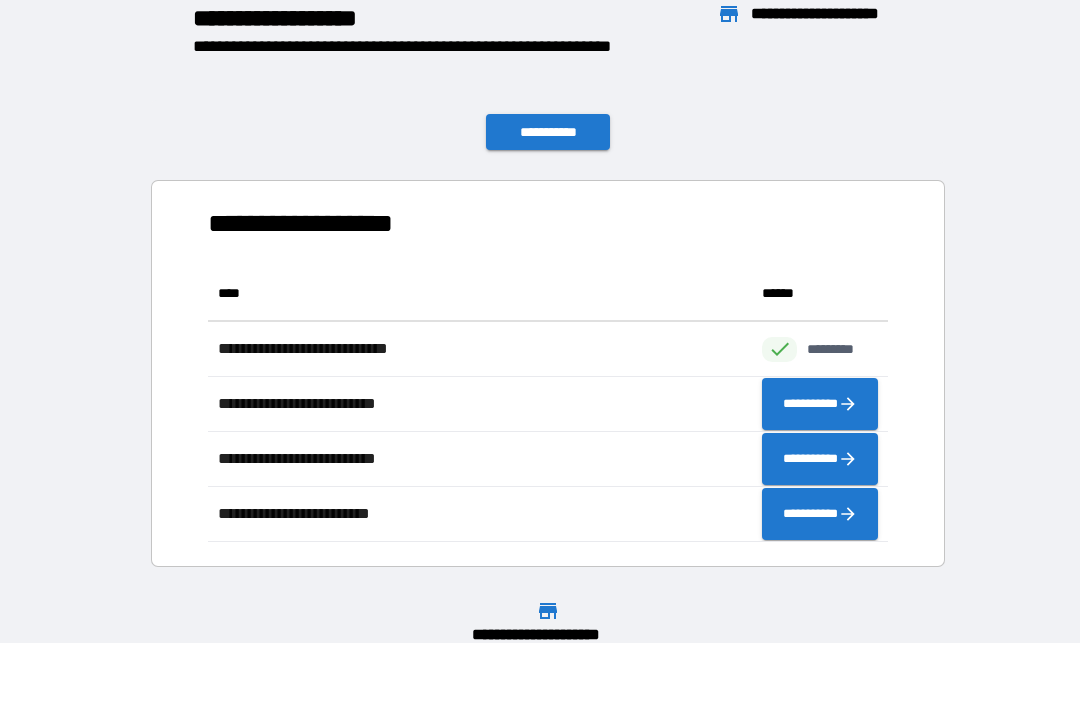 scroll, scrollTop: 276, scrollLeft: 680, axis: both 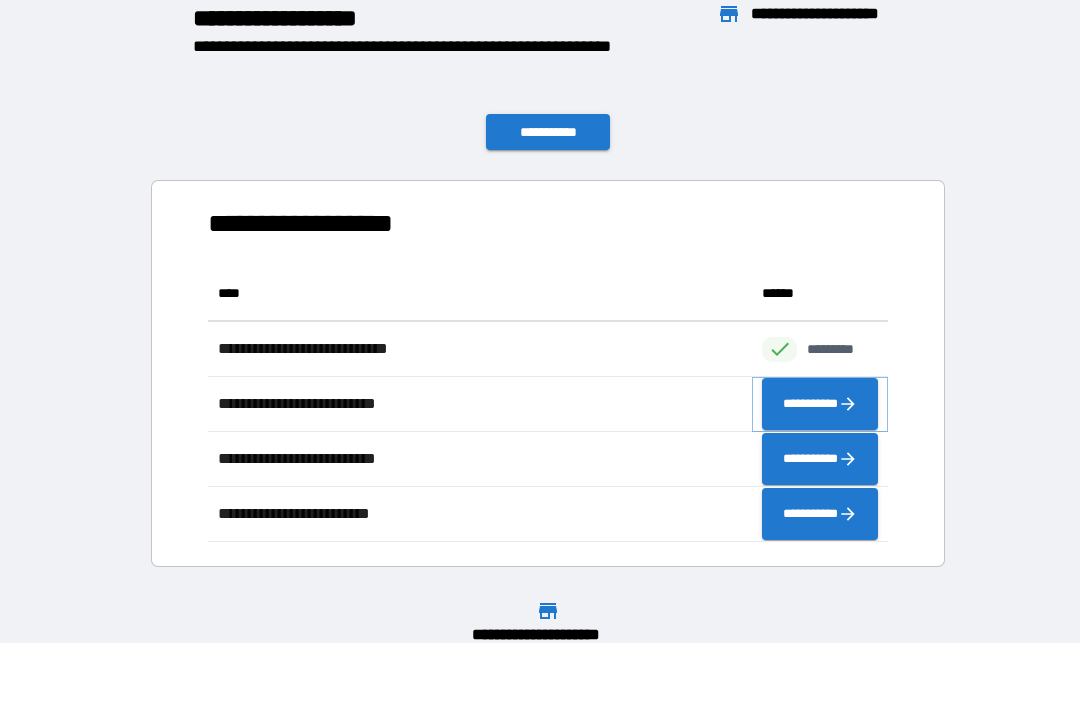 click on "**********" at bounding box center [820, 404] 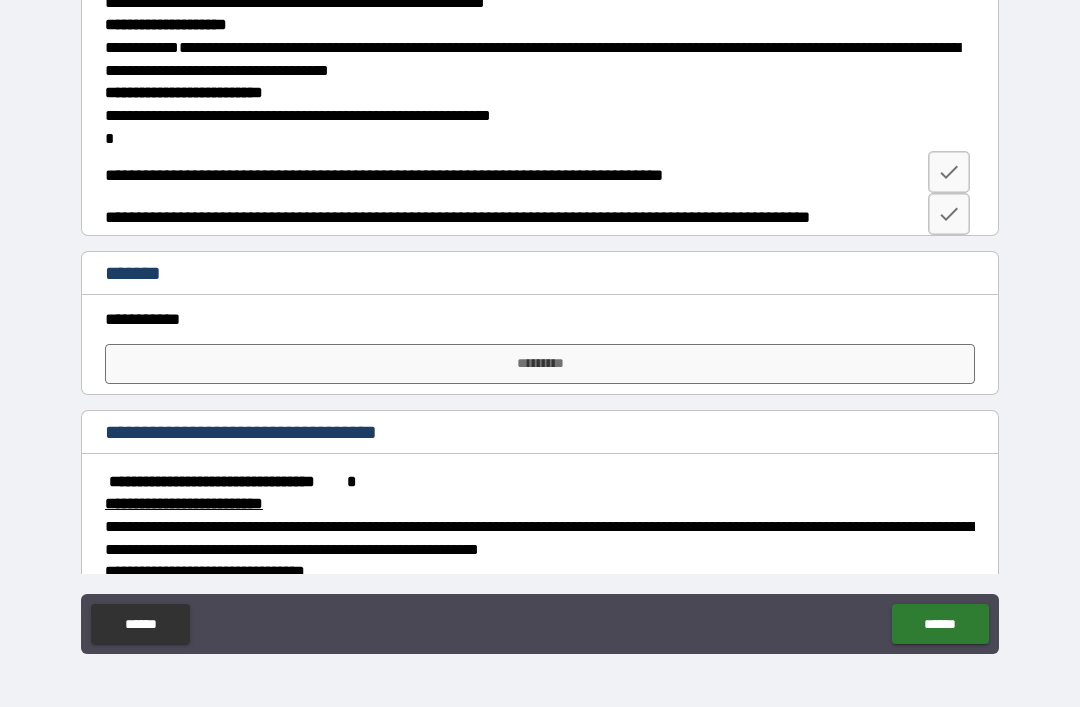 scroll, scrollTop: 731, scrollLeft: 0, axis: vertical 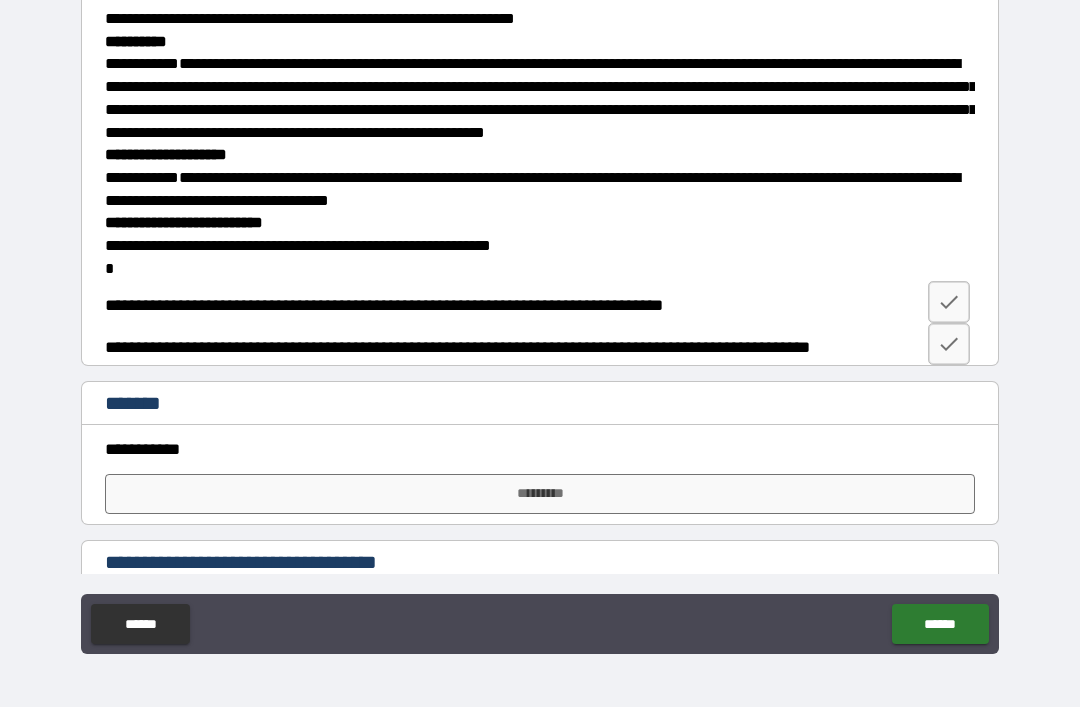 click at bounding box center [949, 302] 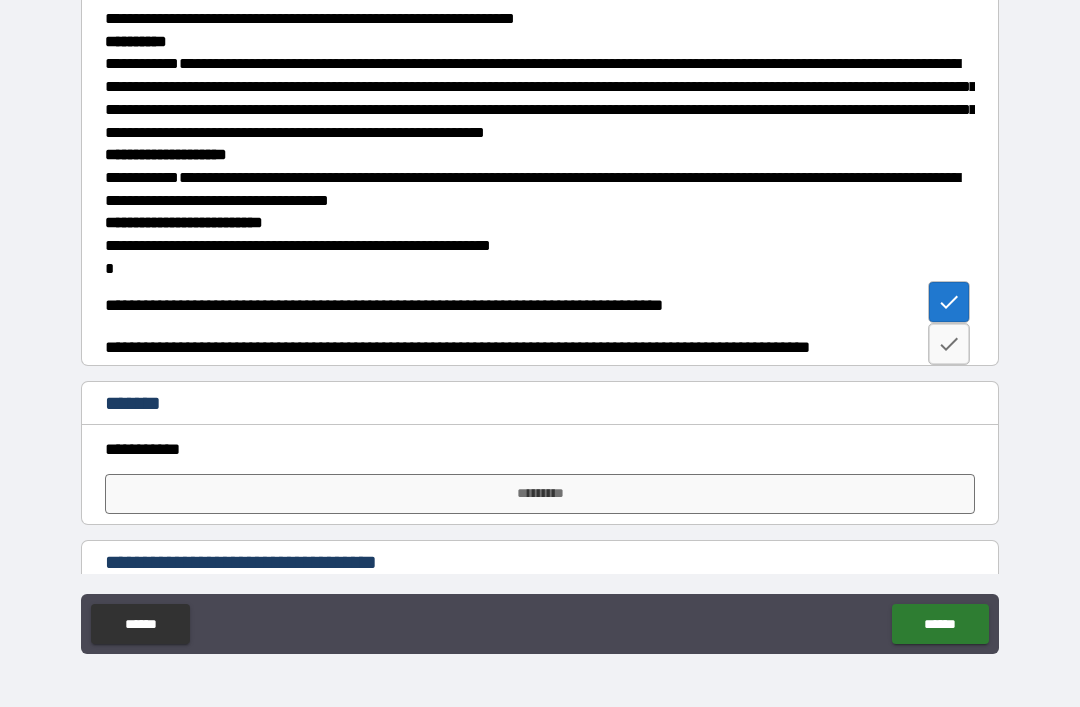 click 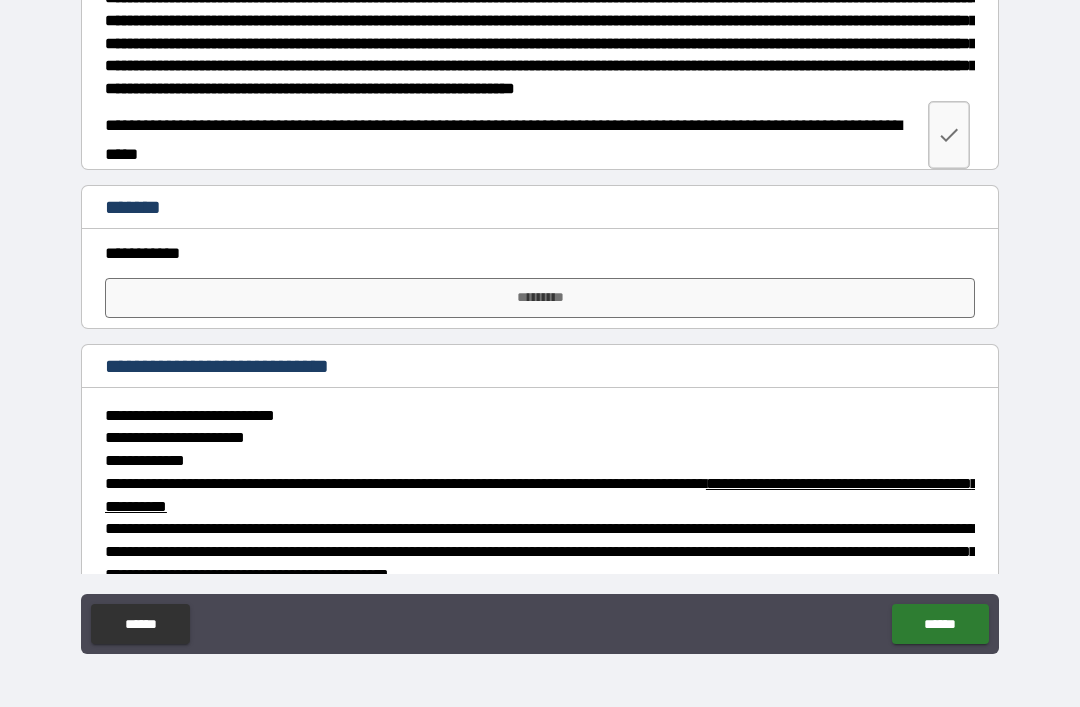 click 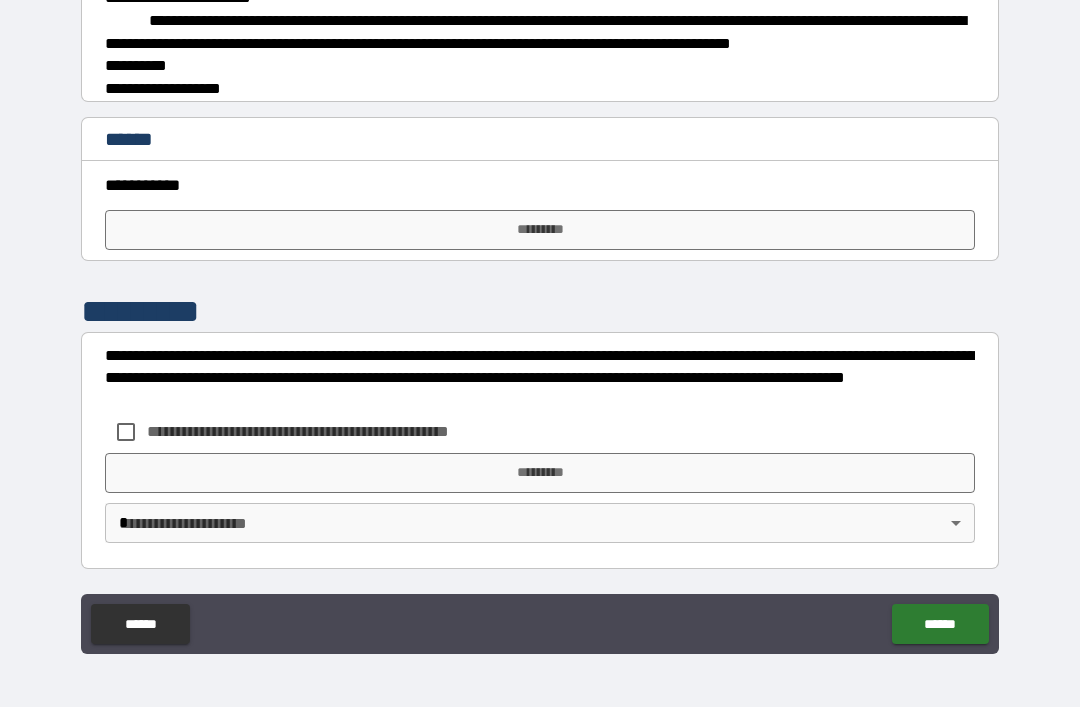 scroll, scrollTop: 3618, scrollLeft: 0, axis: vertical 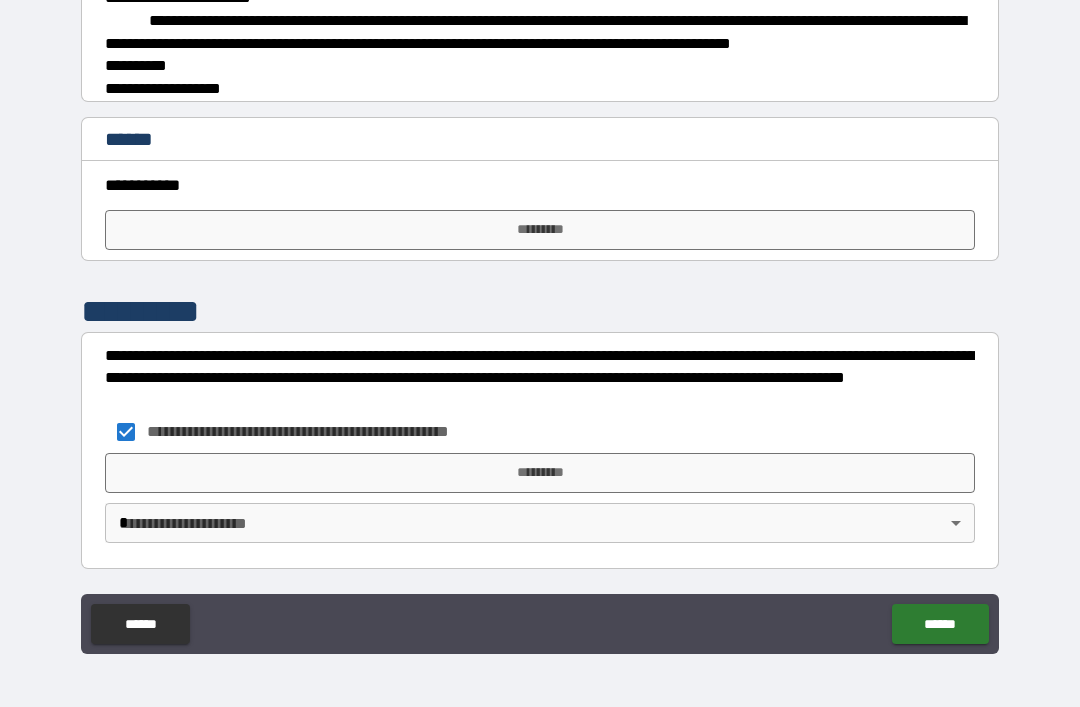 click on "**********" at bounding box center [540, 321] 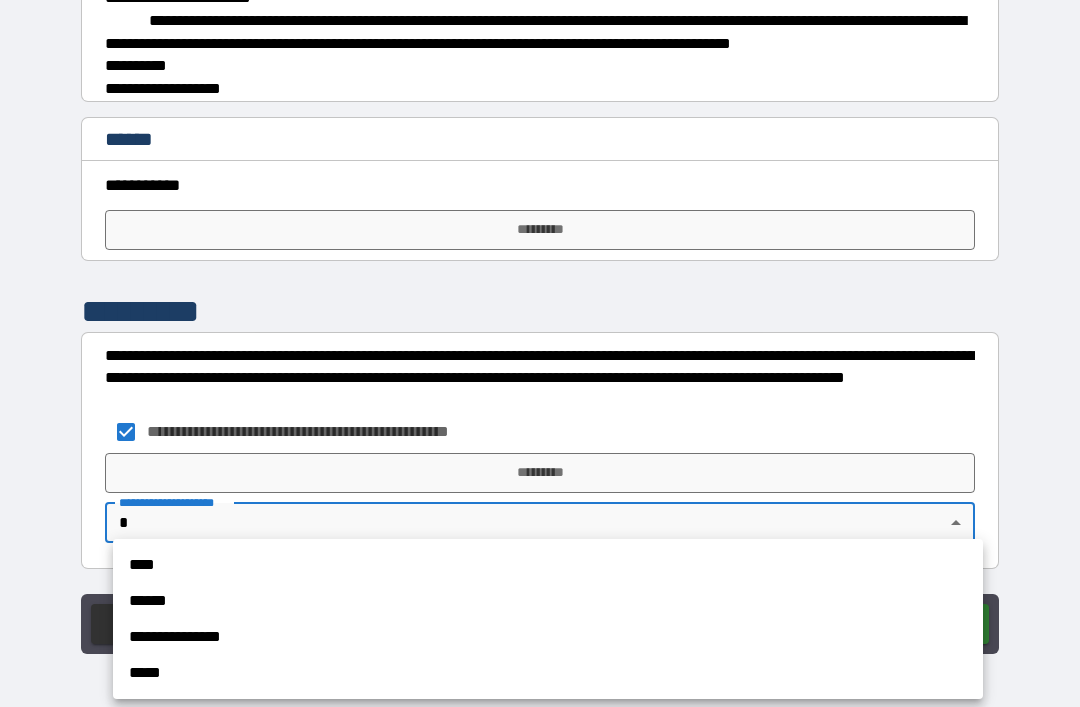 click on "****" at bounding box center (548, 565) 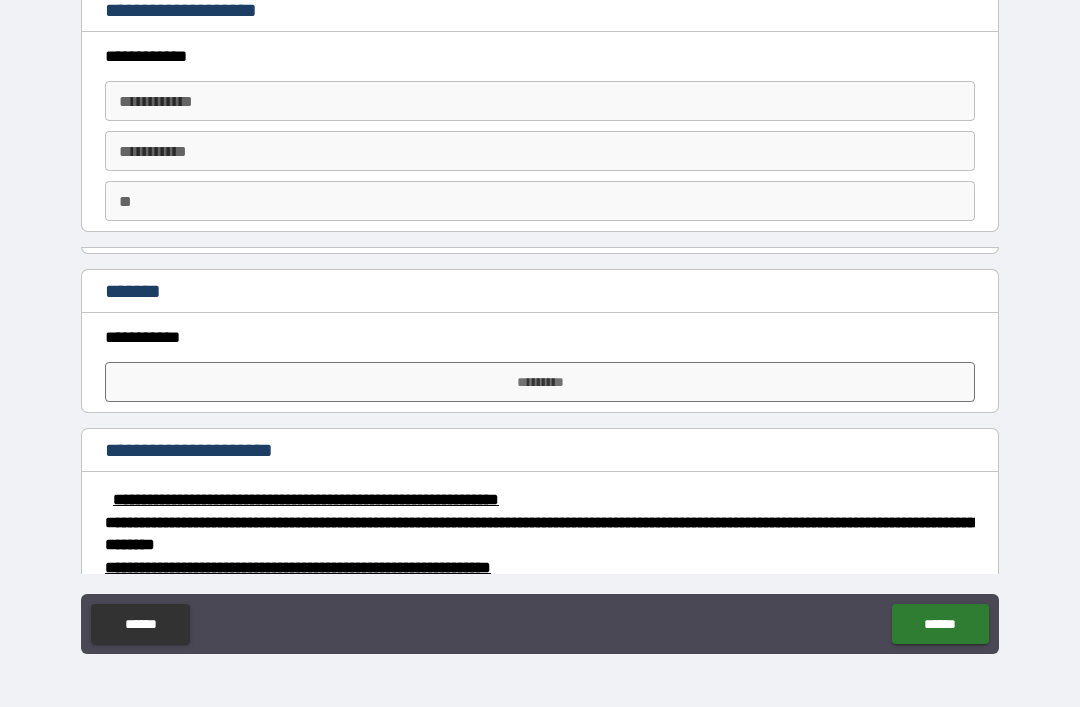 scroll, scrollTop: 0, scrollLeft: 0, axis: both 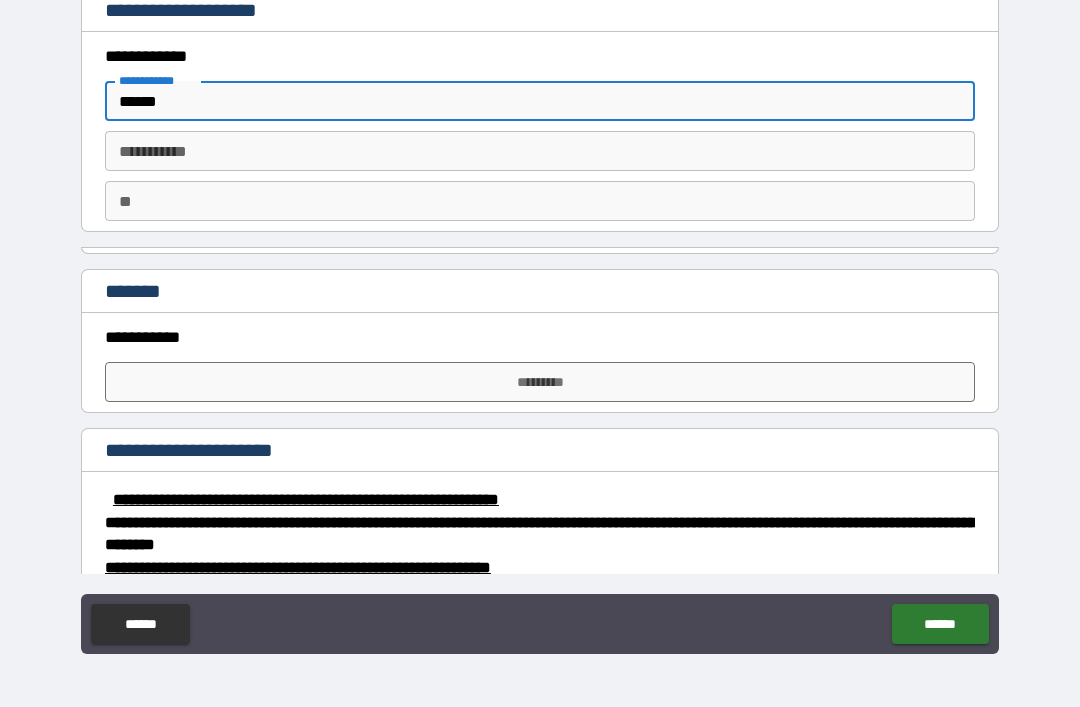 type on "******" 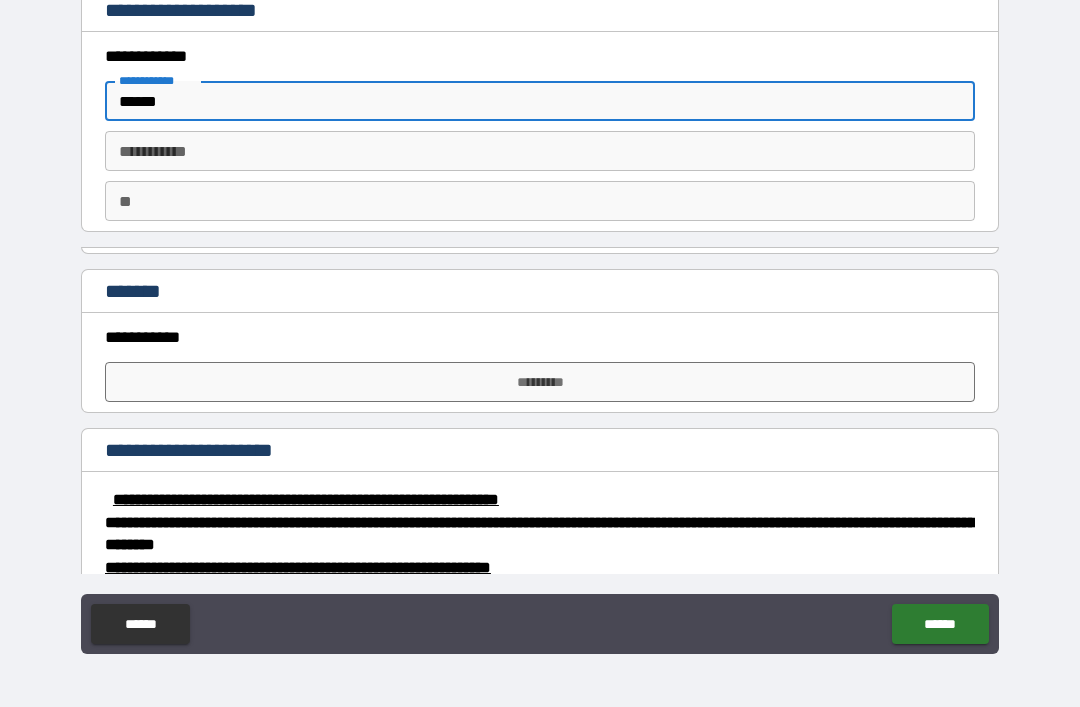 click on "*********   *" at bounding box center (540, 151) 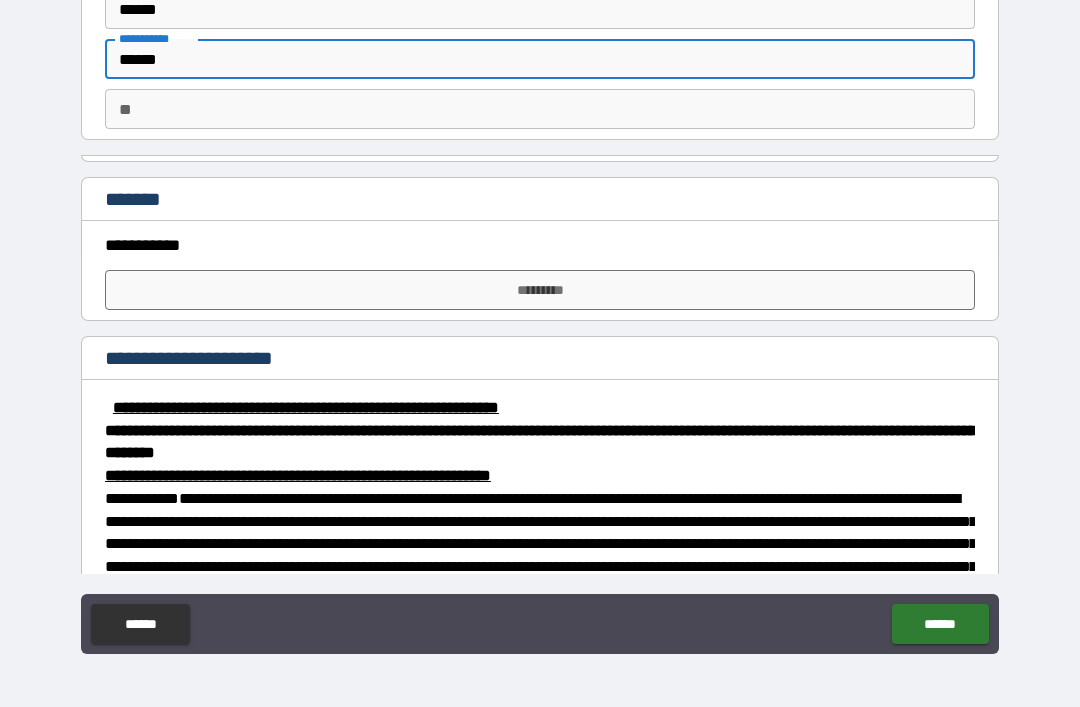 scroll, scrollTop: 98, scrollLeft: 0, axis: vertical 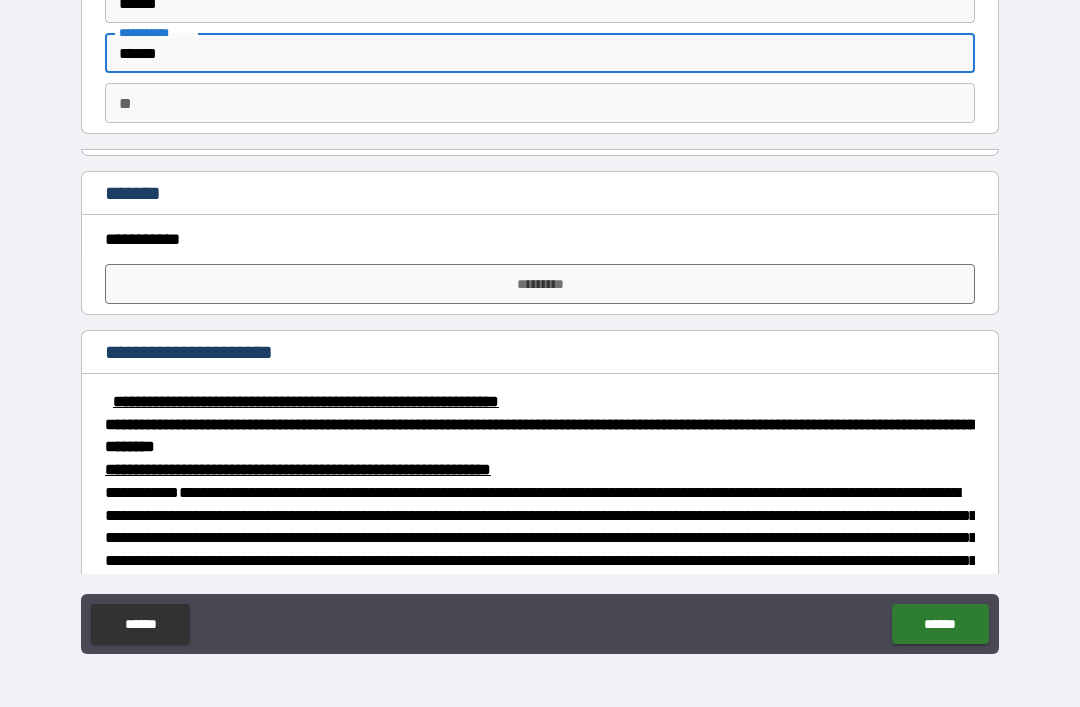 type on "******" 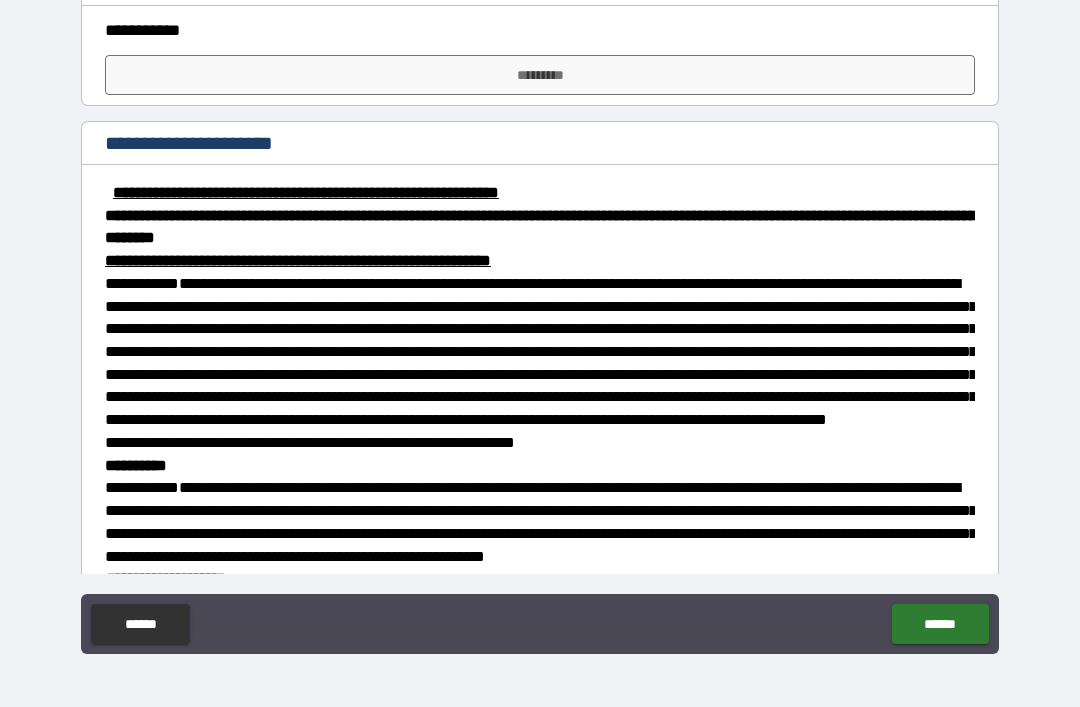 scroll, scrollTop: 308, scrollLeft: 0, axis: vertical 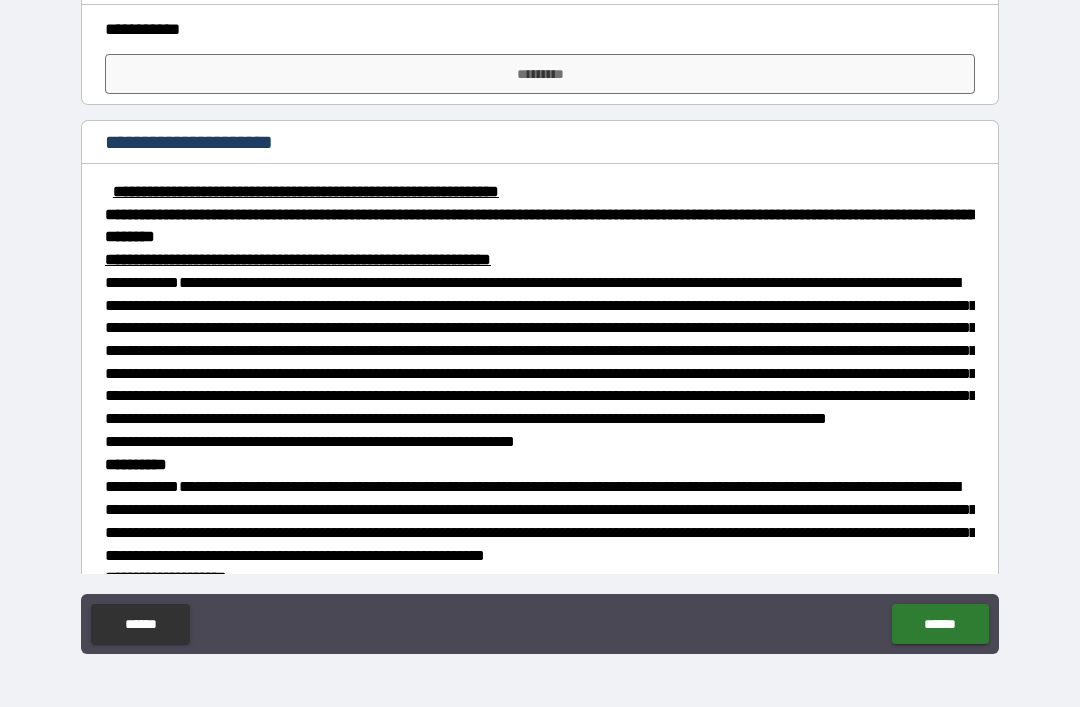 click on "*********" at bounding box center [540, 74] 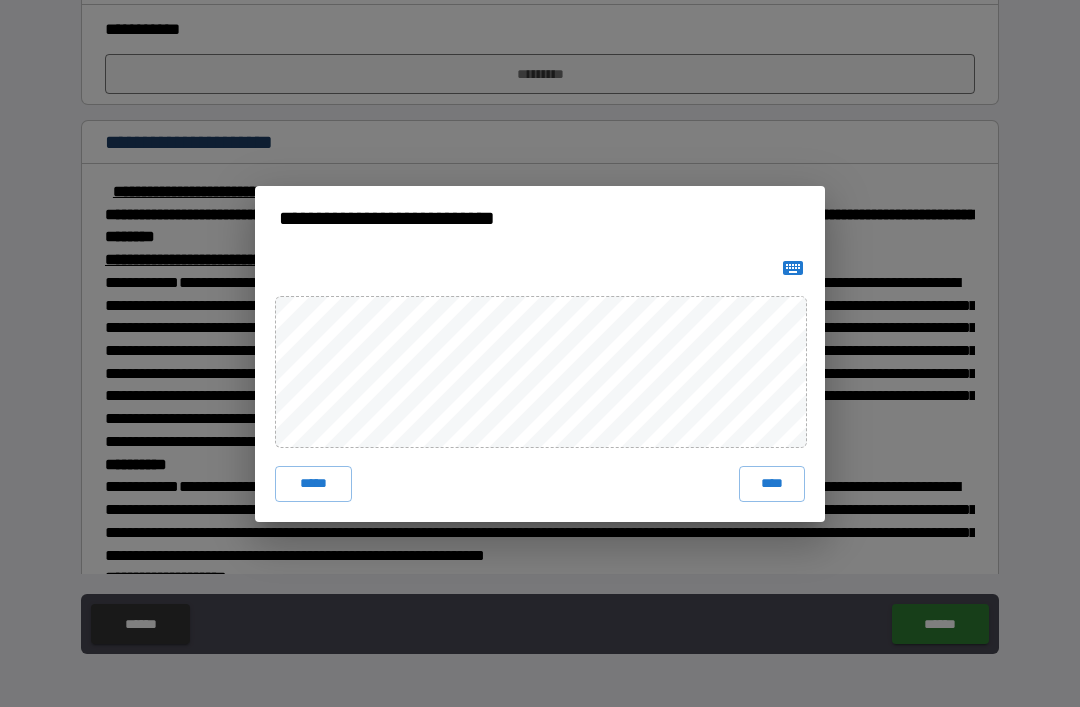 click on "****" at bounding box center [772, 484] 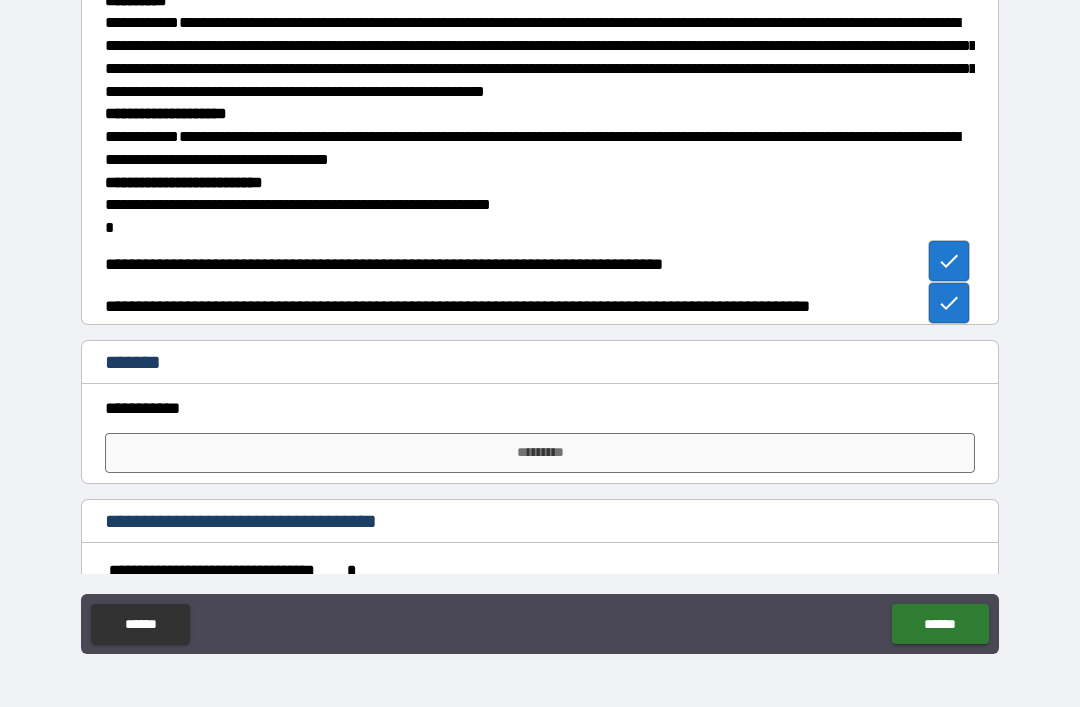 scroll, scrollTop: 802, scrollLeft: 0, axis: vertical 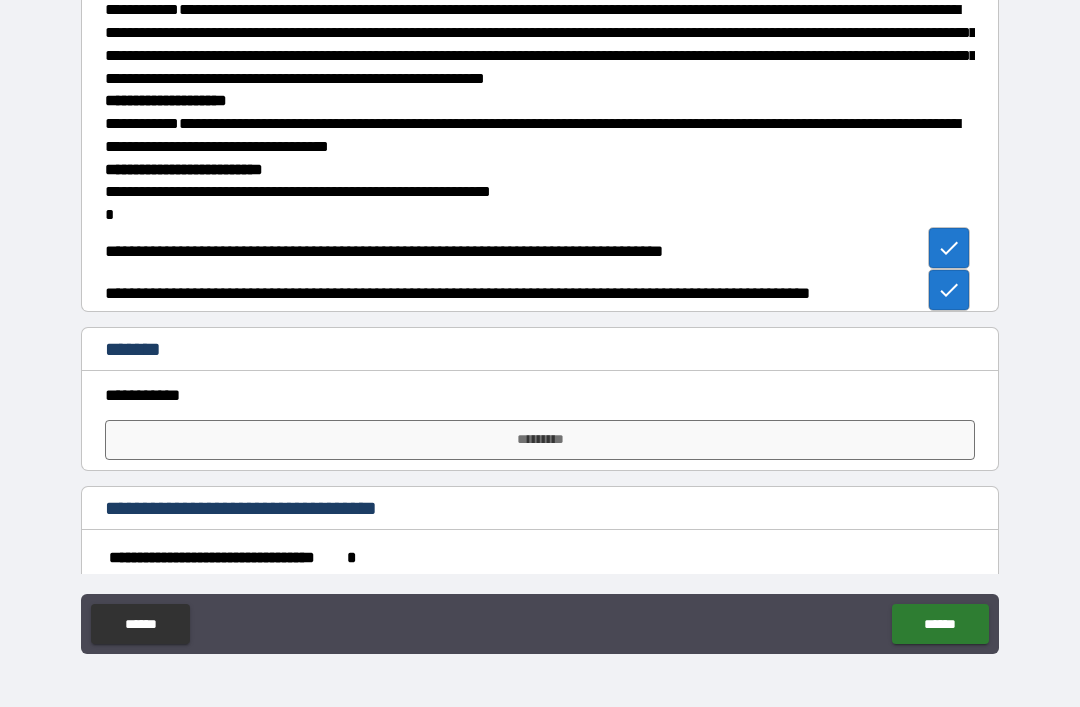 click on "*********" at bounding box center [540, 440] 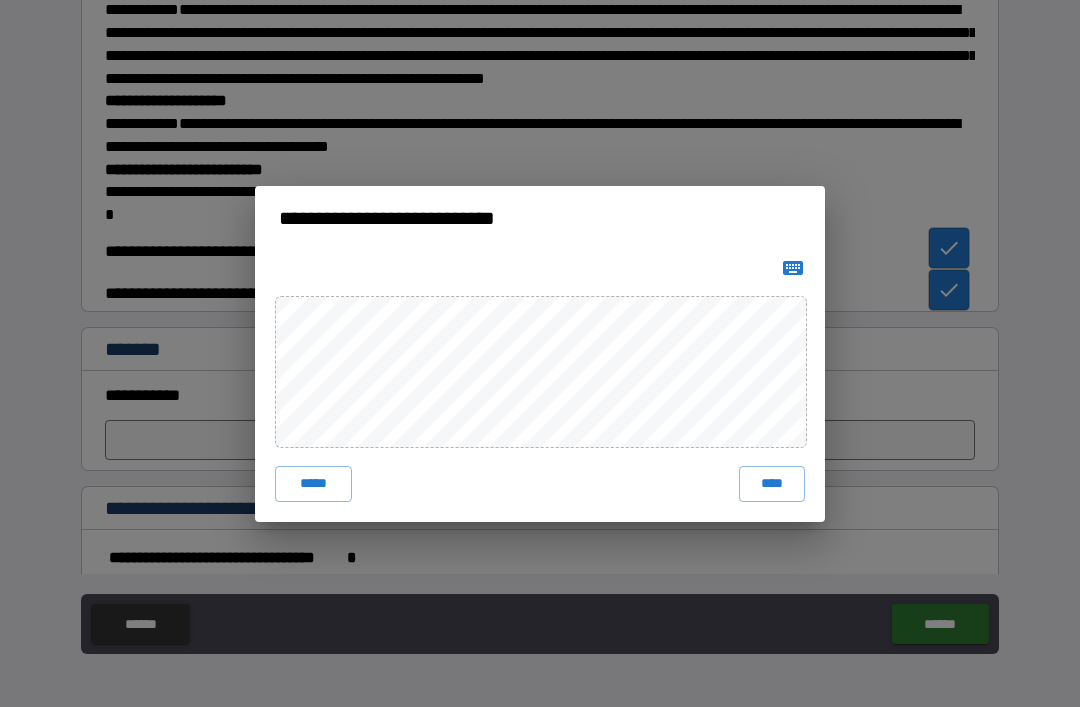 click on "****" at bounding box center (772, 484) 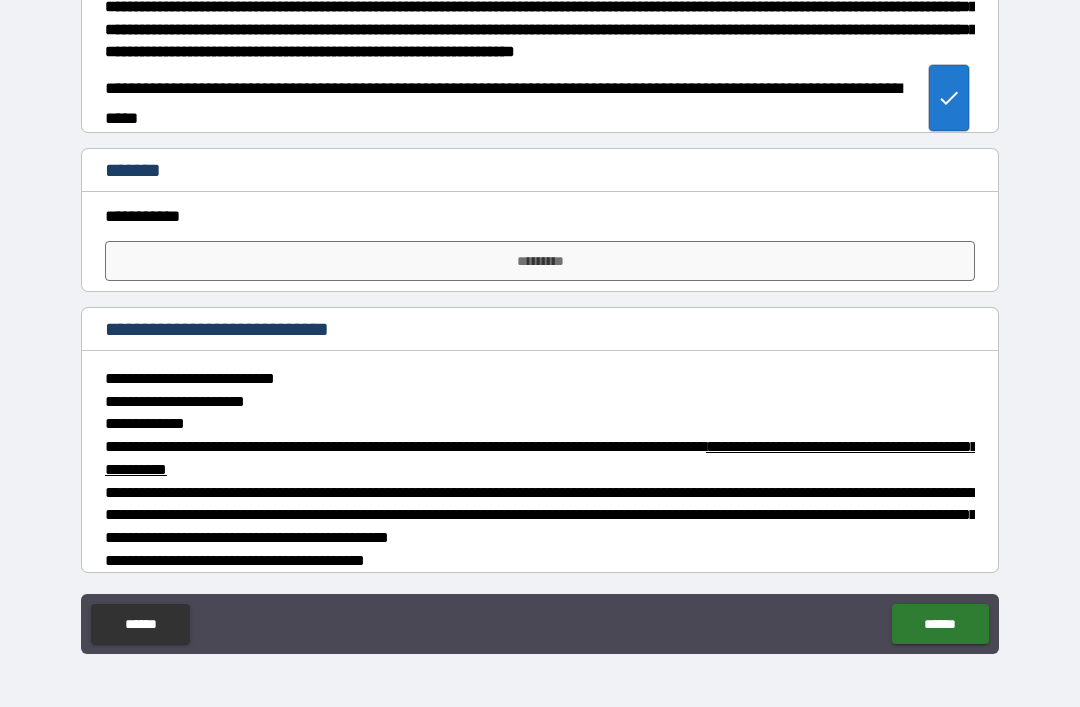 scroll, scrollTop: 2165, scrollLeft: 0, axis: vertical 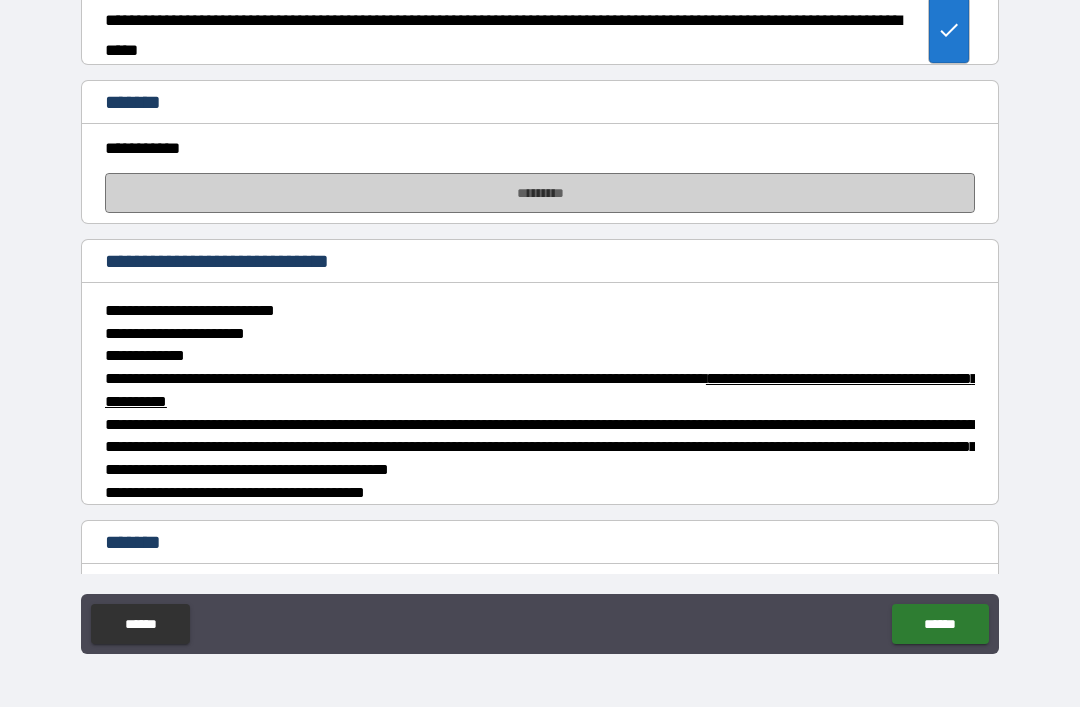 click on "*********" at bounding box center (540, 193) 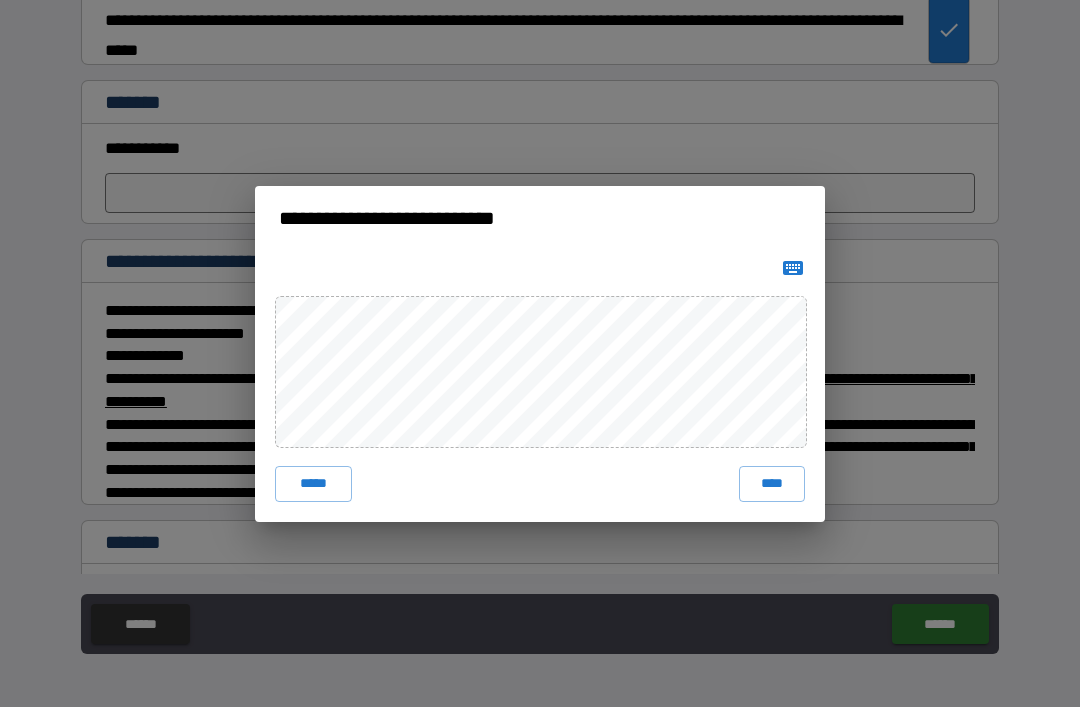 click on "****" at bounding box center (772, 484) 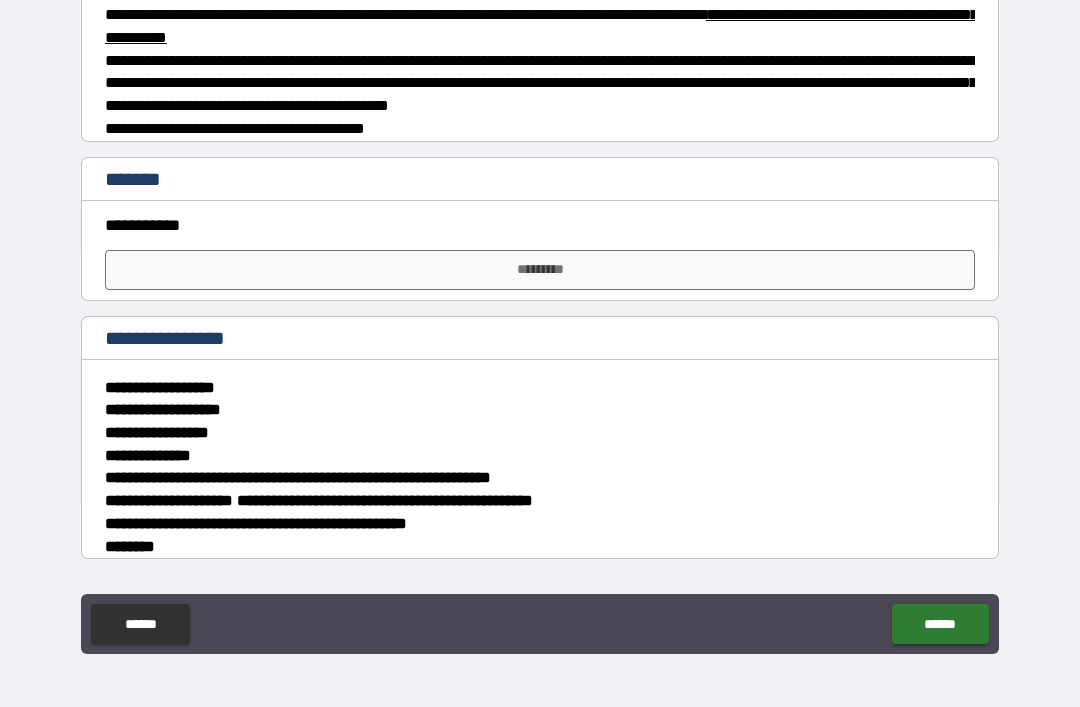 scroll, scrollTop: 2558, scrollLeft: 0, axis: vertical 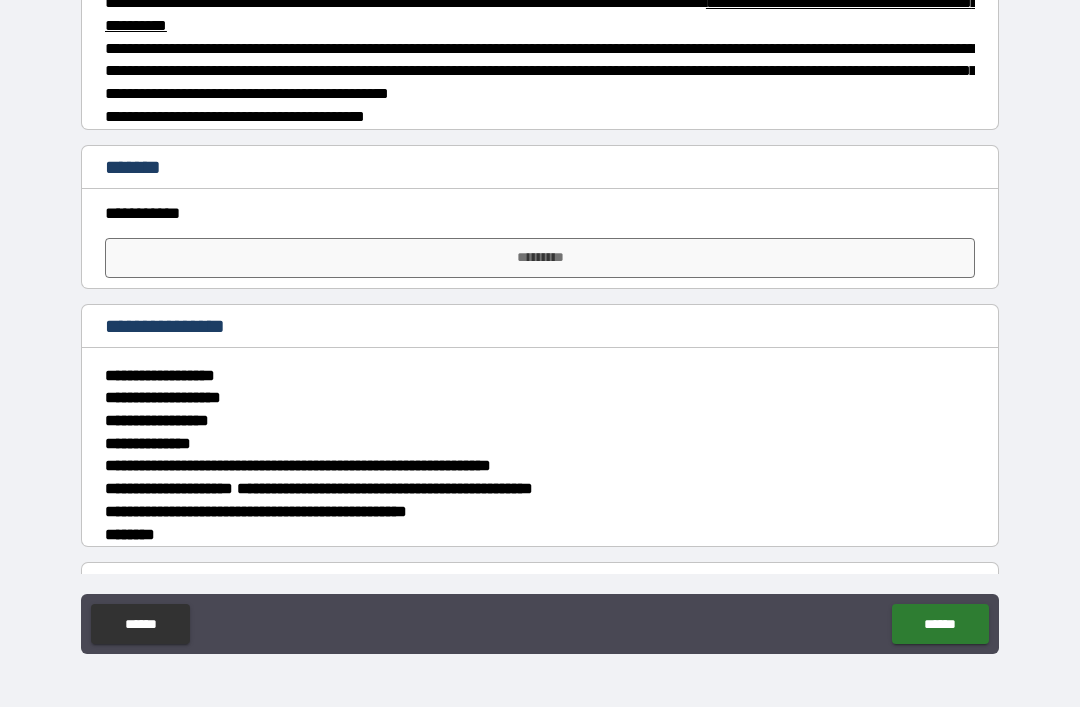 click on "*********" at bounding box center [540, 258] 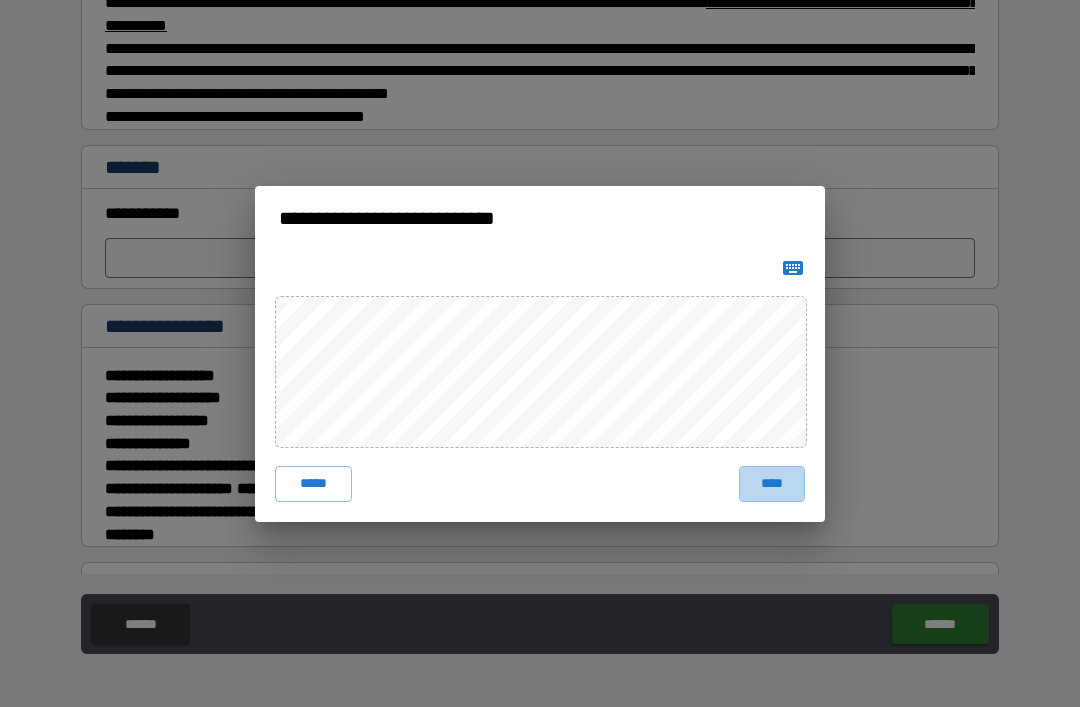 click on "****" at bounding box center [772, 484] 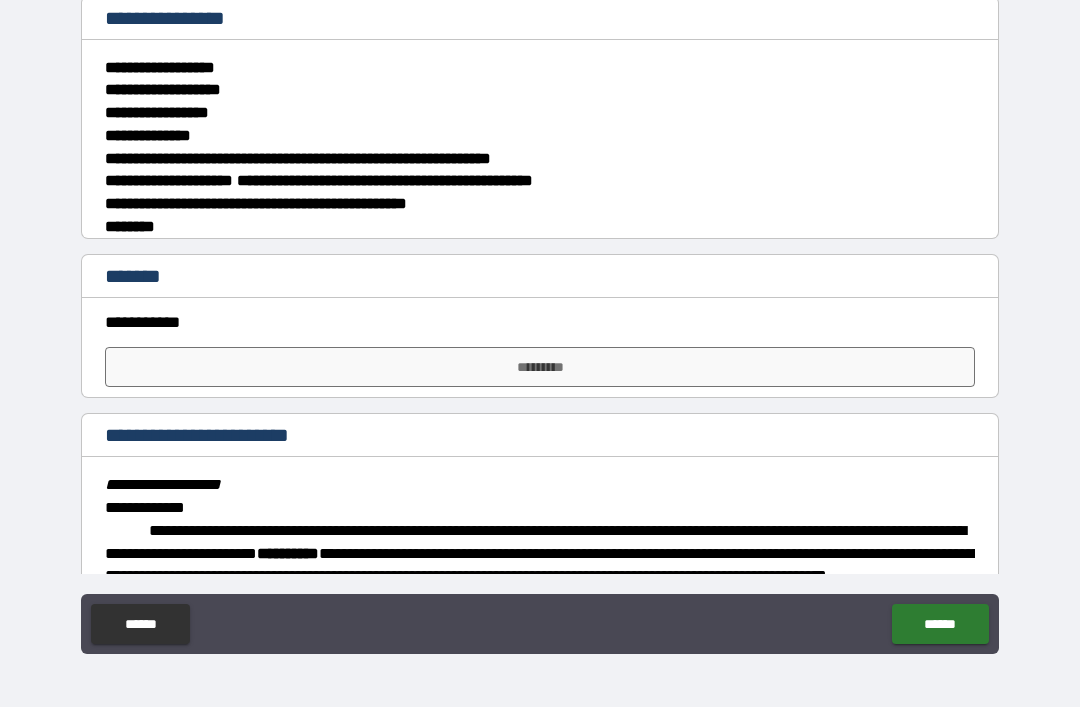scroll, scrollTop: 2922, scrollLeft: 0, axis: vertical 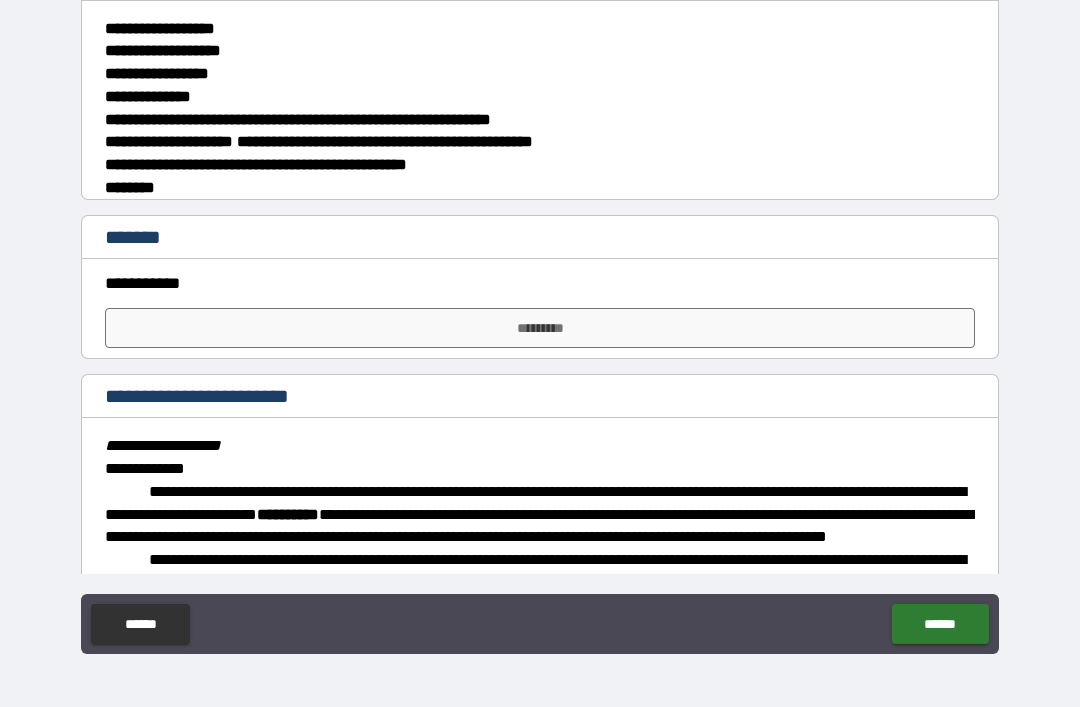 click on "*********" at bounding box center (540, 328) 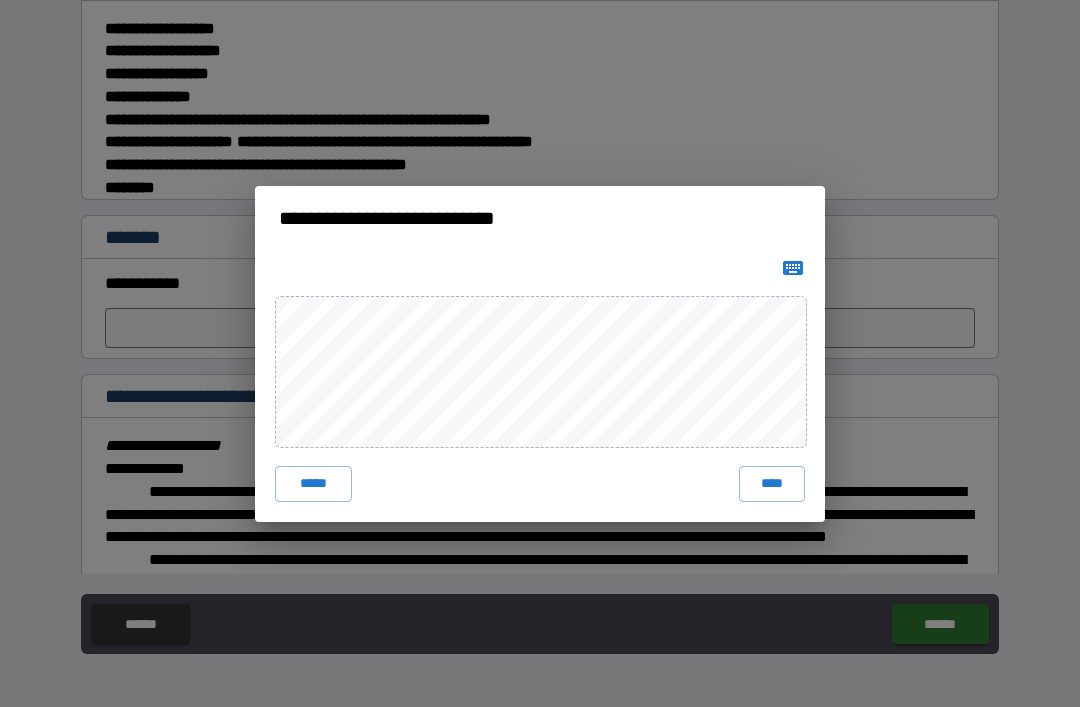 click on "****" at bounding box center (772, 484) 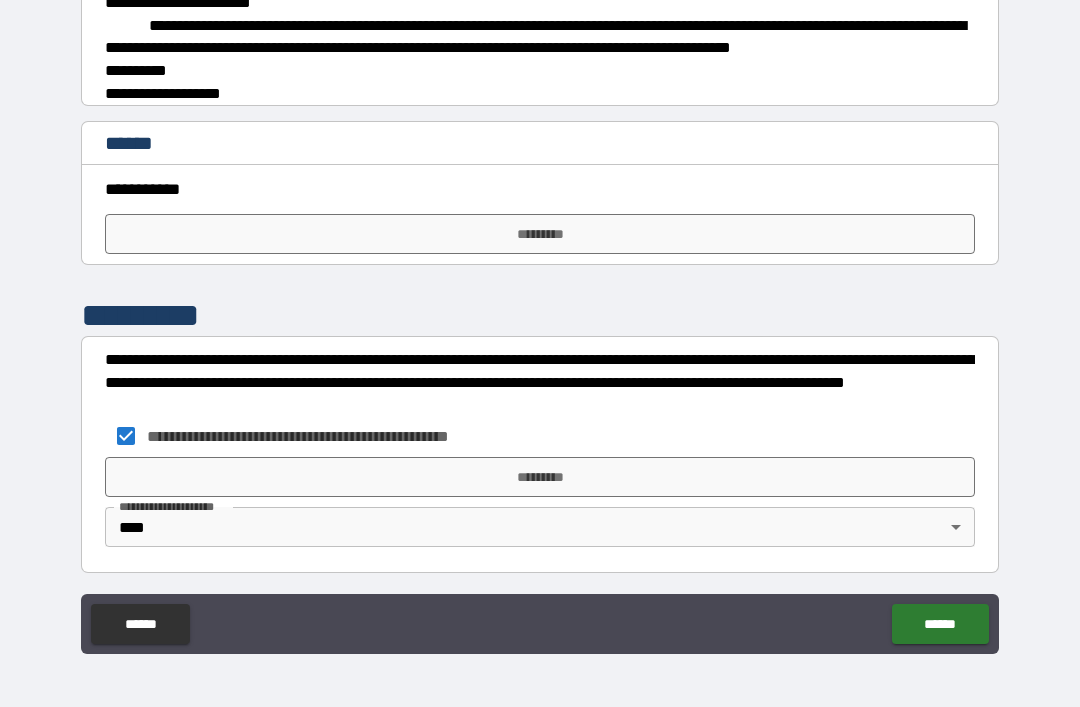 scroll, scrollTop: 3610, scrollLeft: 0, axis: vertical 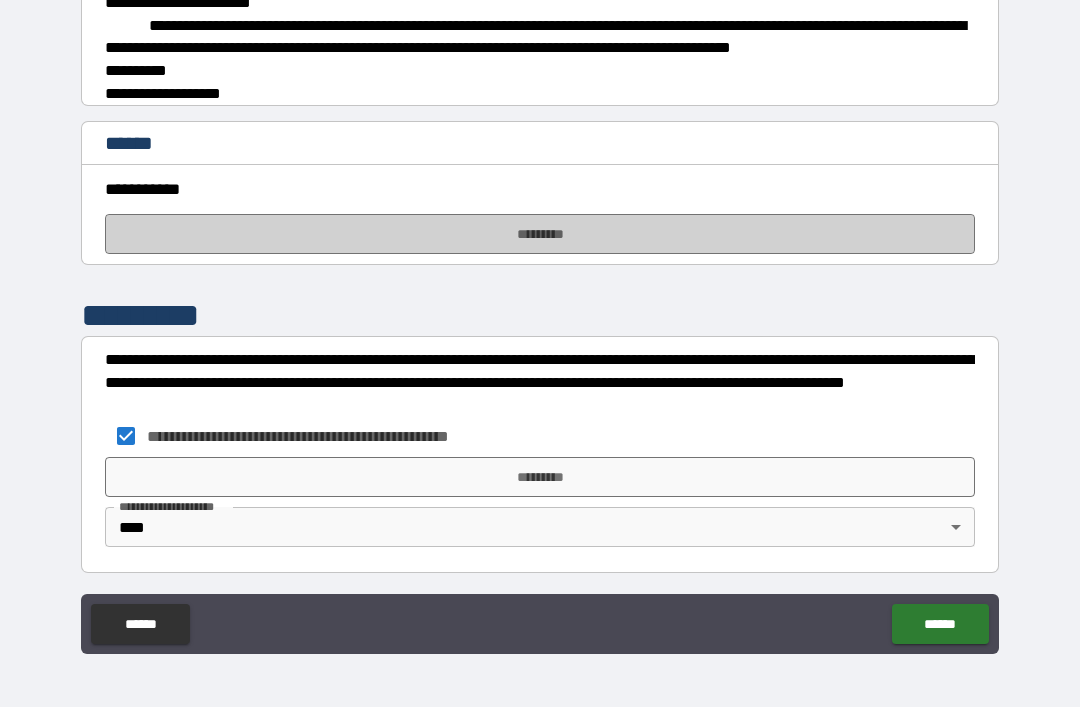 click on "*********" at bounding box center (540, 234) 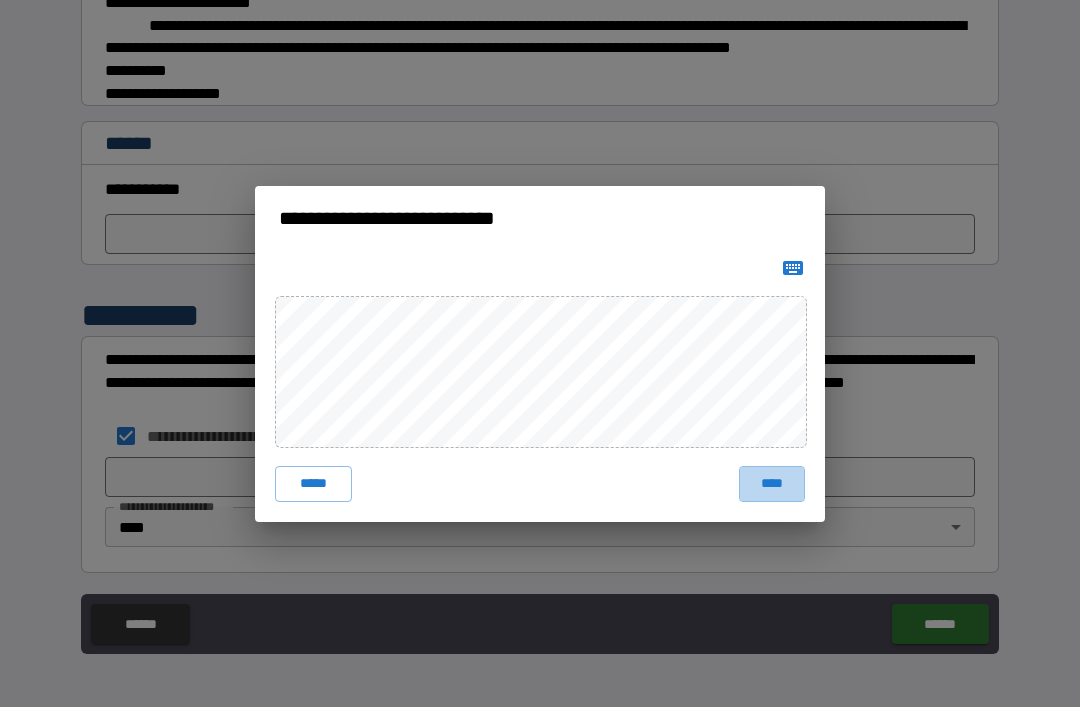 click on "****" at bounding box center (772, 484) 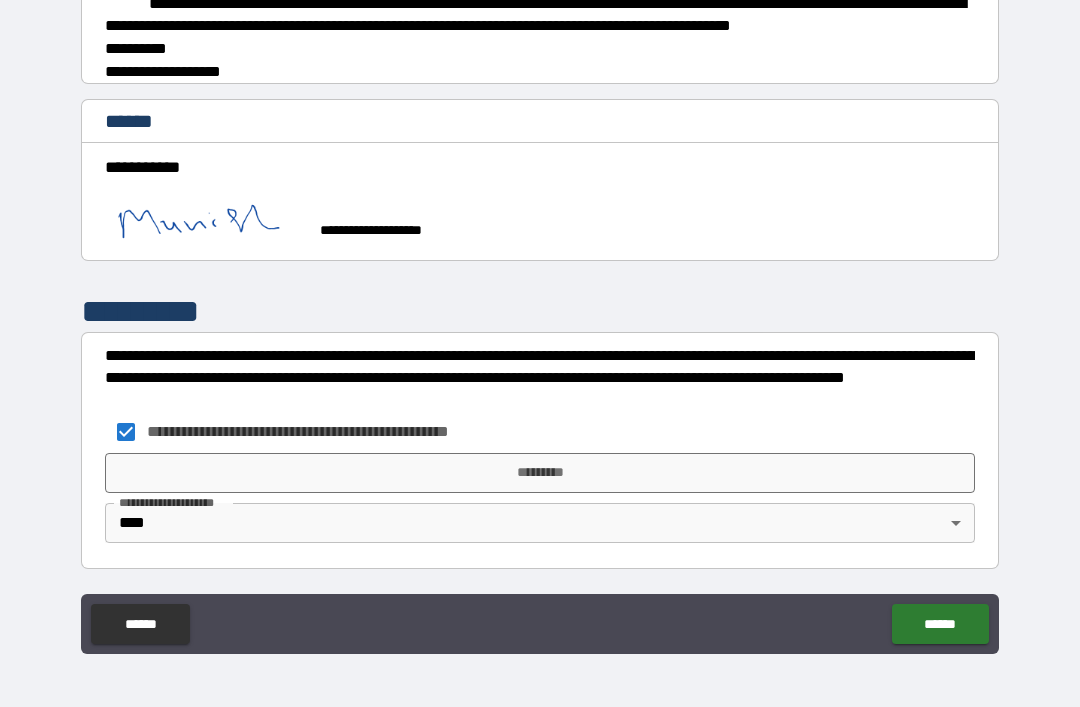 scroll, scrollTop: 3721, scrollLeft: 0, axis: vertical 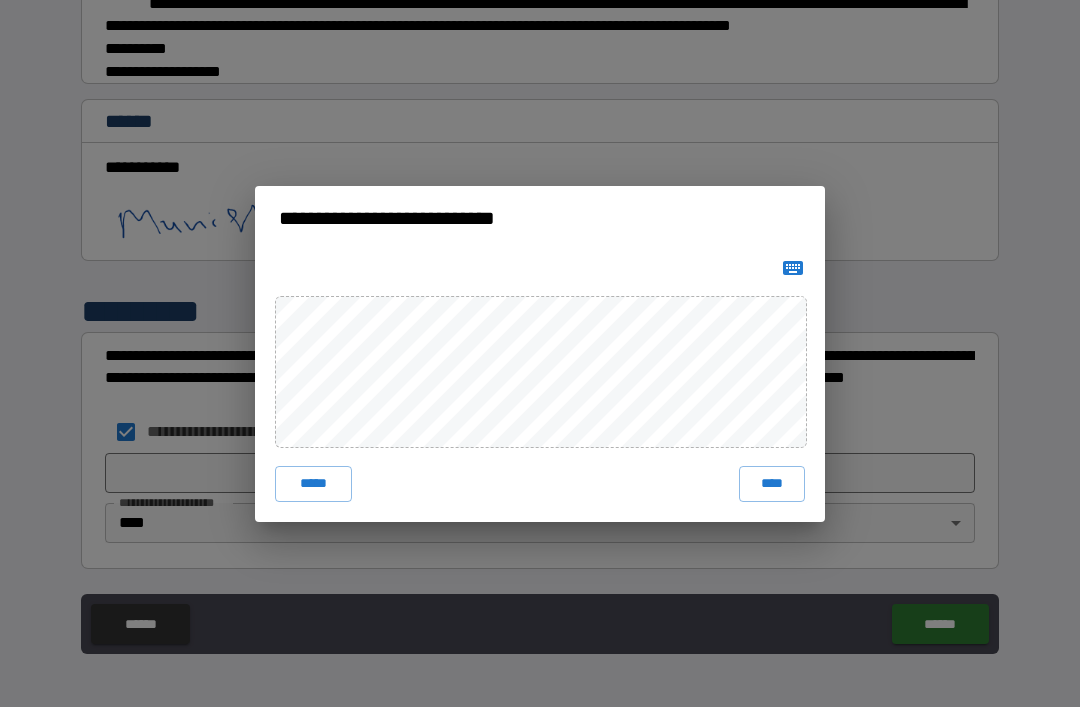 click on "****" at bounding box center (772, 484) 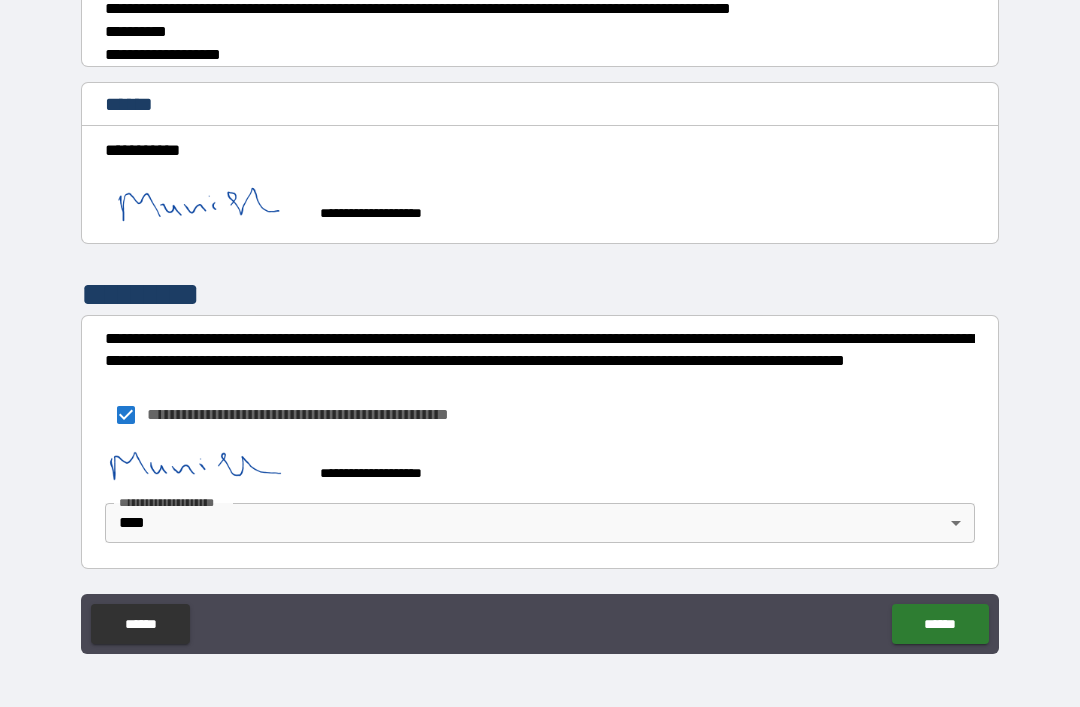 scroll, scrollTop: 3738, scrollLeft: 0, axis: vertical 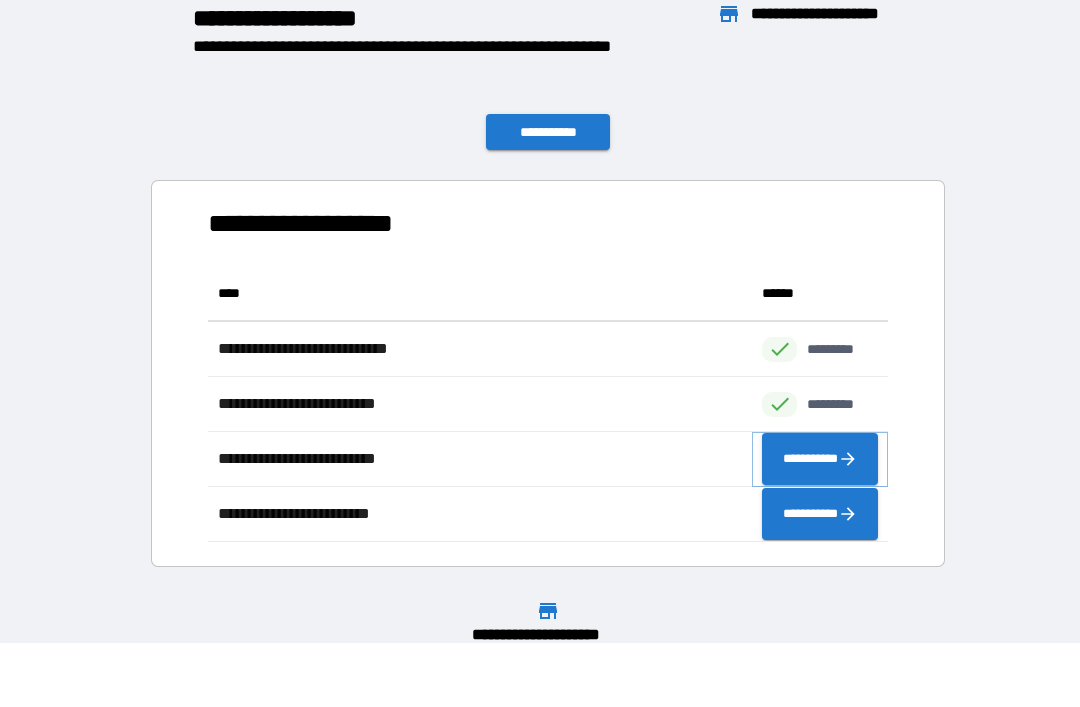 click on "**********" at bounding box center [820, 459] 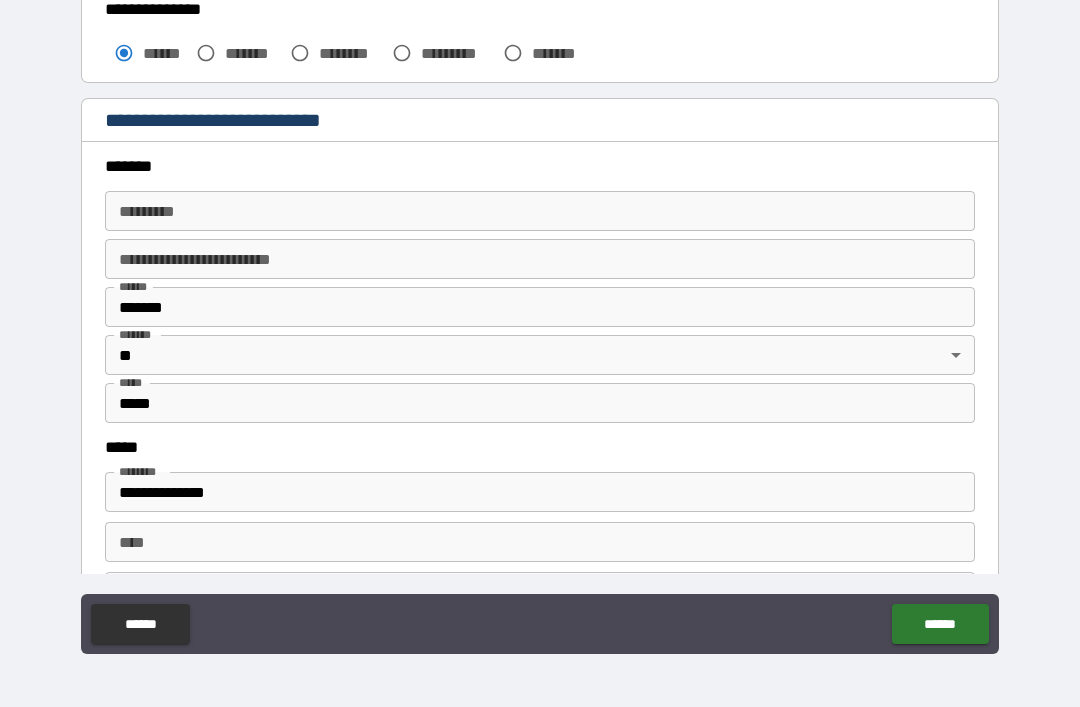 scroll, scrollTop: 620, scrollLeft: 0, axis: vertical 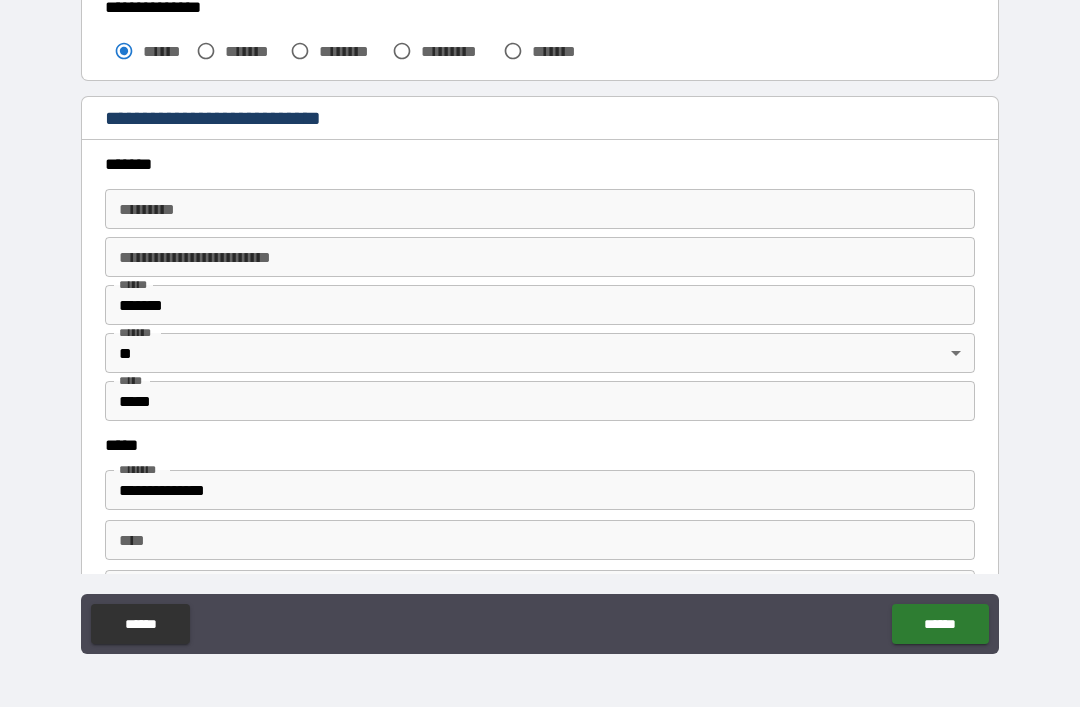 click on "*******   *" at bounding box center (540, 209) 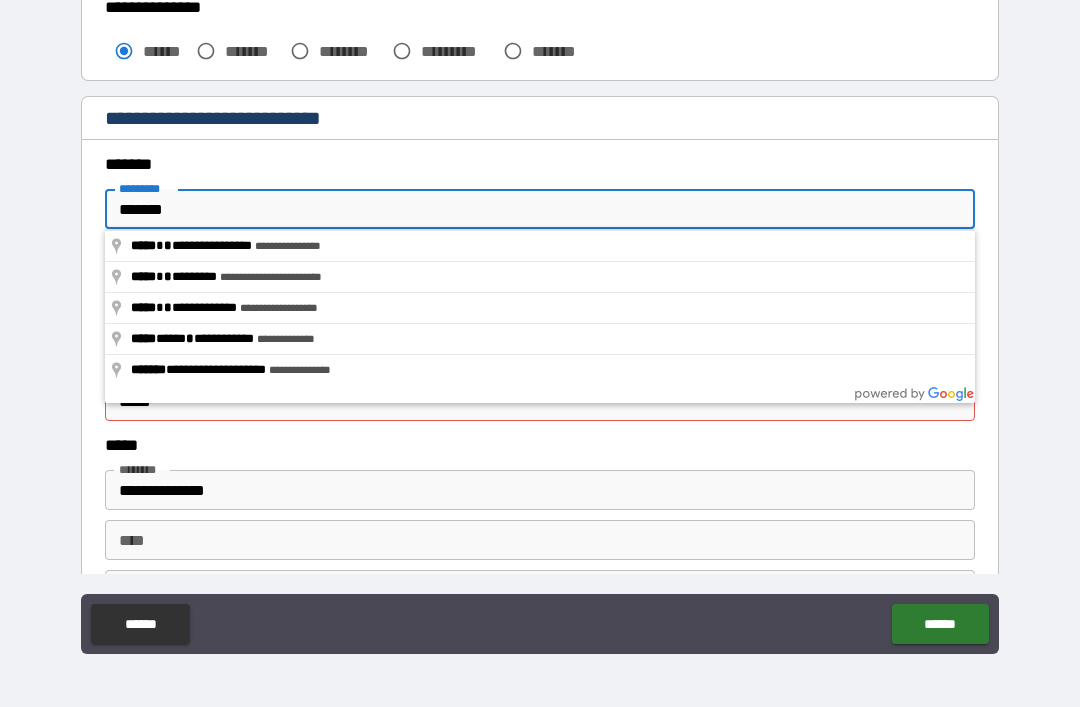 type on "**********" 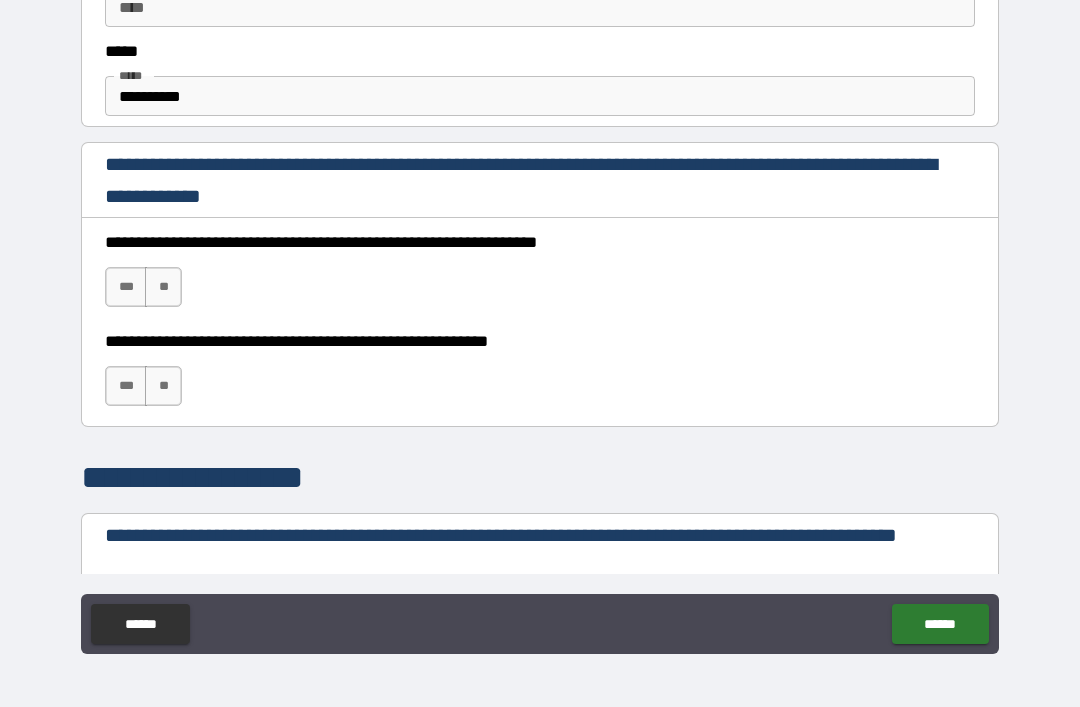 scroll, scrollTop: 1236, scrollLeft: 0, axis: vertical 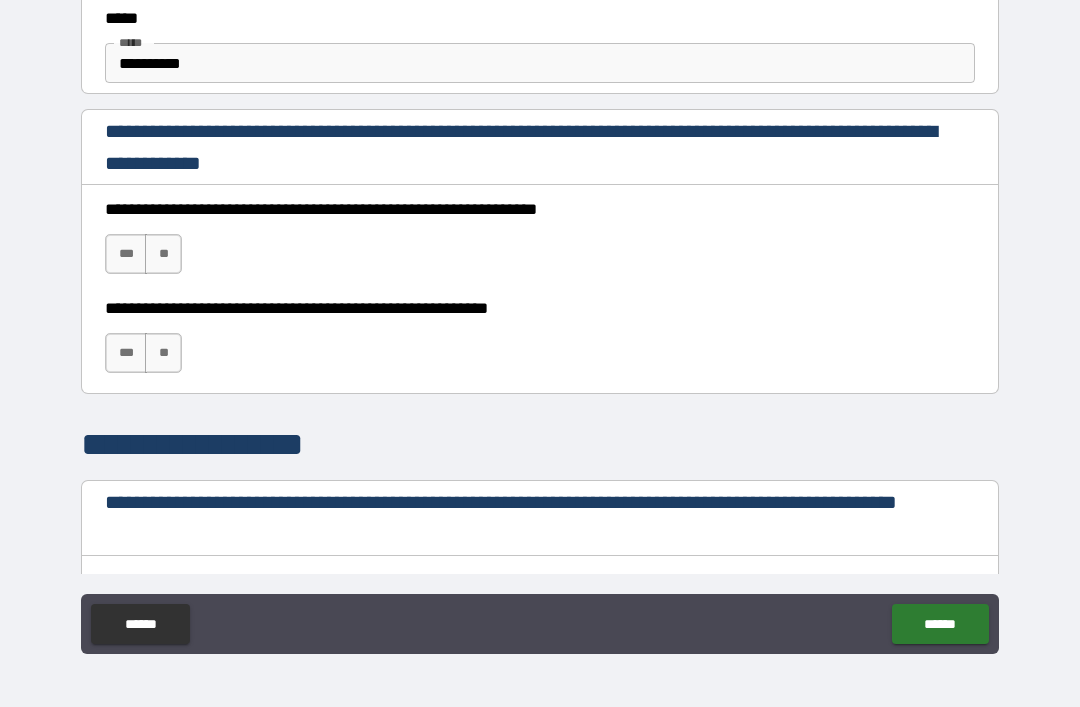 click on "***" at bounding box center [126, 254] 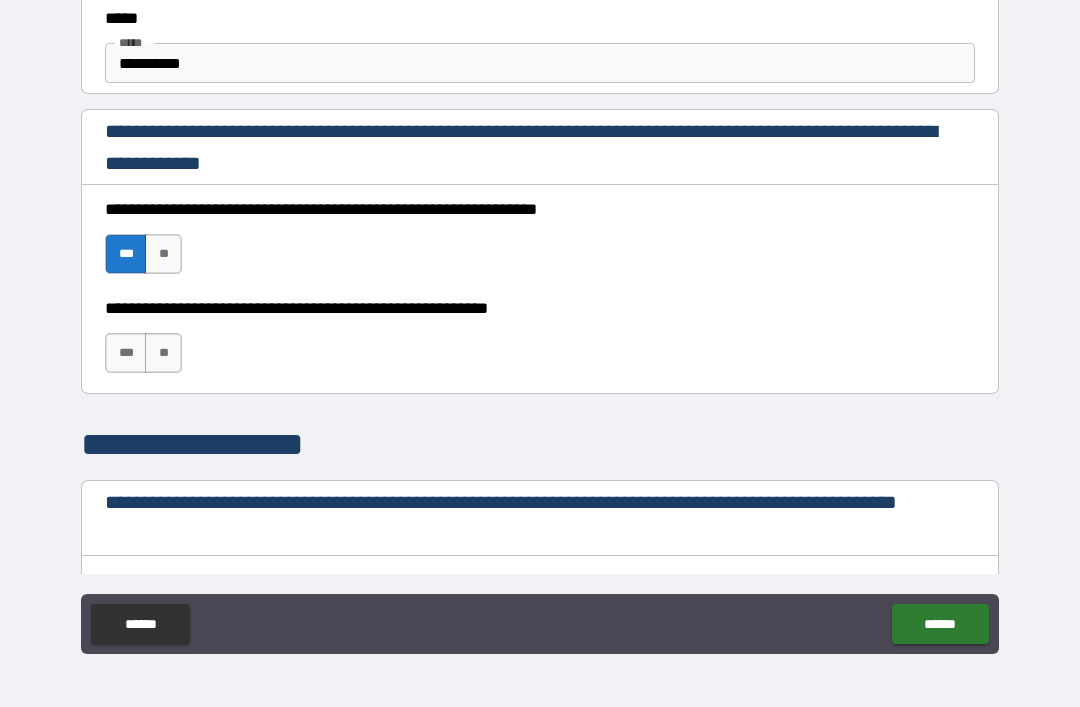 click on "***" at bounding box center (126, 353) 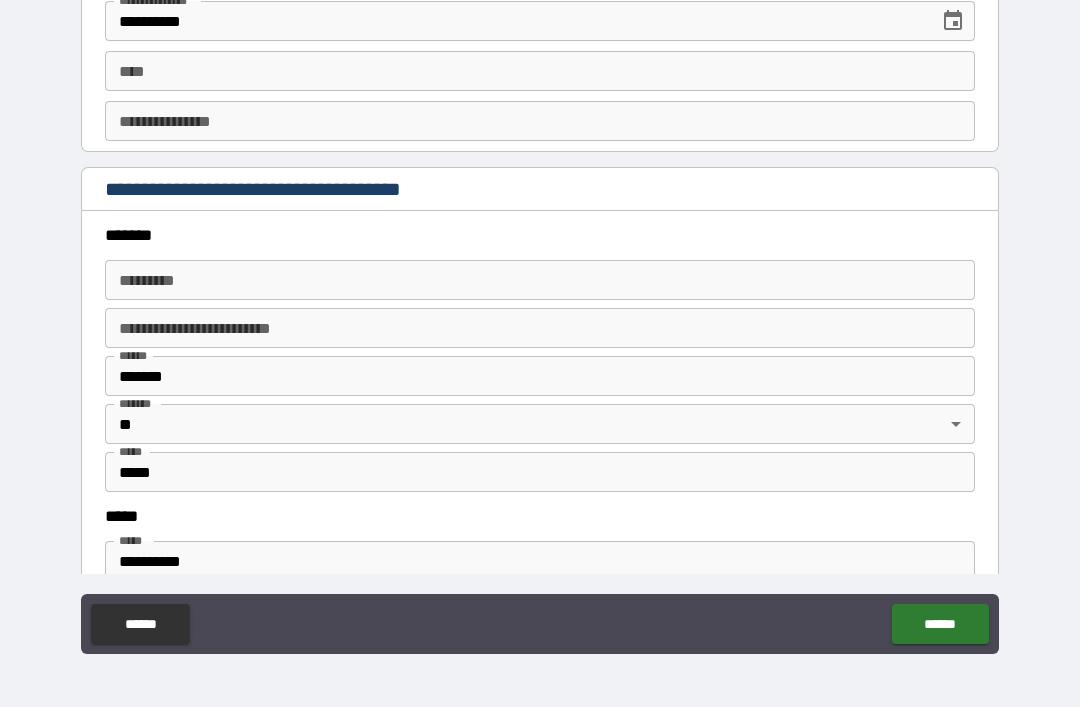 scroll, scrollTop: 2188, scrollLeft: 0, axis: vertical 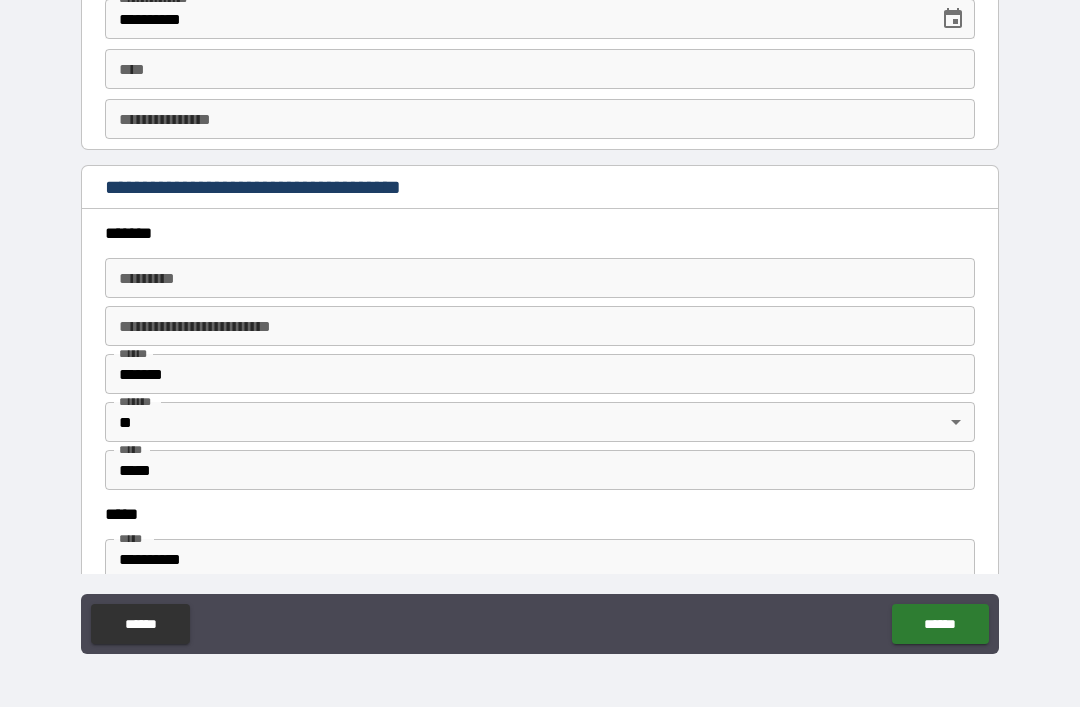 click on "*******   *" at bounding box center (540, 278) 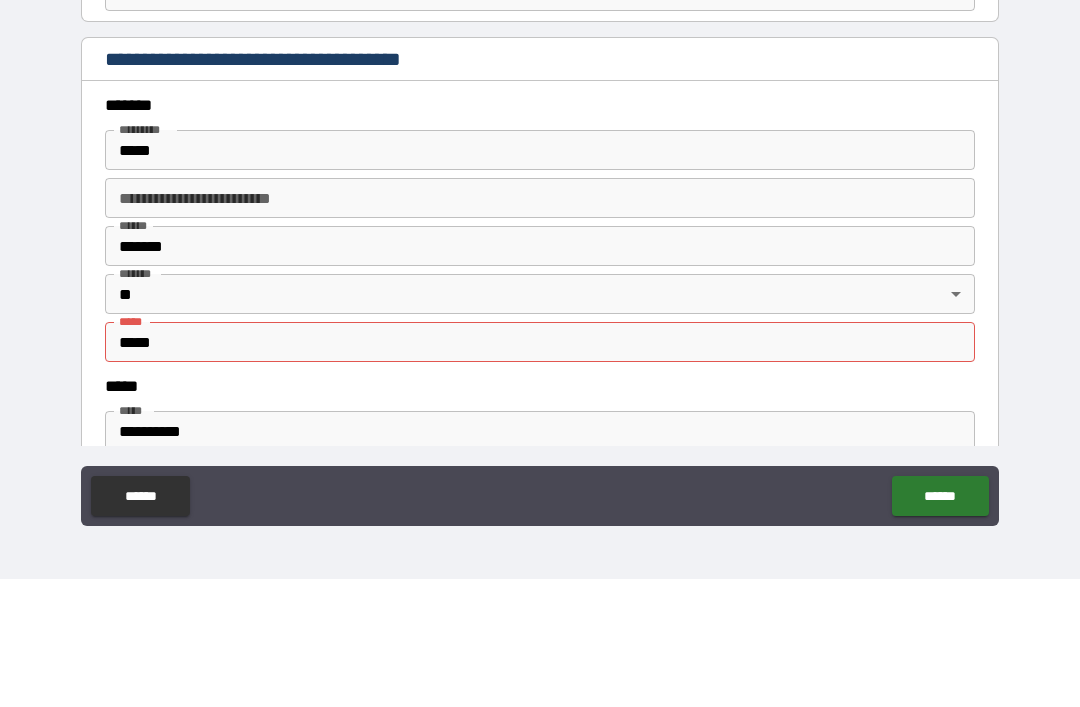 type on "**********" 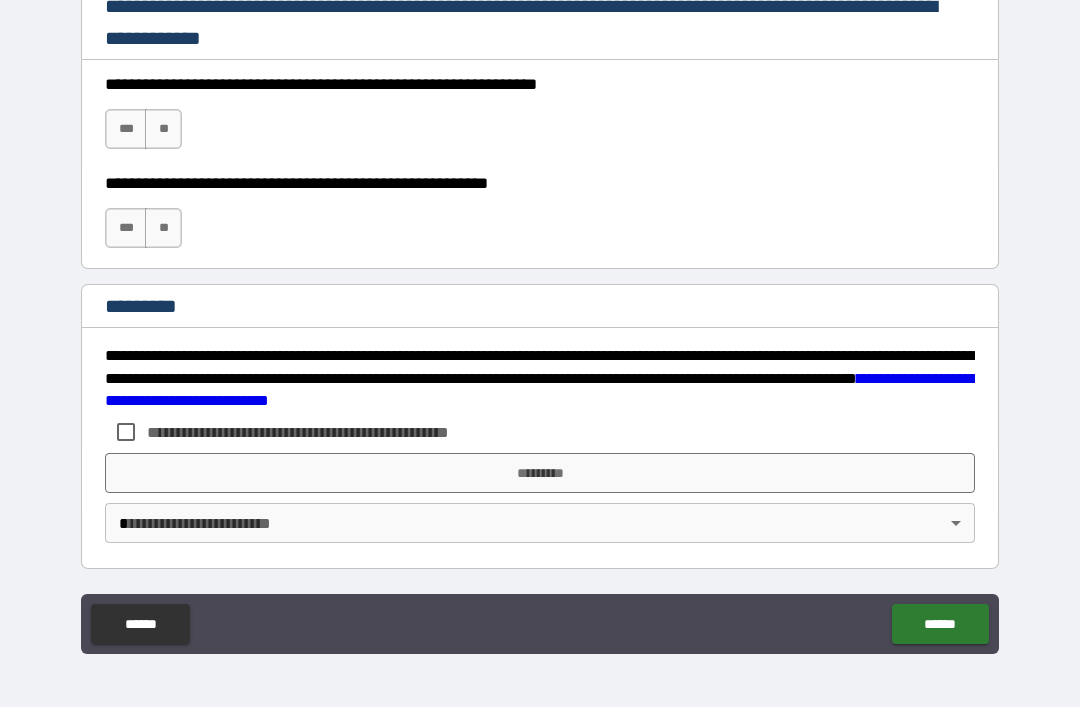 scroll, scrollTop: 2998, scrollLeft: 0, axis: vertical 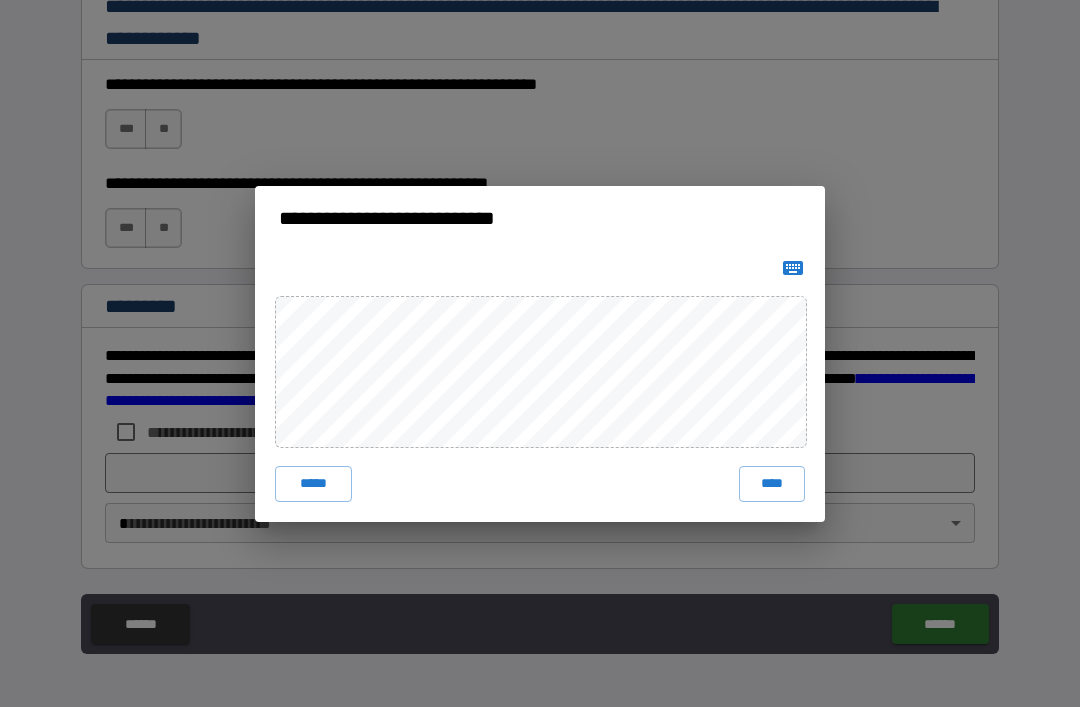 click on "****" at bounding box center (772, 484) 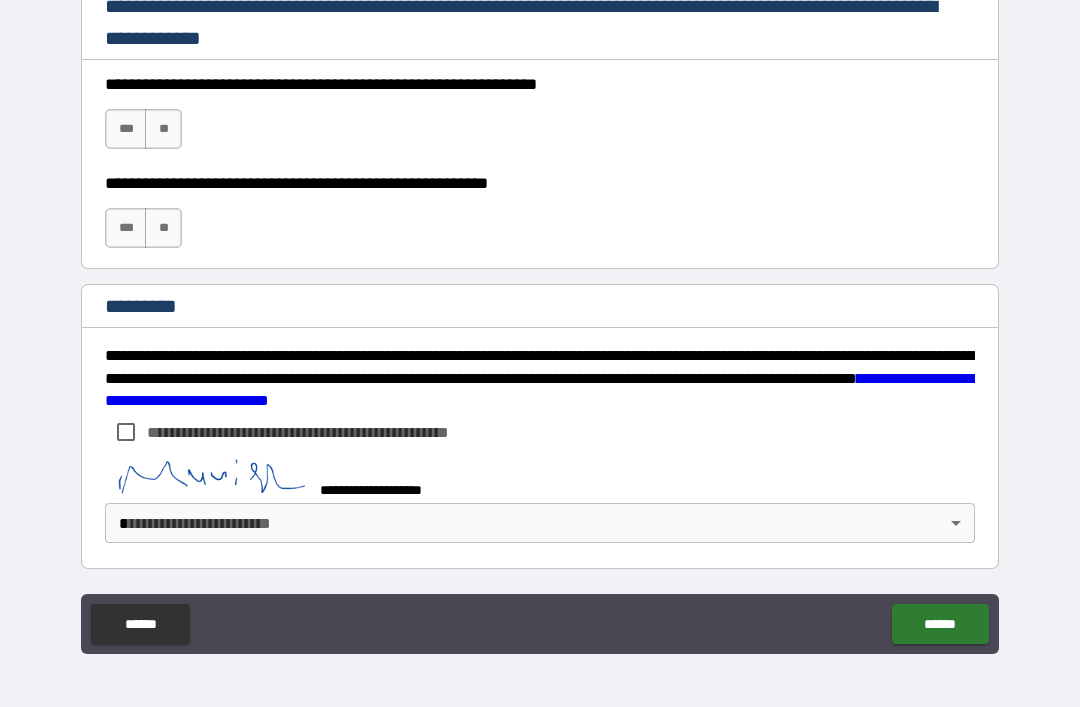 scroll, scrollTop: 2988, scrollLeft: 0, axis: vertical 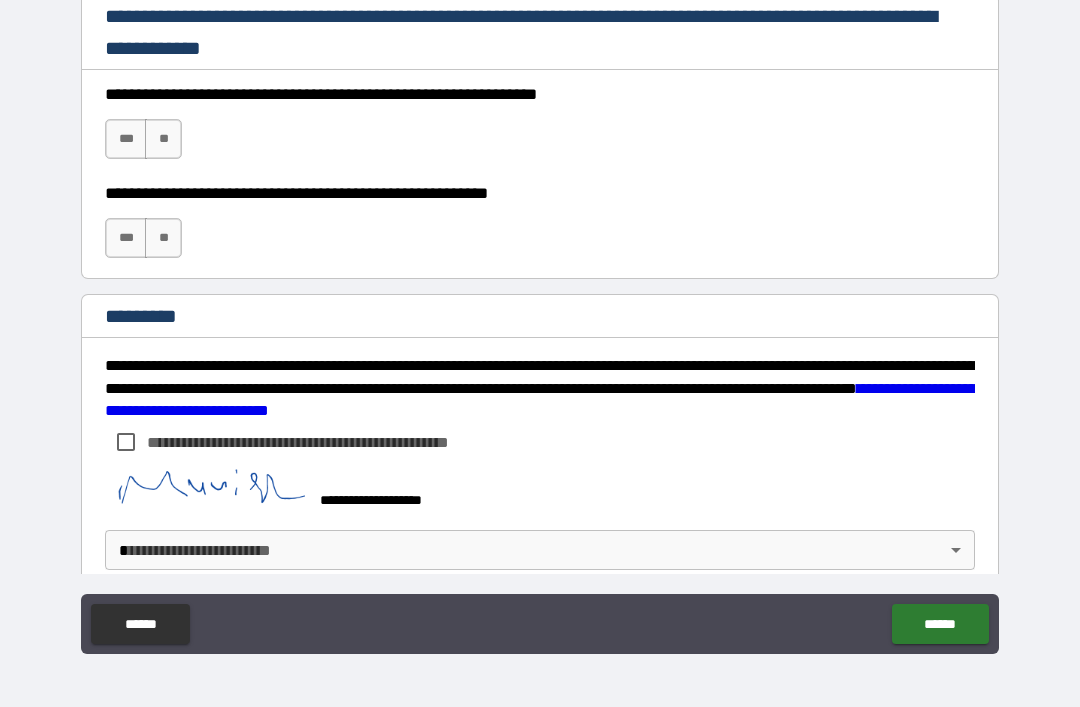 click on "******" at bounding box center [940, 624] 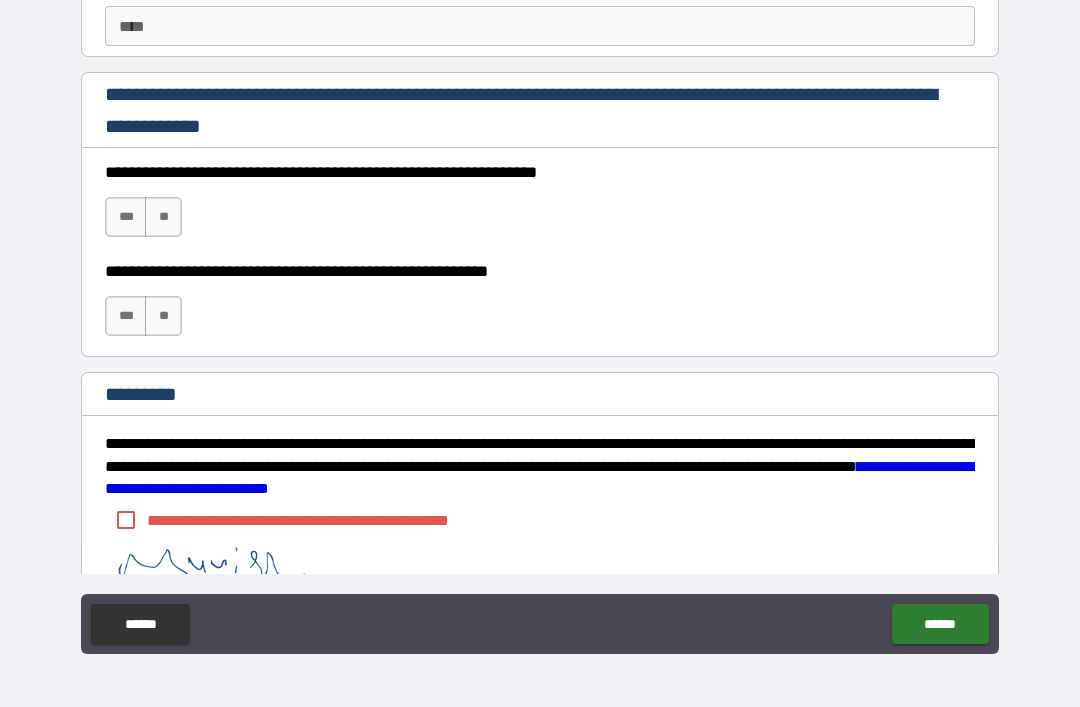 scroll, scrollTop: 2906, scrollLeft: 0, axis: vertical 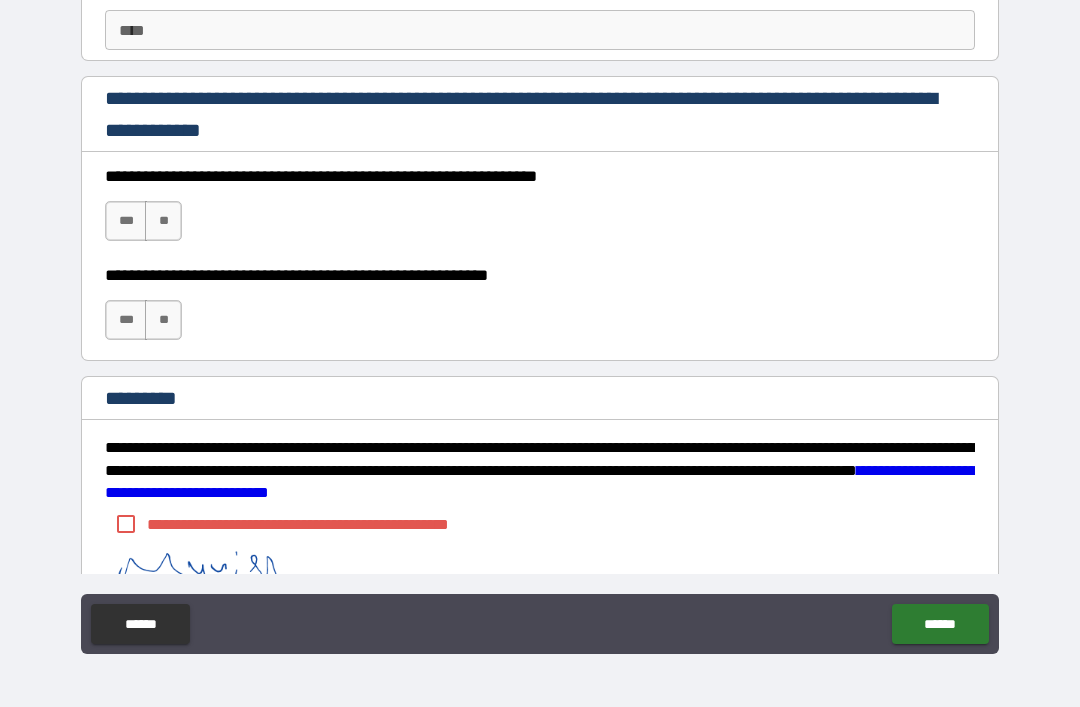 click on "***" at bounding box center [126, 221] 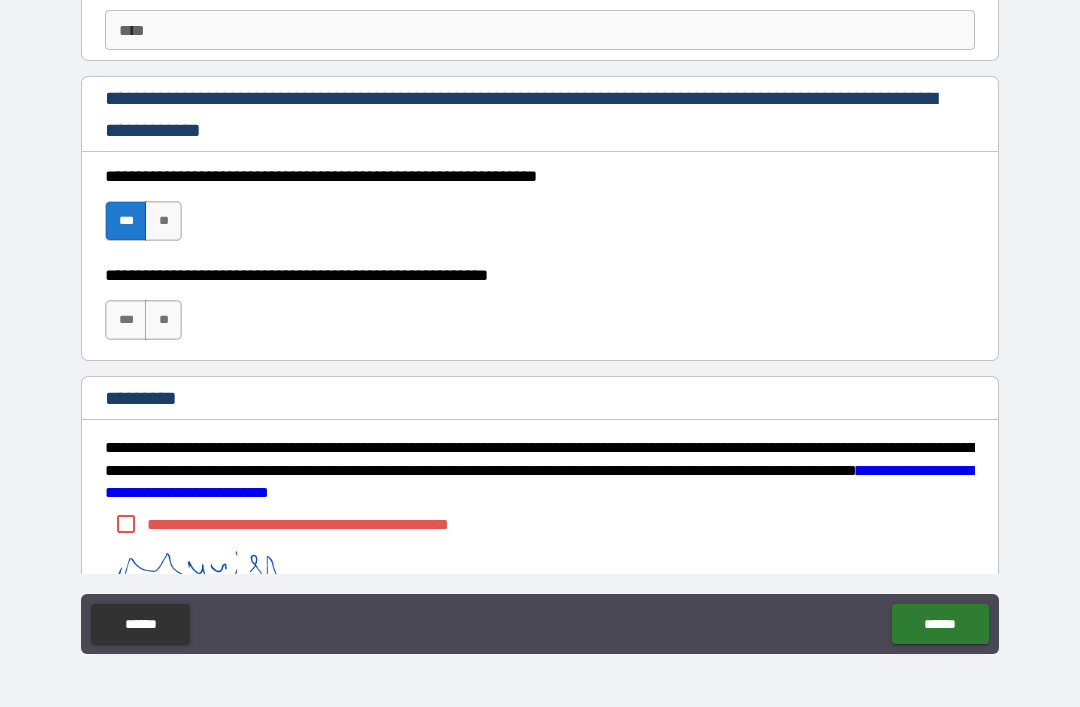 click on "***" at bounding box center (126, 320) 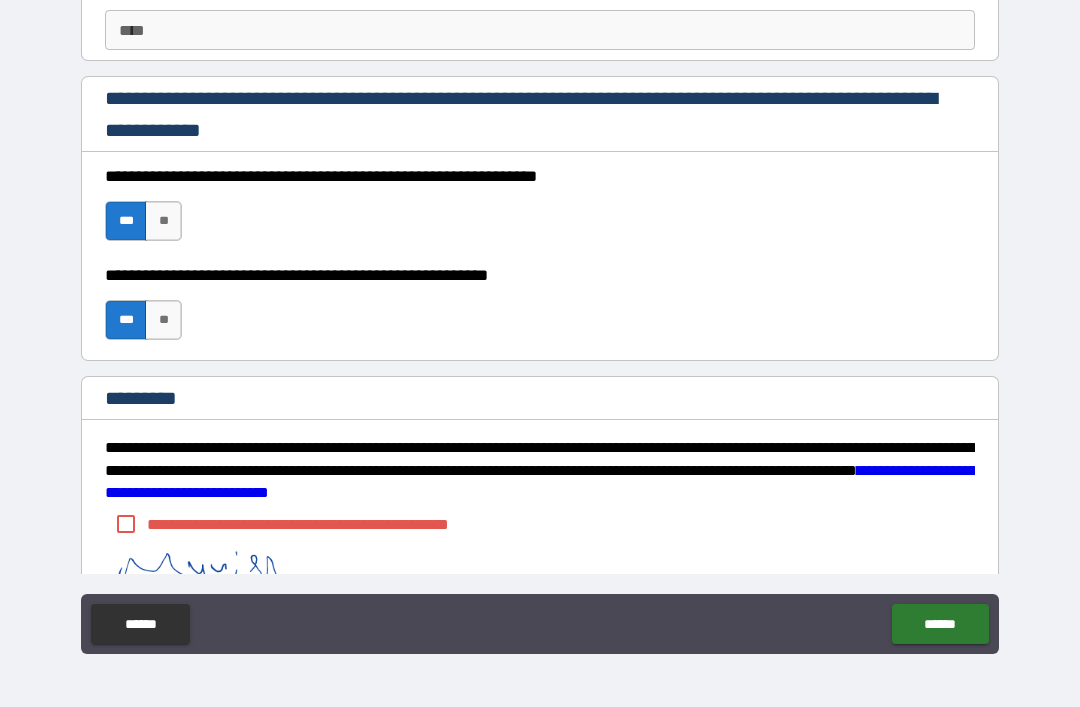 click on "******" at bounding box center (940, 624) 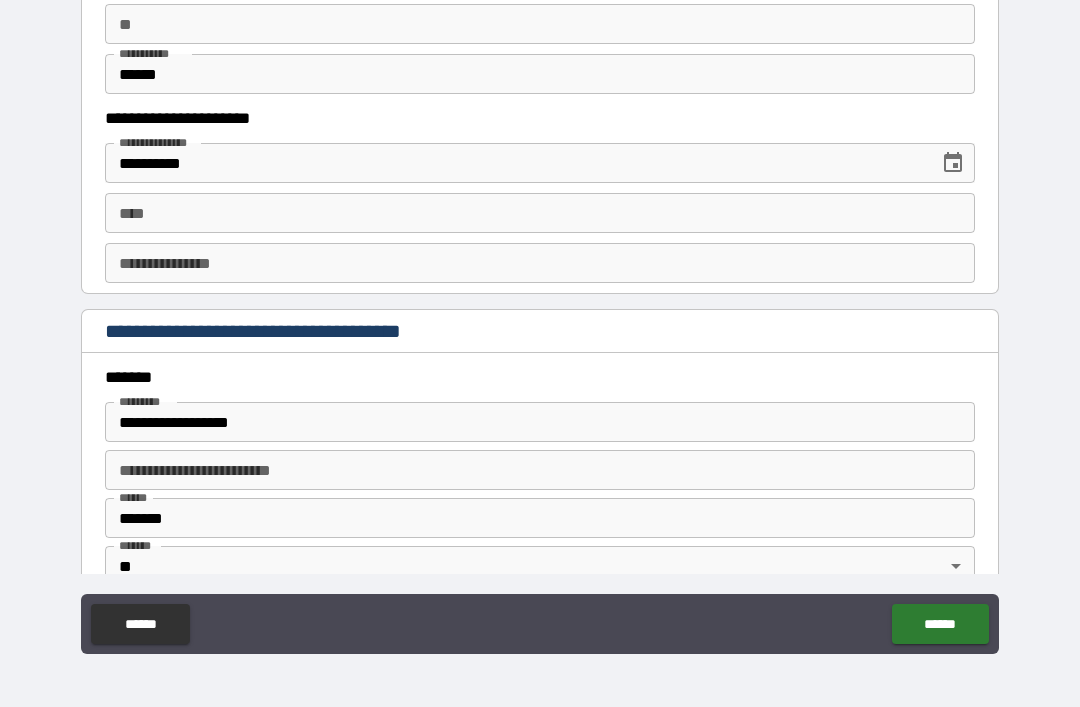 scroll, scrollTop: 2045, scrollLeft: 0, axis: vertical 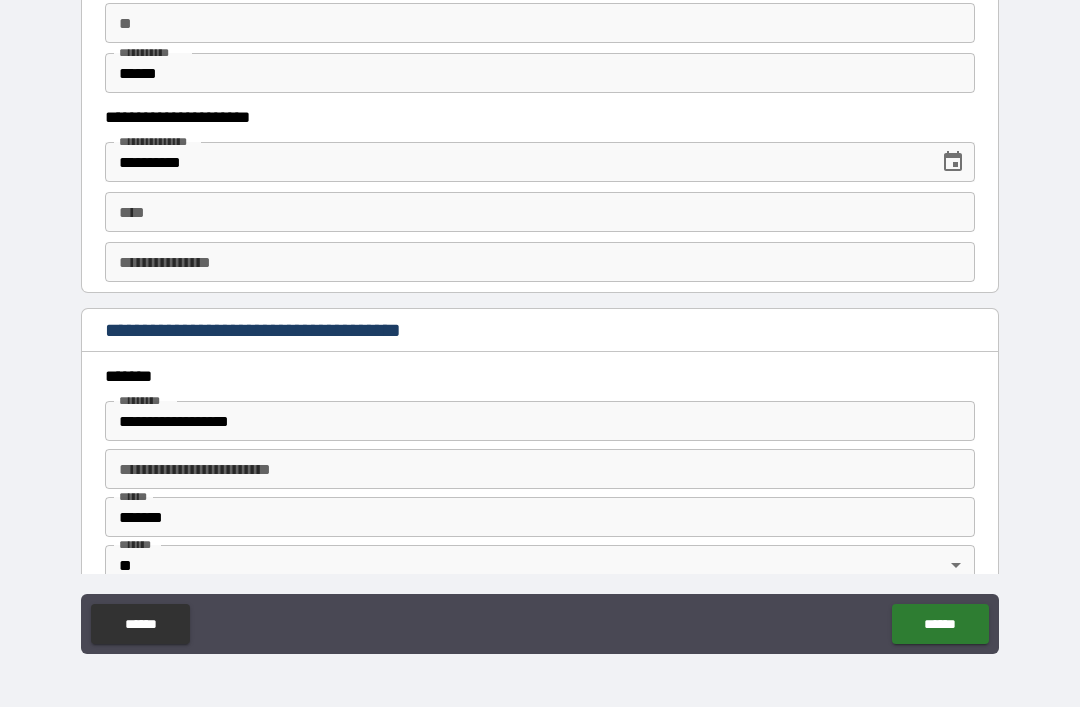click on "****" at bounding box center (540, 212) 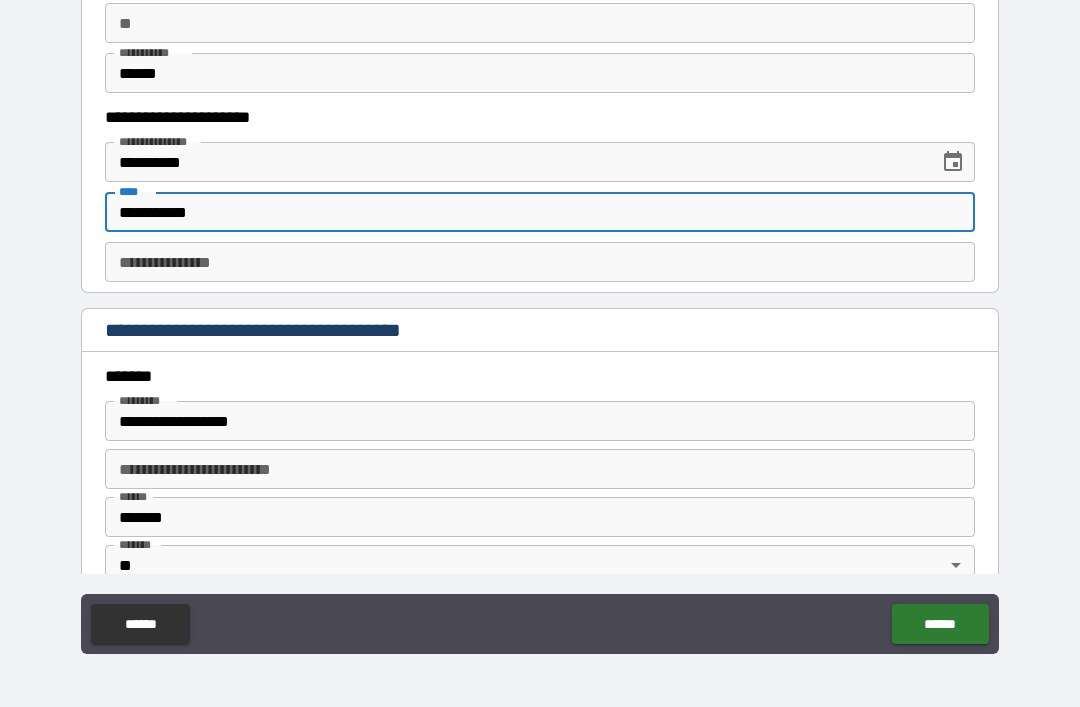 type on "**********" 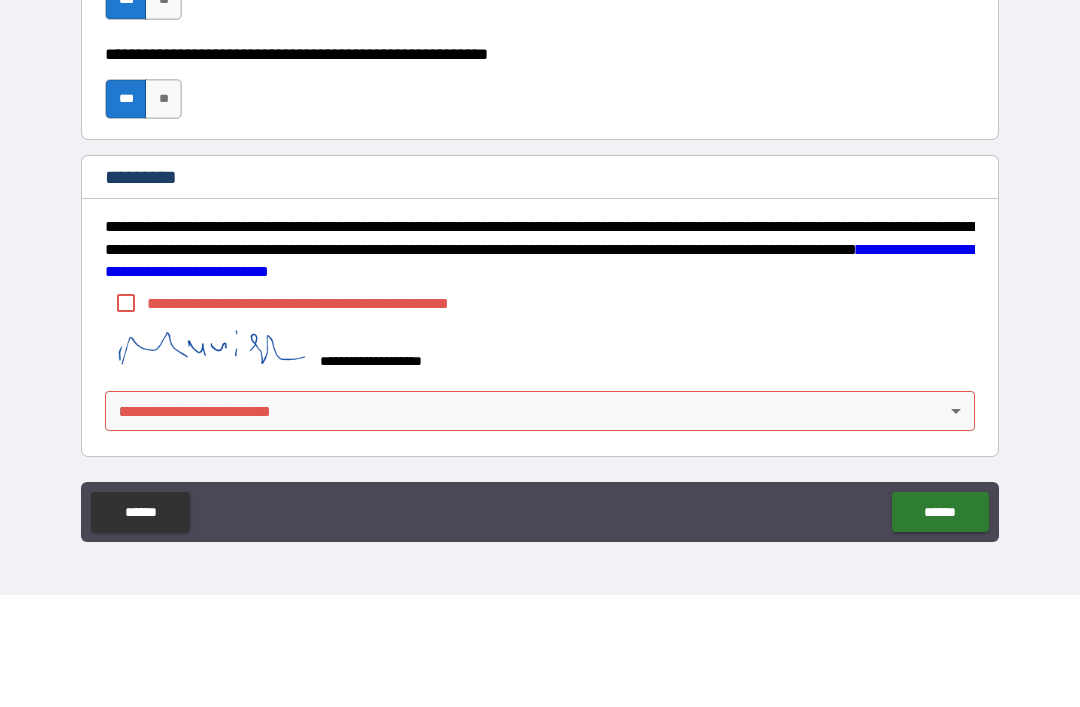 scroll, scrollTop: 3015, scrollLeft: 0, axis: vertical 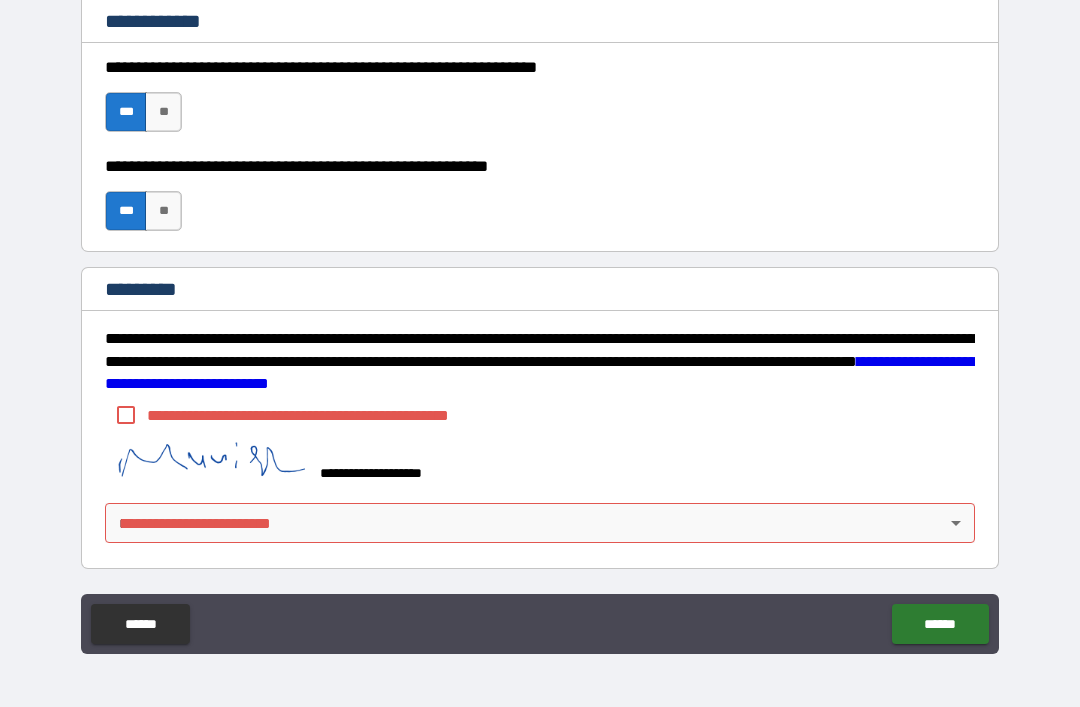 click on "******" at bounding box center (940, 624) 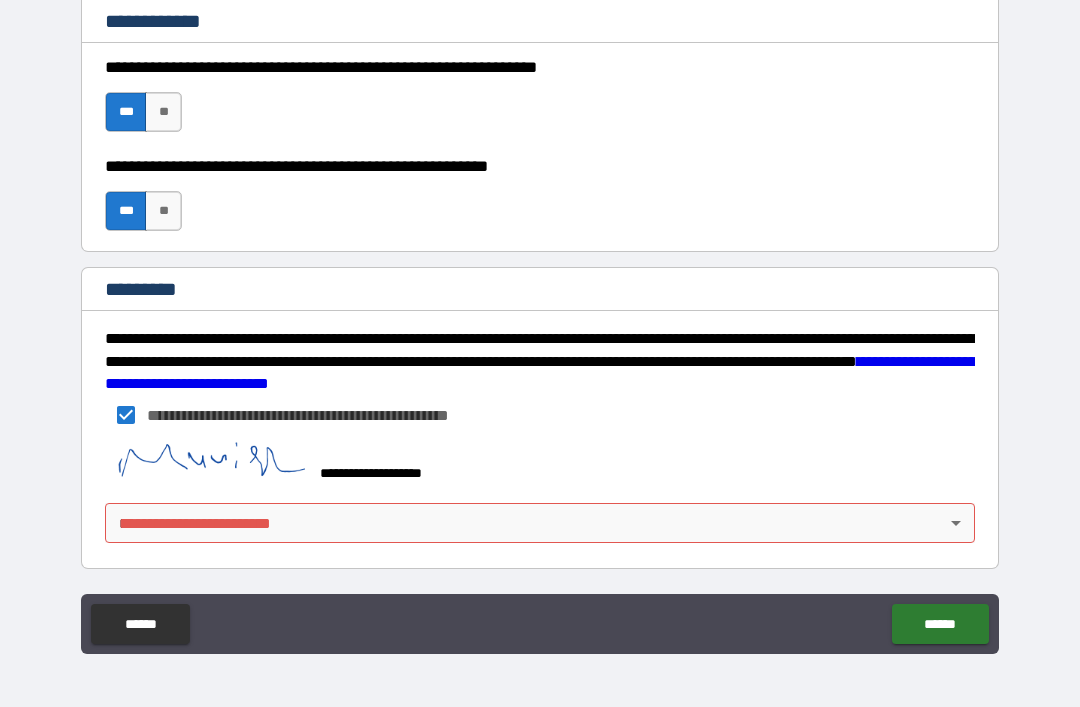 click on "**********" at bounding box center [540, 321] 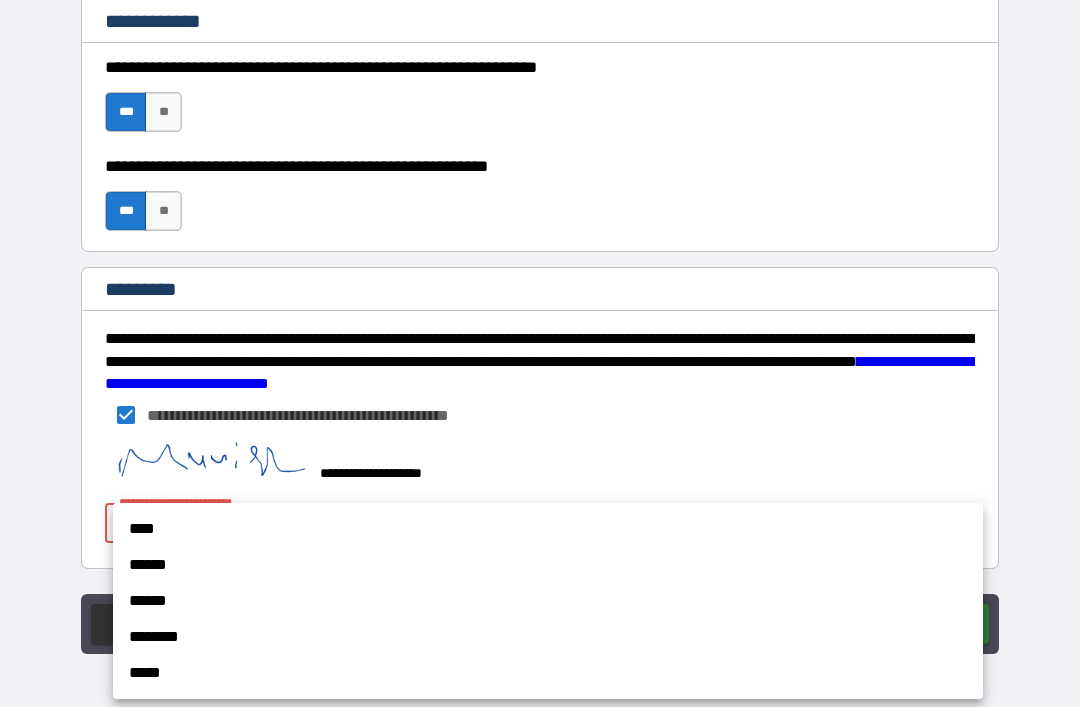 click on "****" at bounding box center [548, 529] 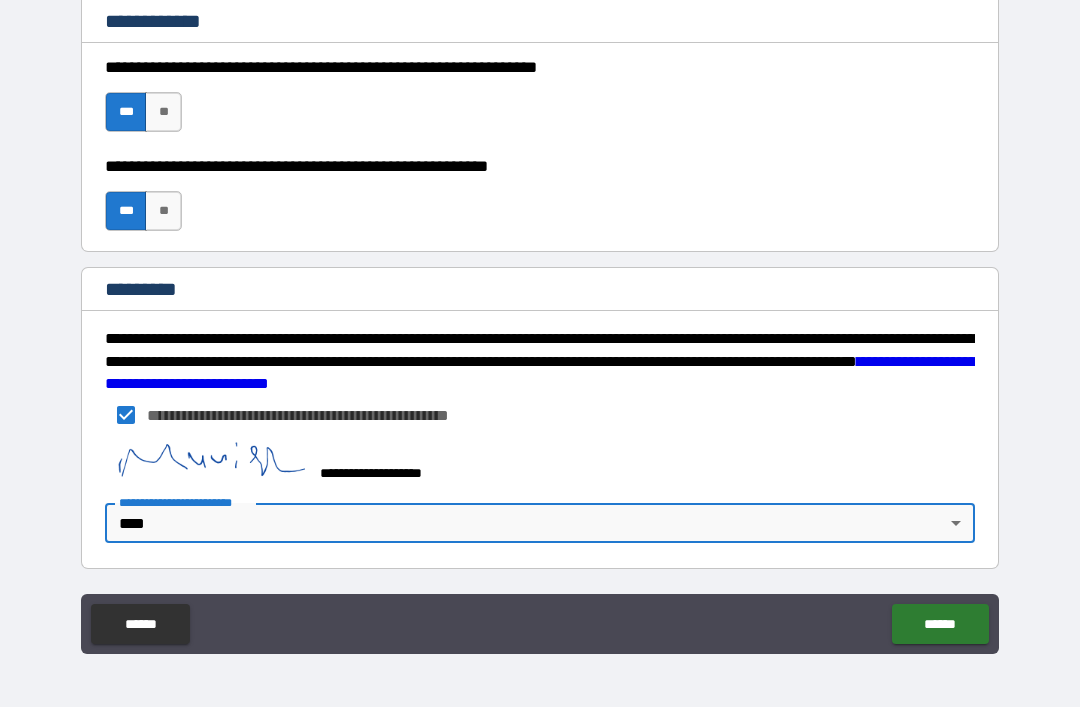 click on "******   ******" at bounding box center (540, 626) 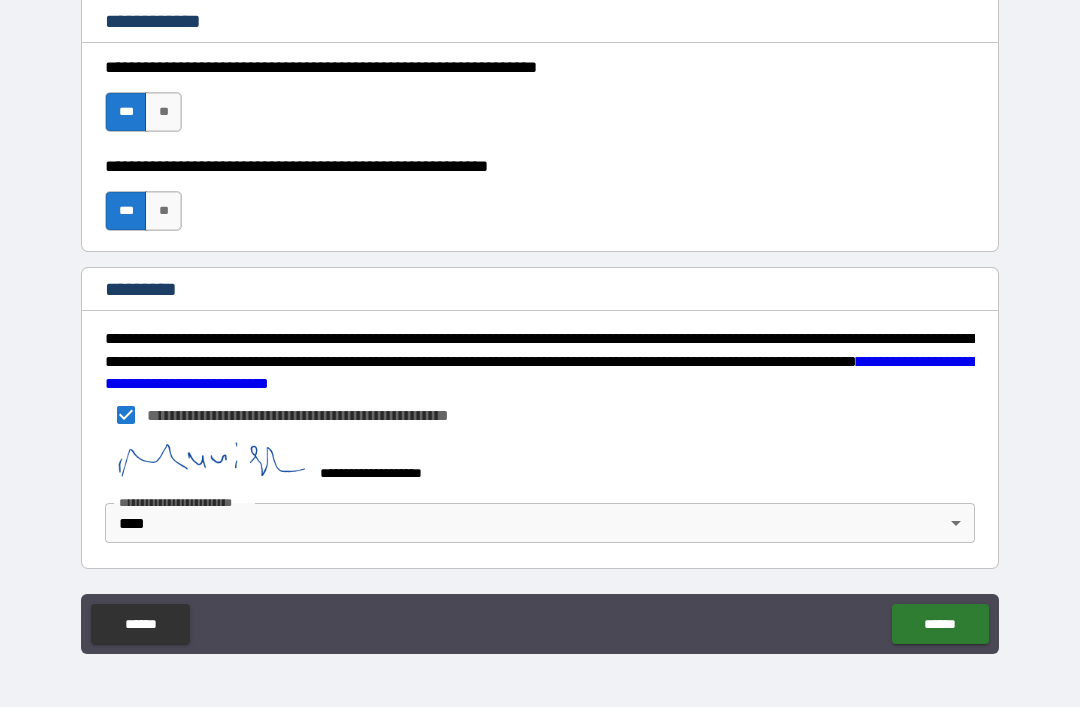 click on "******   ******" at bounding box center [540, 626] 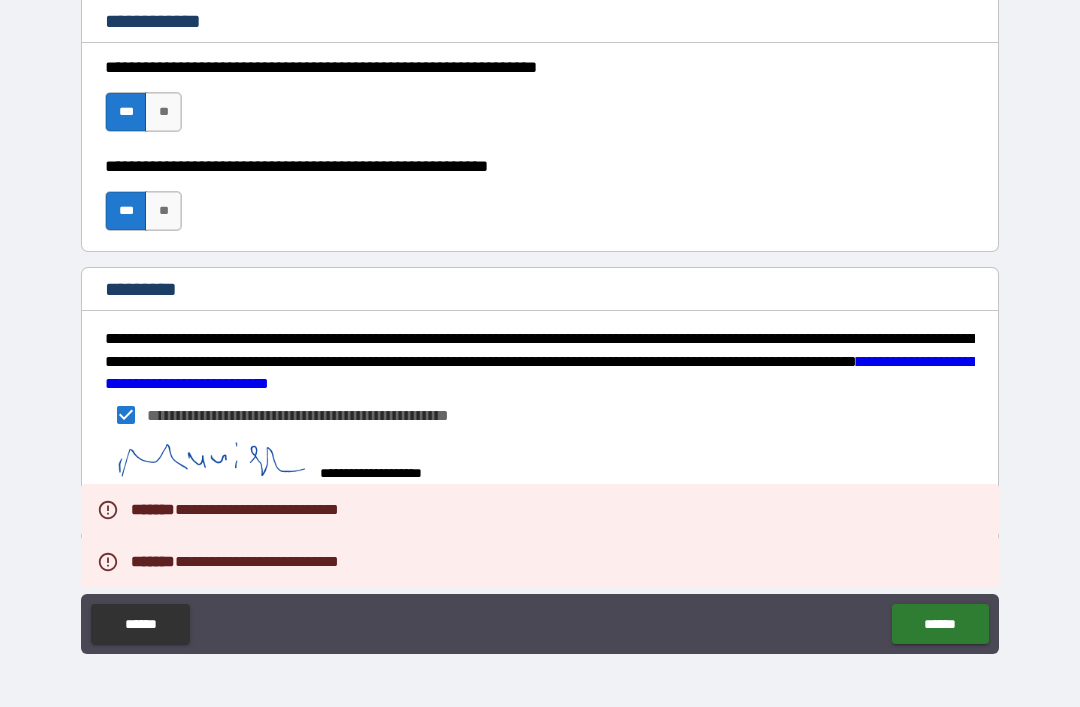 click on "******" at bounding box center [940, 624] 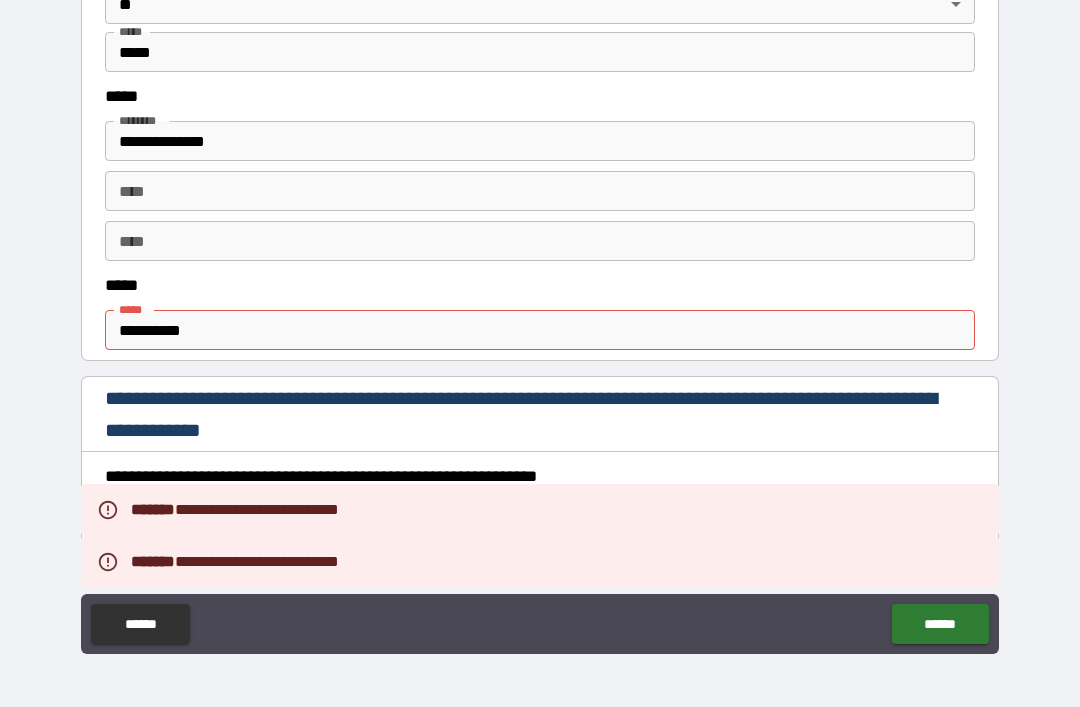 scroll, scrollTop: 967, scrollLeft: 0, axis: vertical 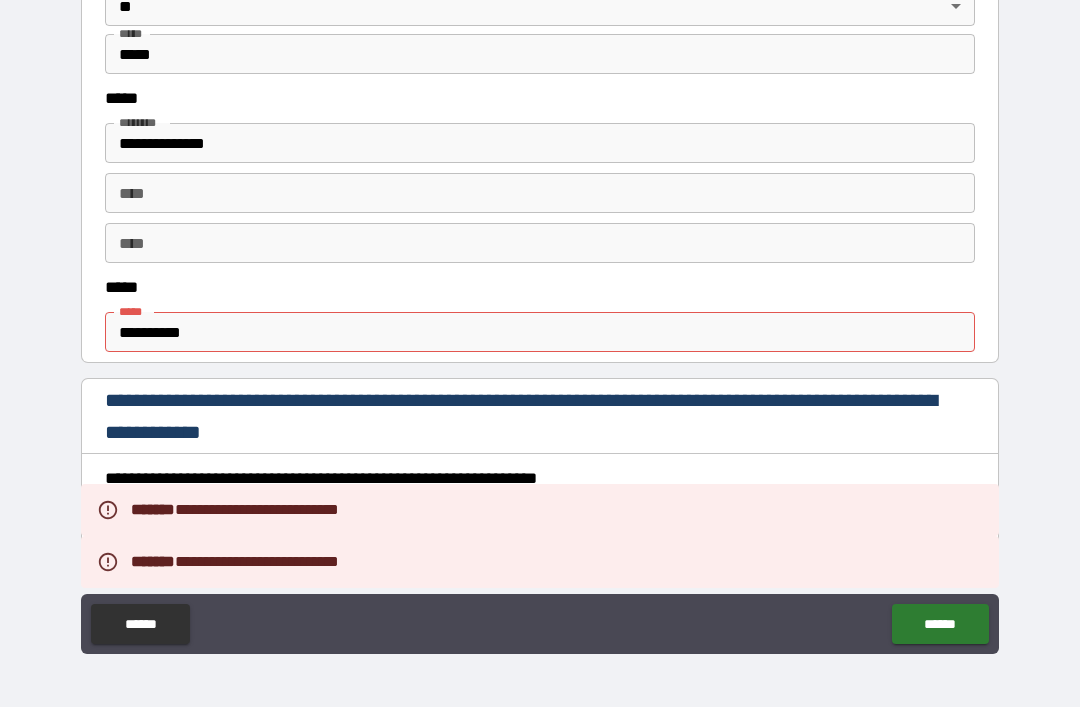 click on "**********" at bounding box center (540, 332) 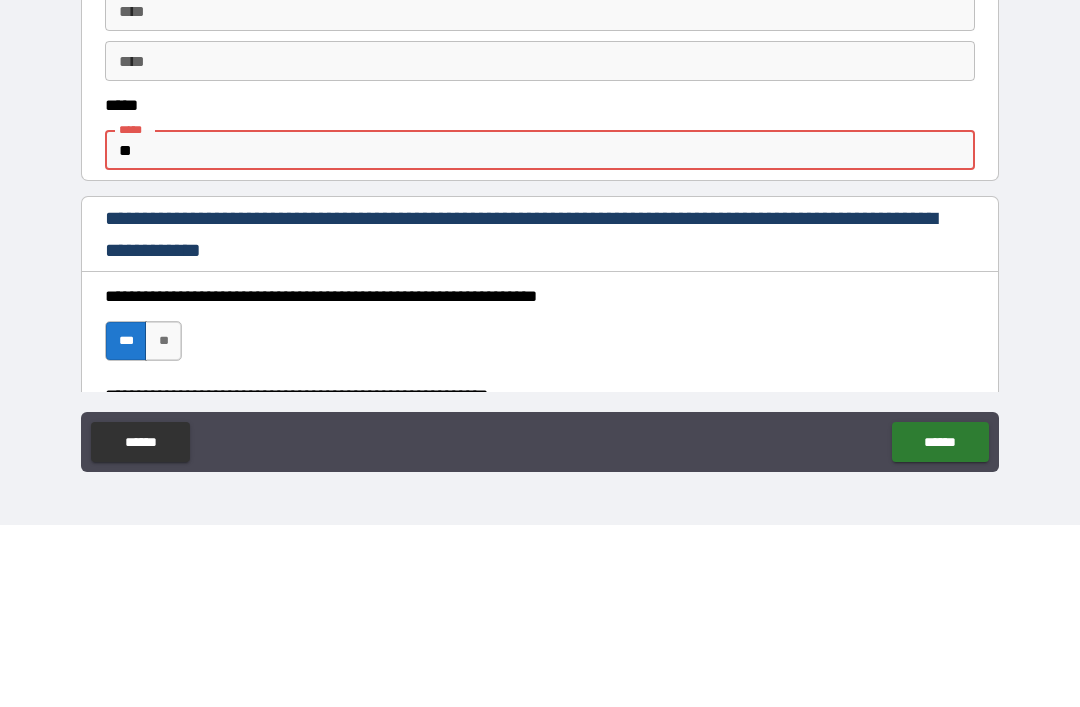 type on "*" 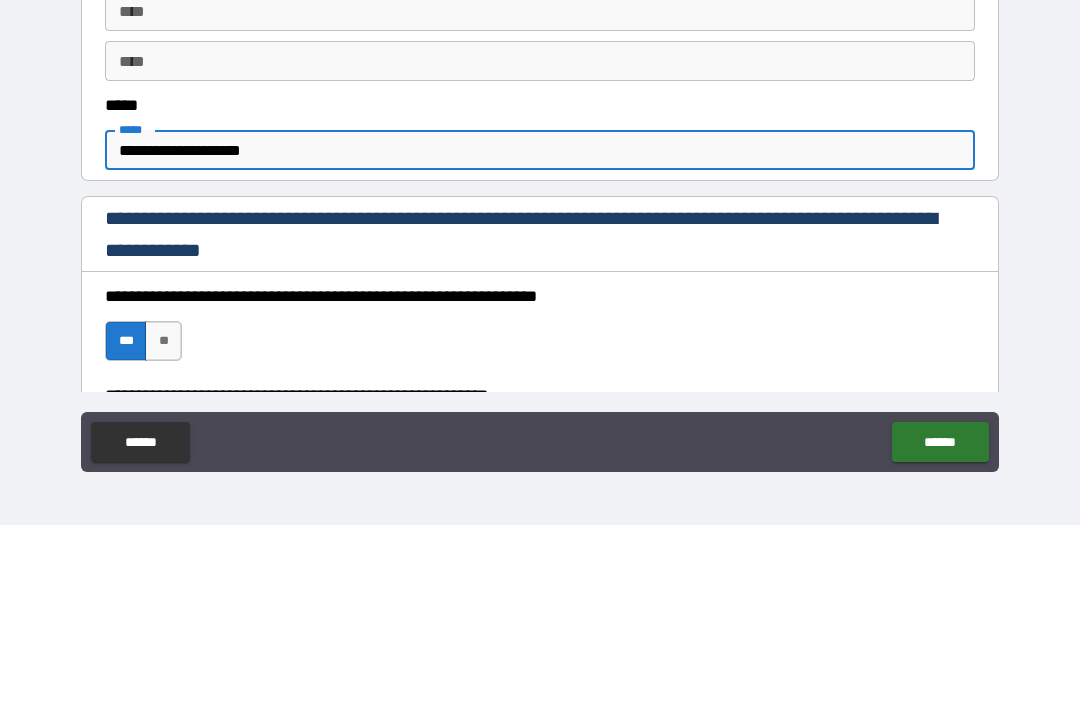 type on "**********" 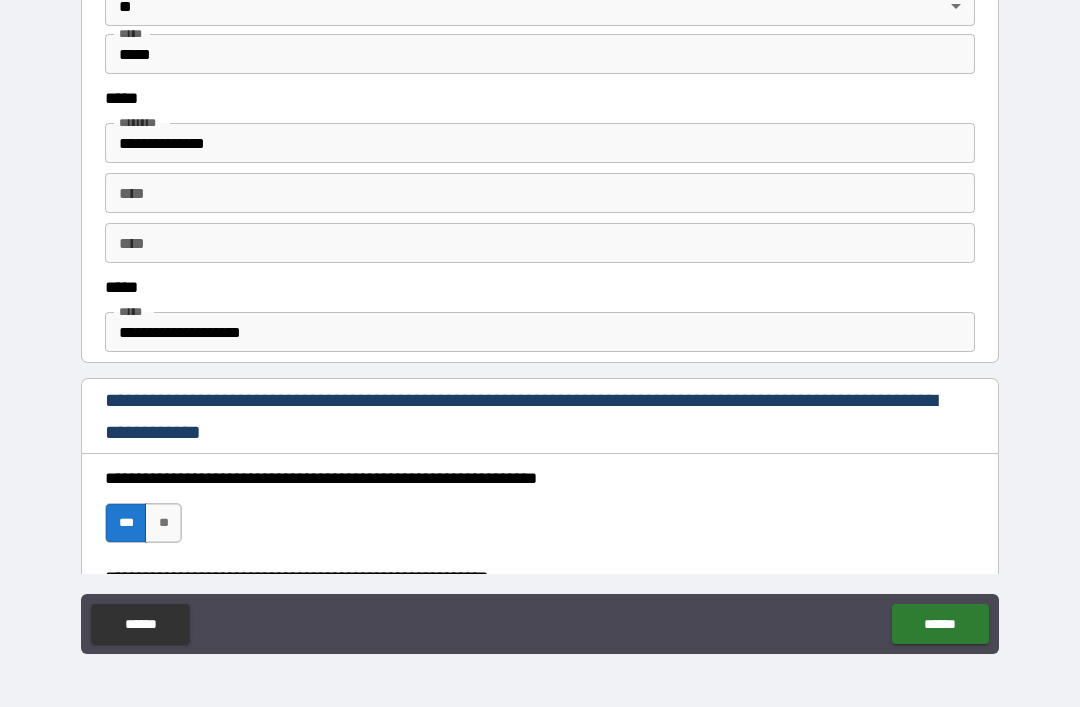 click on "******" at bounding box center (940, 624) 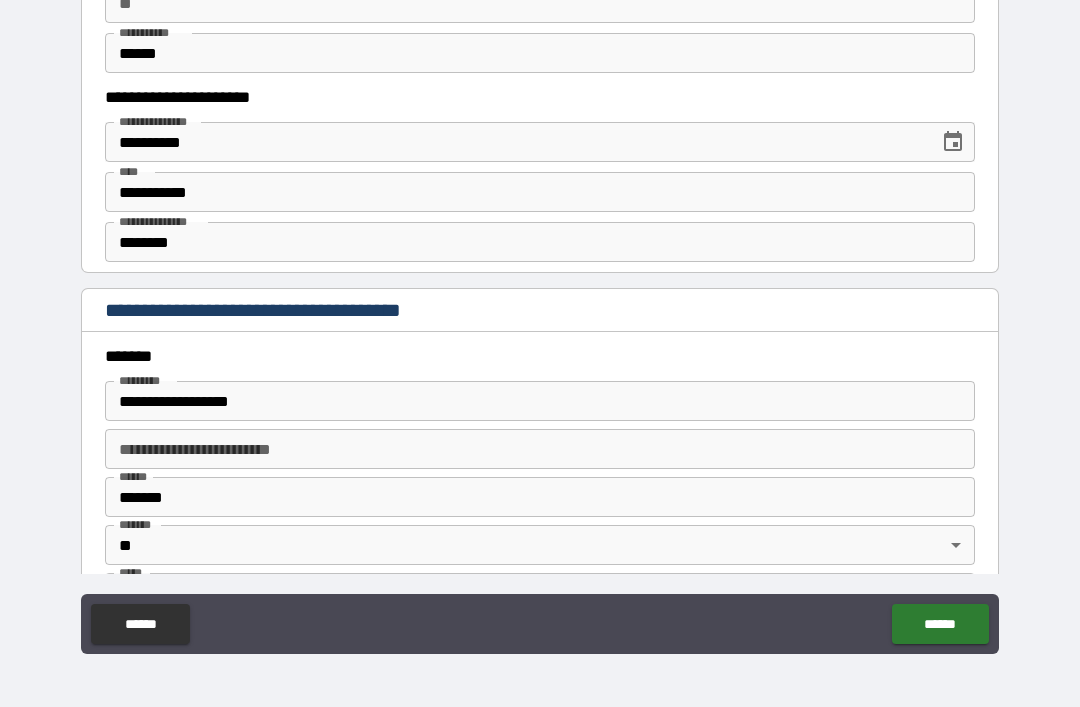 scroll, scrollTop: 2263, scrollLeft: 0, axis: vertical 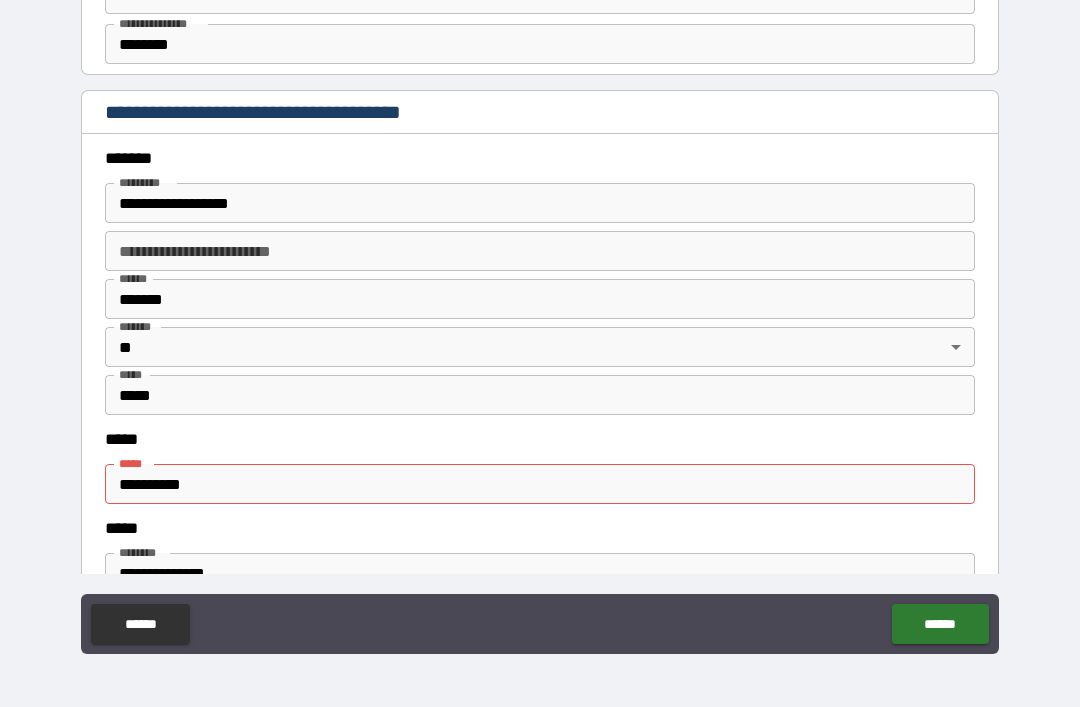 click on "**********" at bounding box center [540, 484] 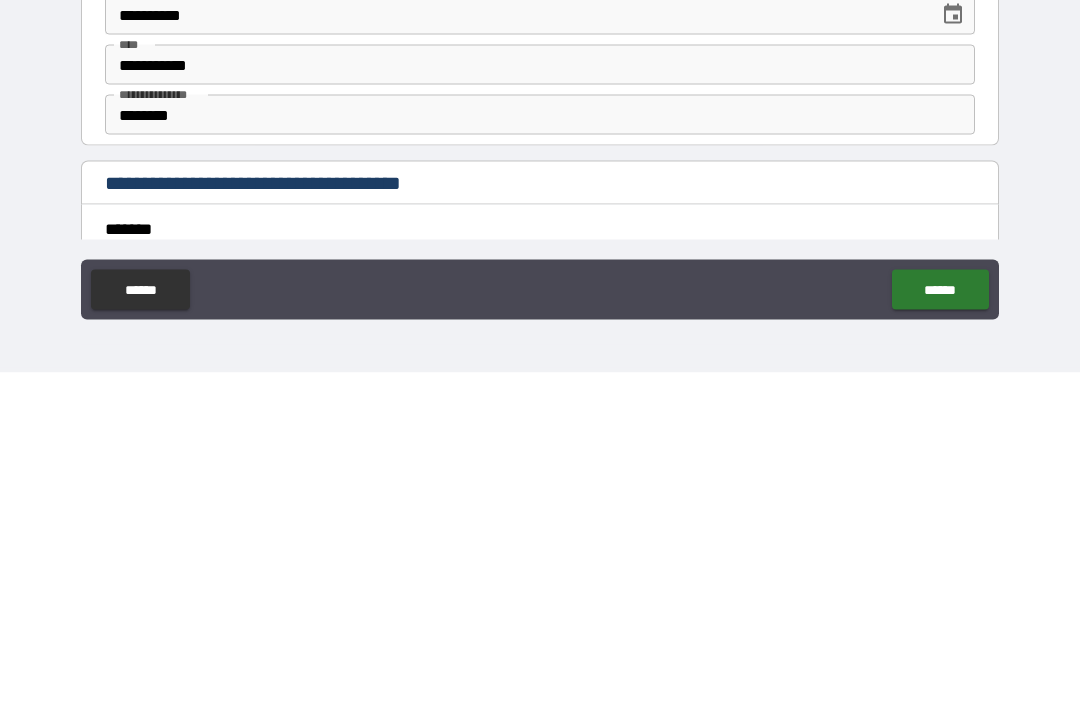 scroll, scrollTop: 1858, scrollLeft: 0, axis: vertical 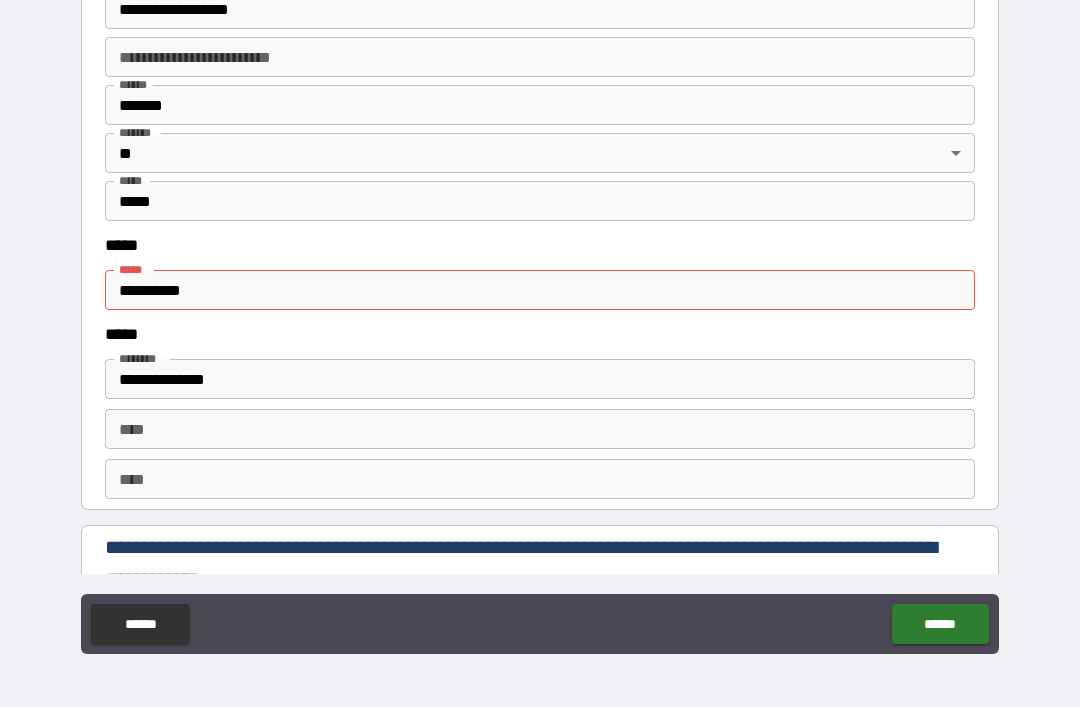 click on "**********" at bounding box center [540, 290] 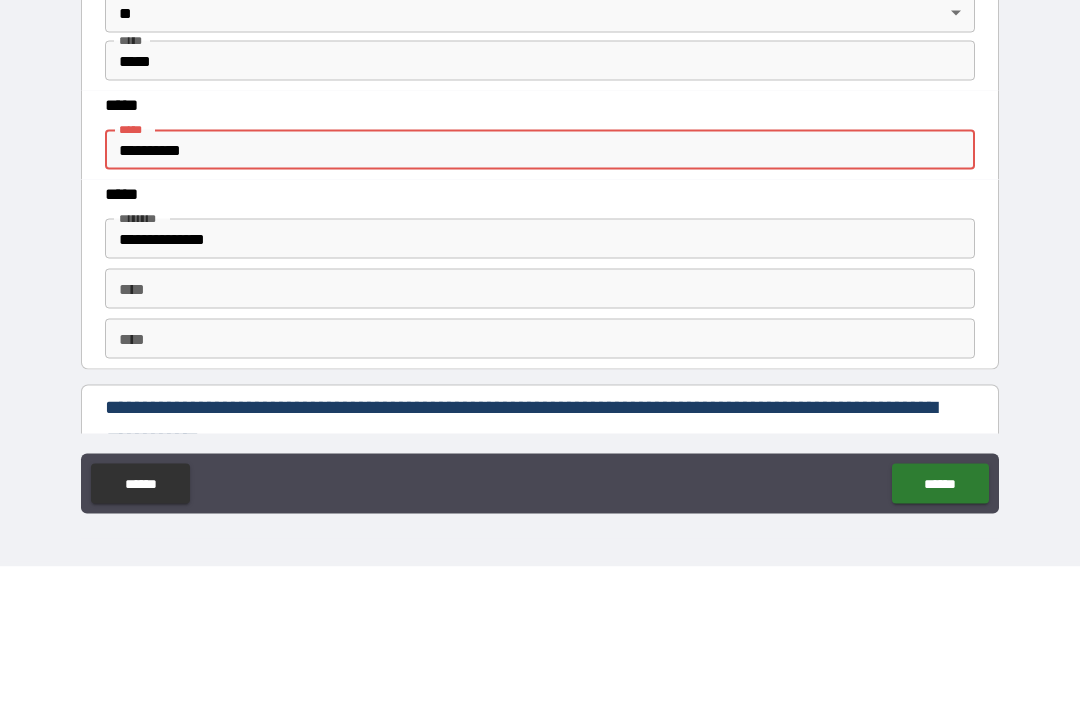 click on "**********" at bounding box center (540, 290) 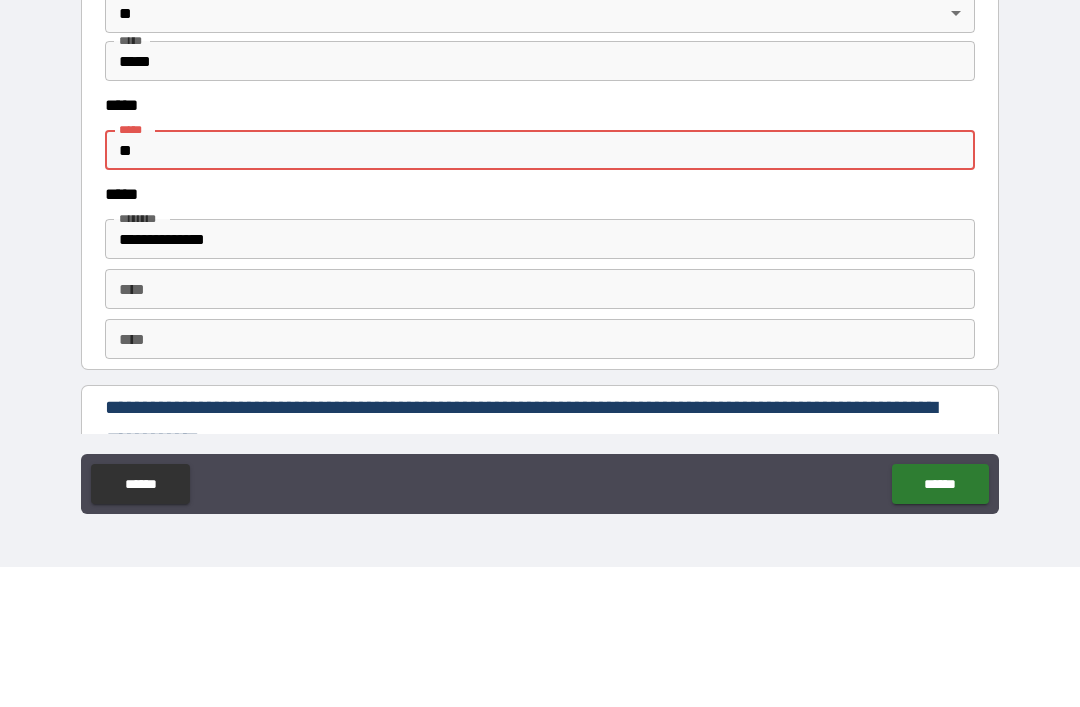 type on "*" 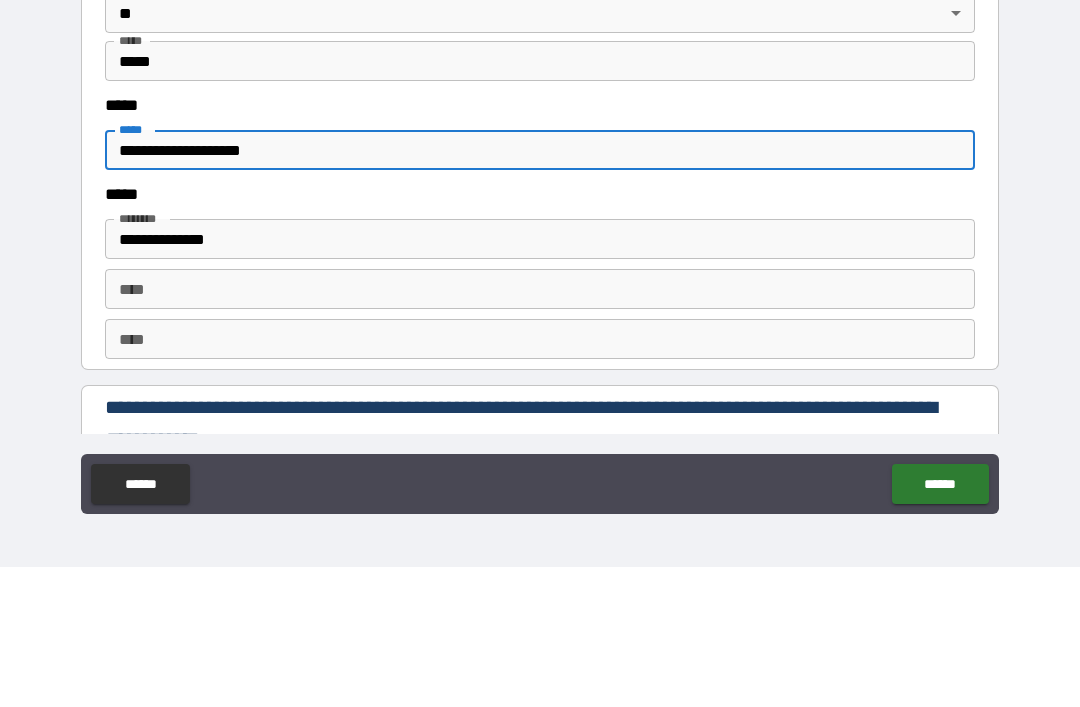 type on "**********" 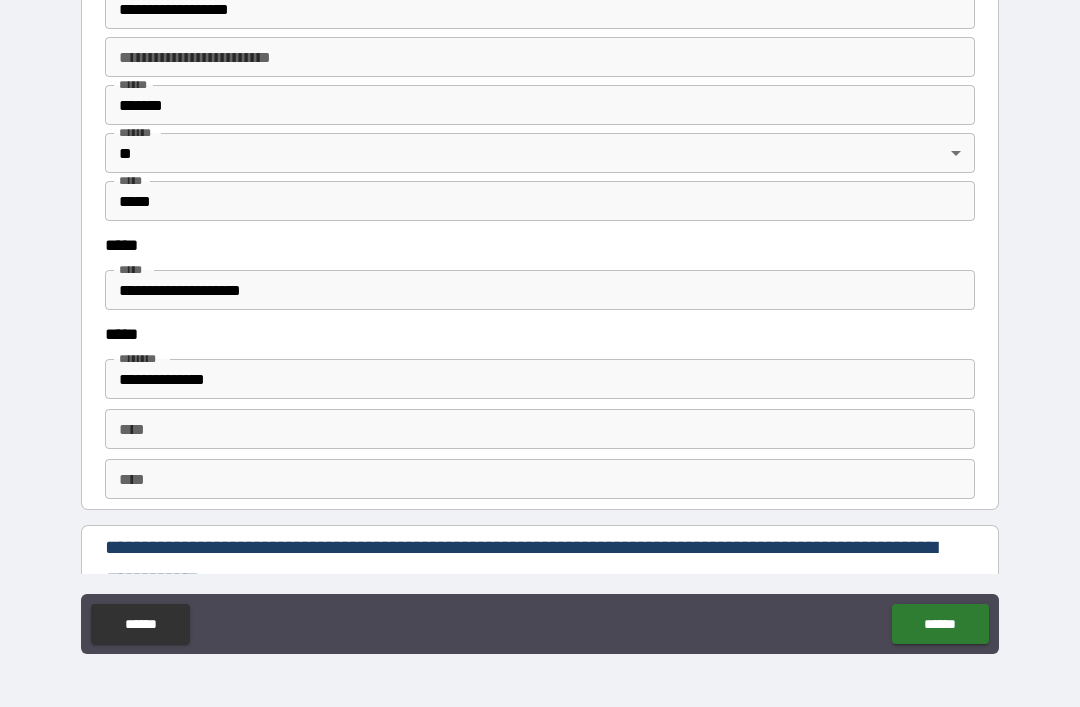 click on "******" at bounding box center (940, 624) 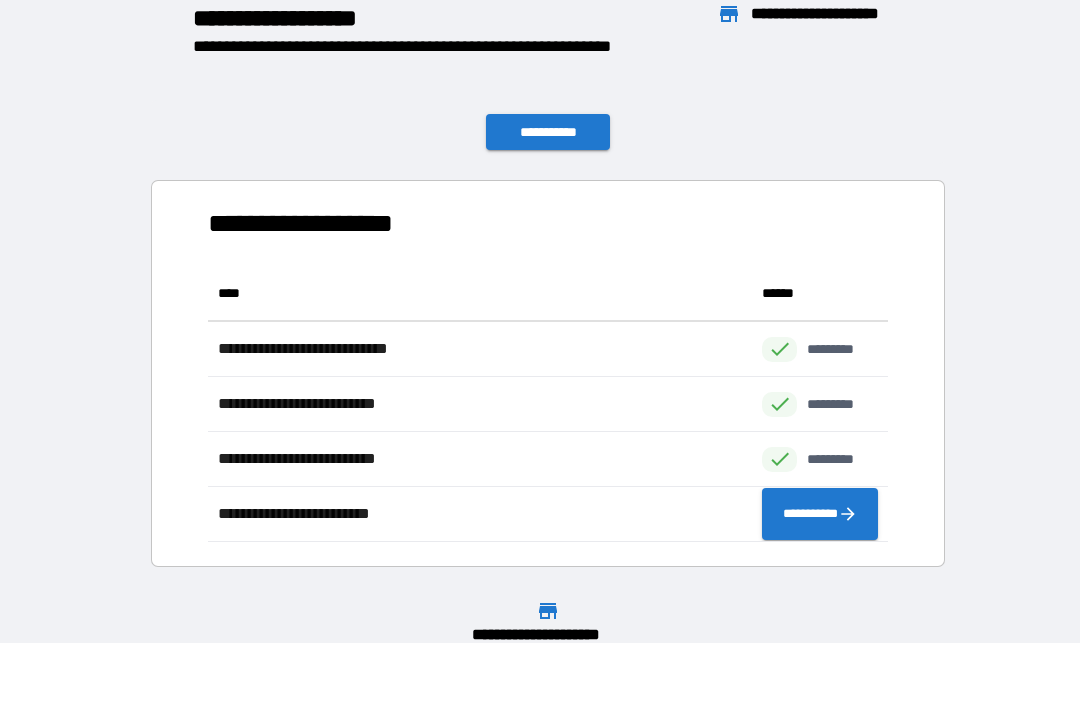 scroll, scrollTop: 1, scrollLeft: 1, axis: both 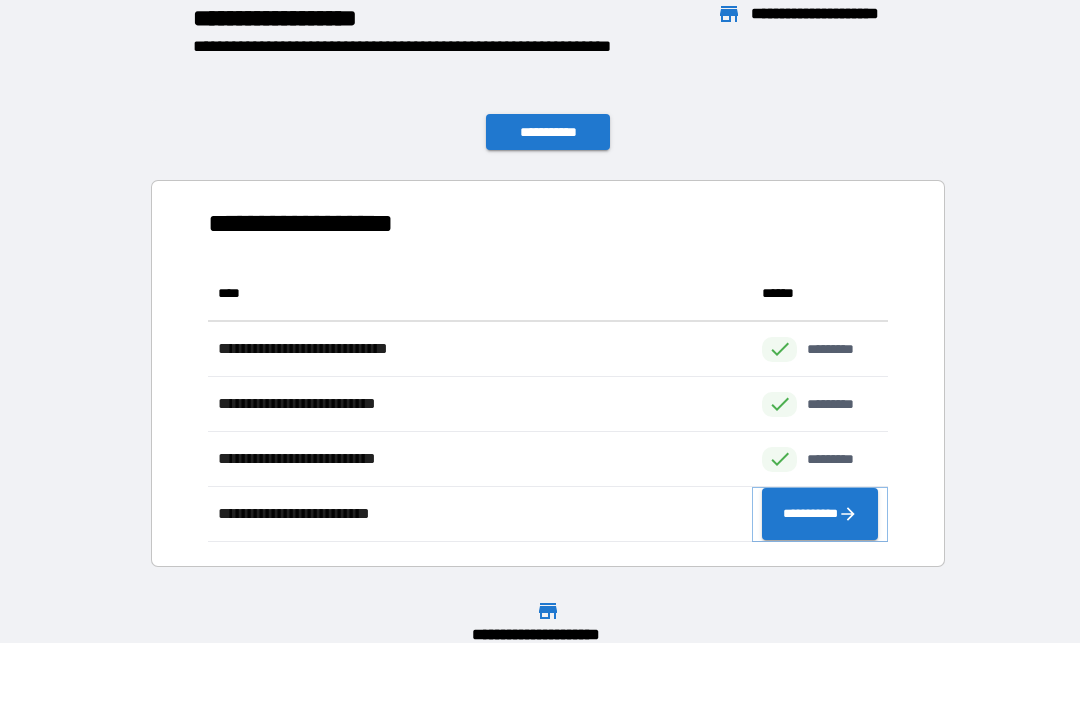 click on "**********" at bounding box center (820, 514) 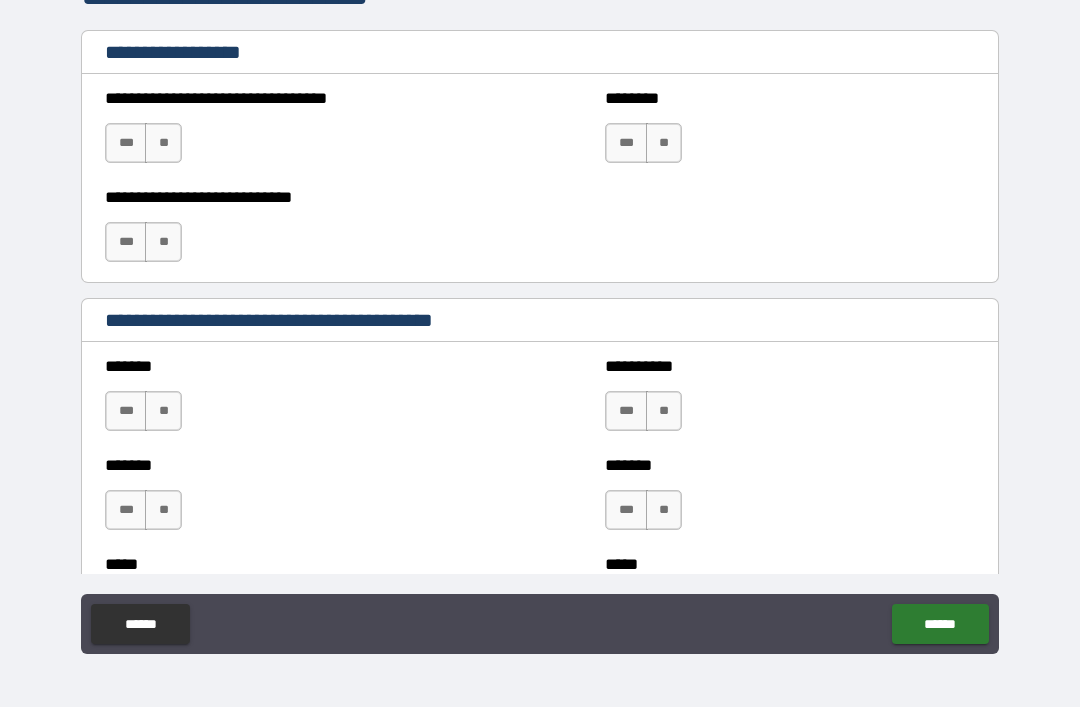 scroll, scrollTop: 1420, scrollLeft: 0, axis: vertical 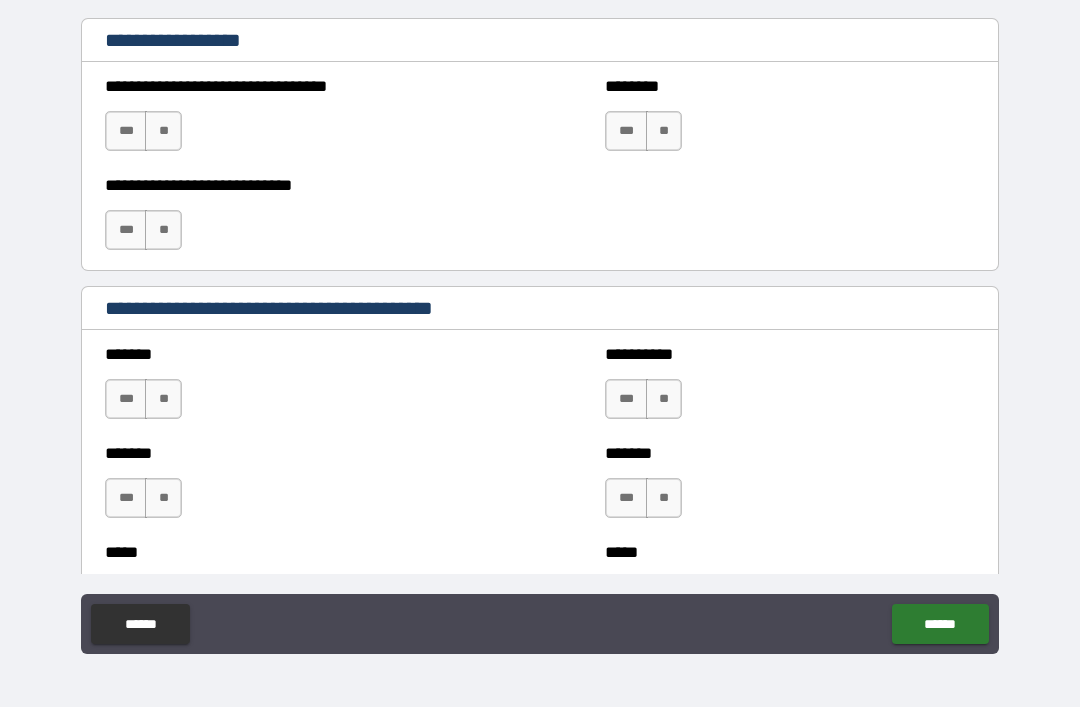 click on "**" at bounding box center [163, 131] 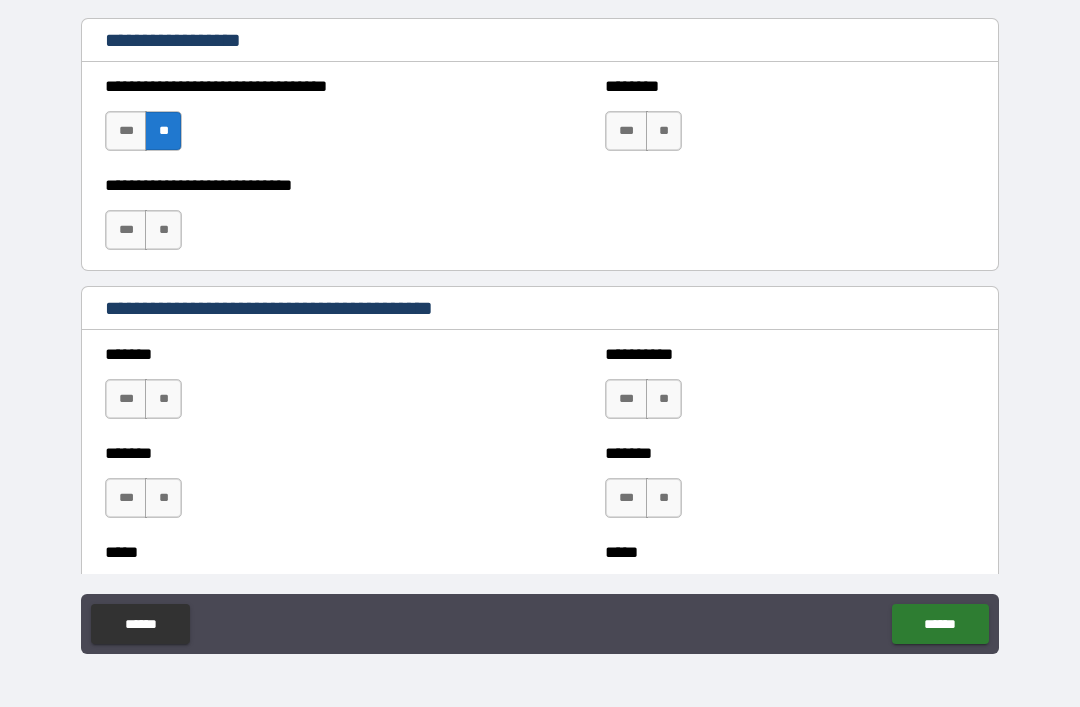 click on "***" at bounding box center (126, 230) 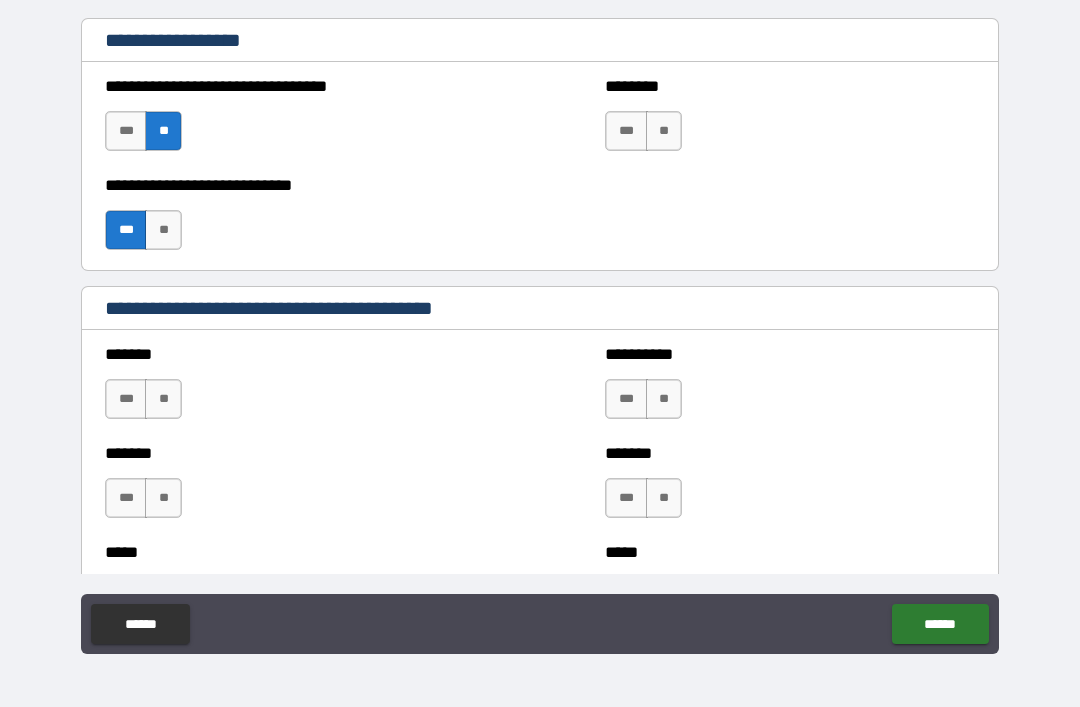 click on "**" at bounding box center (163, 230) 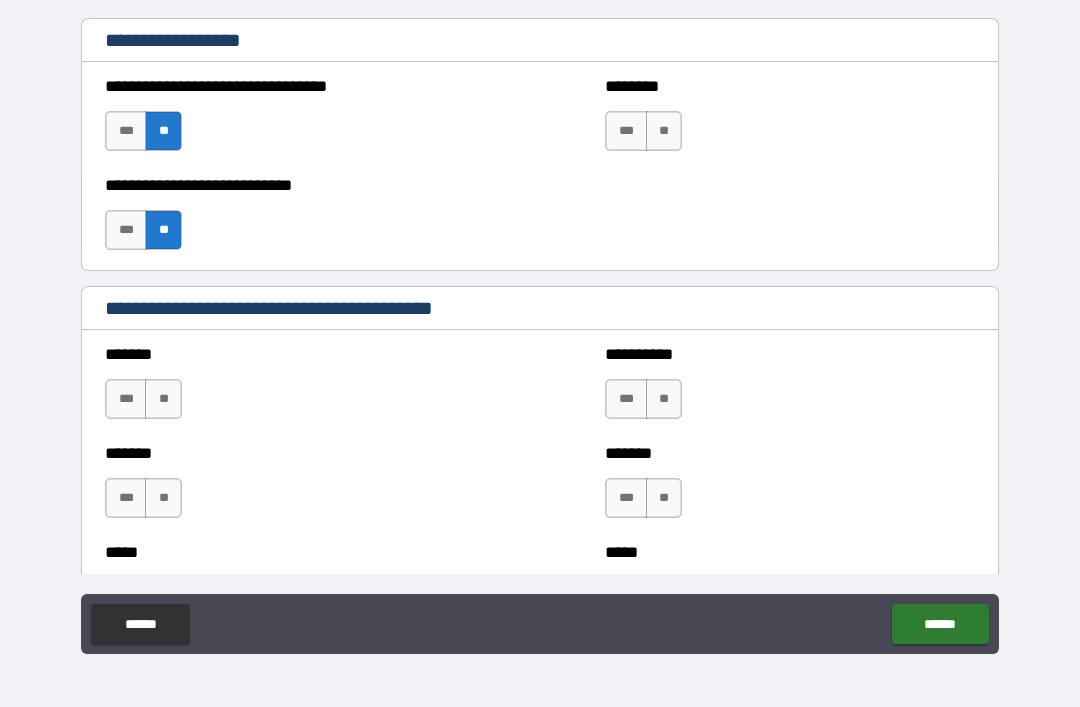 click on "**" at bounding box center [664, 131] 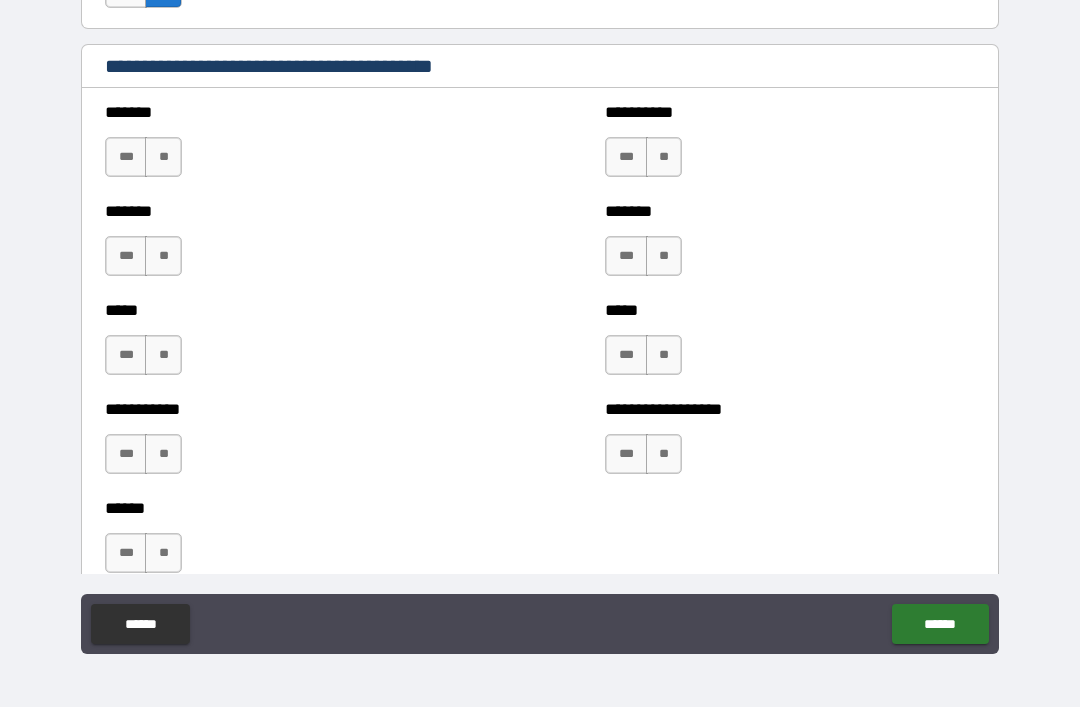scroll, scrollTop: 1670, scrollLeft: 0, axis: vertical 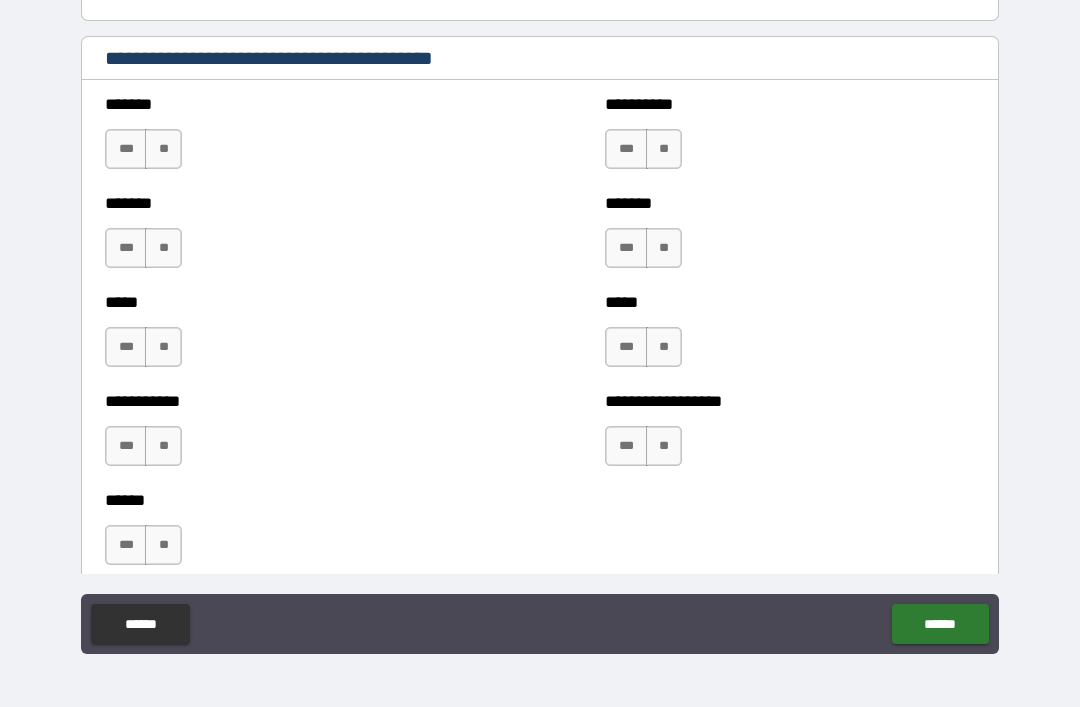 click on "**" at bounding box center (664, 149) 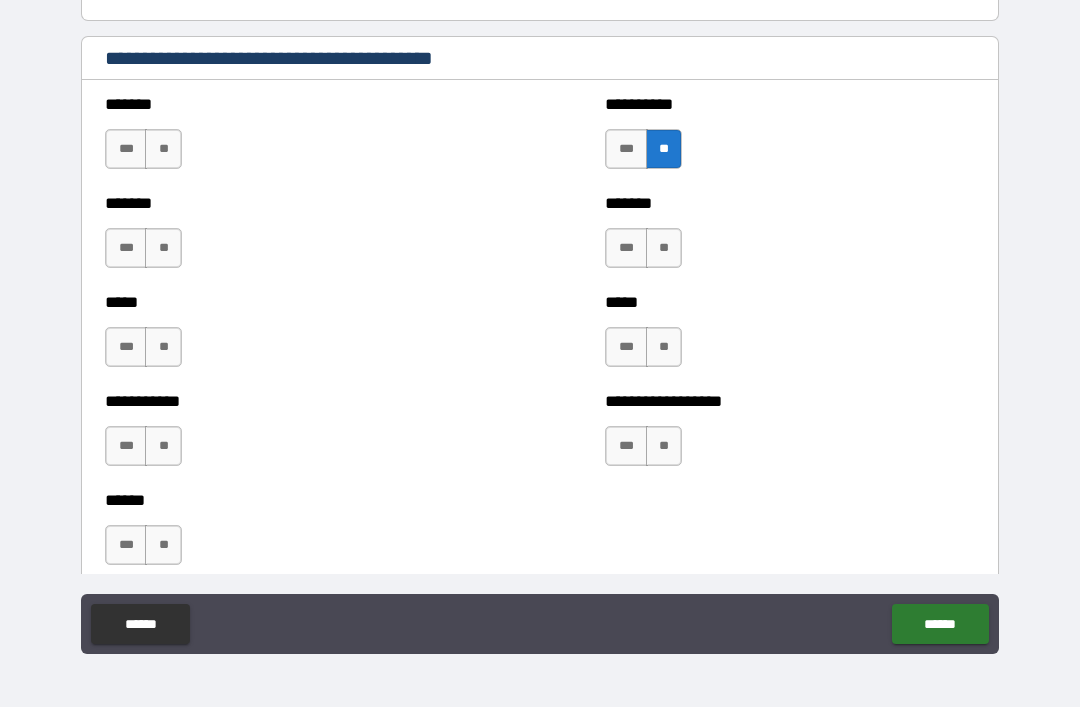 click on "**" at bounding box center (664, 248) 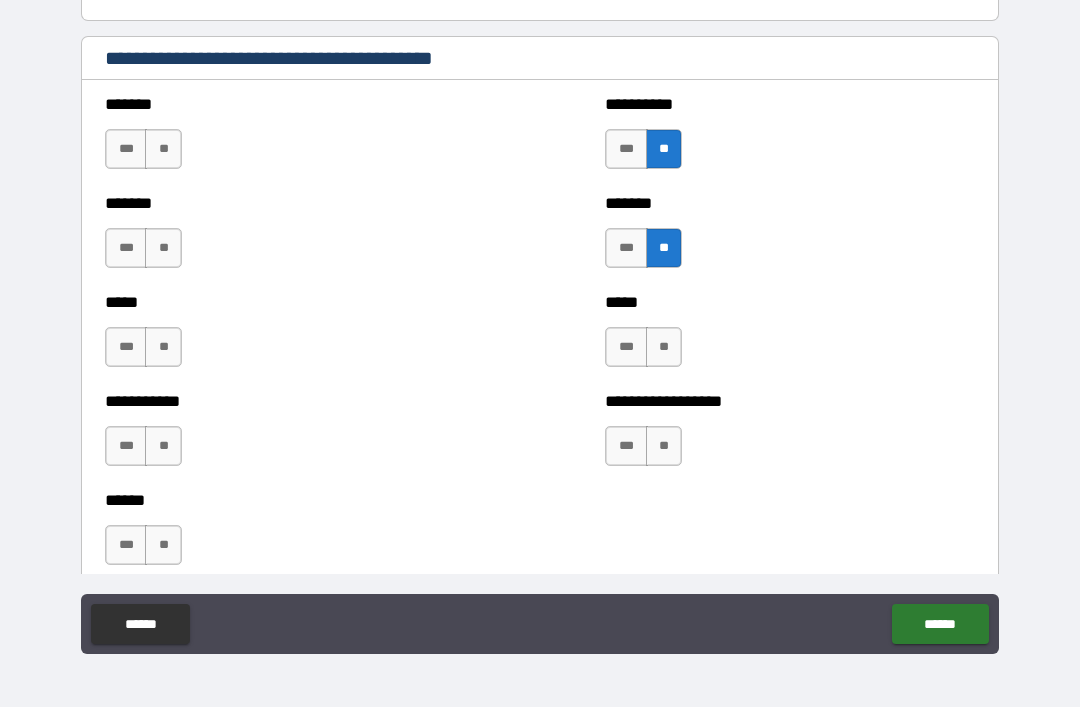 click on "**" at bounding box center (664, 347) 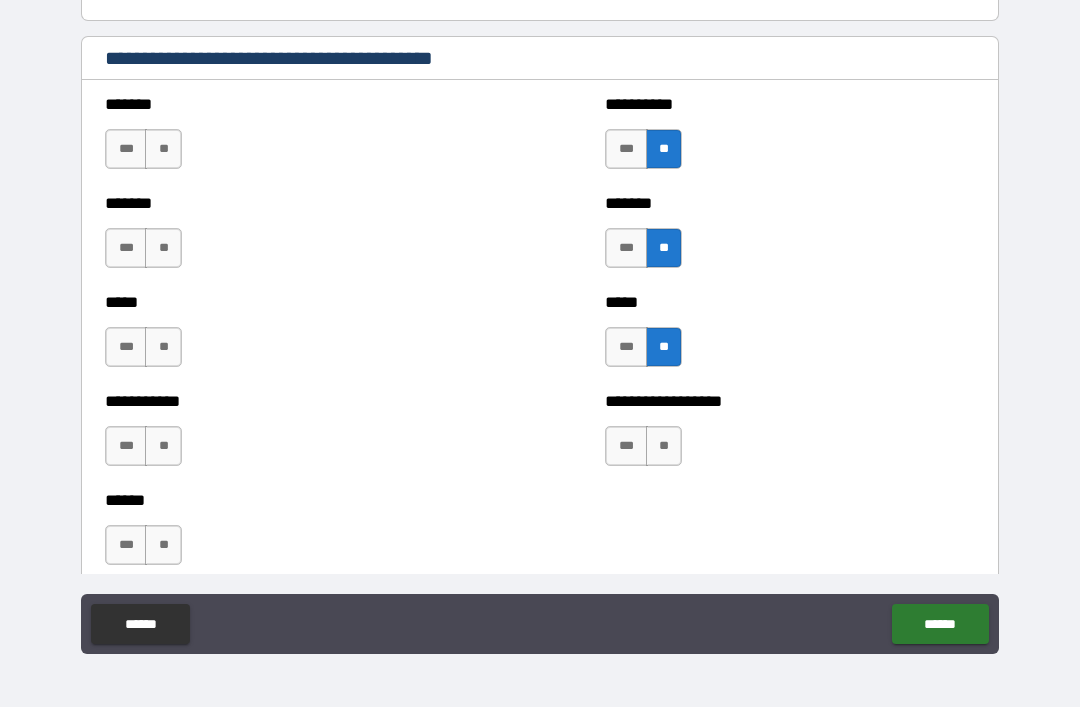click on "**" at bounding box center (664, 446) 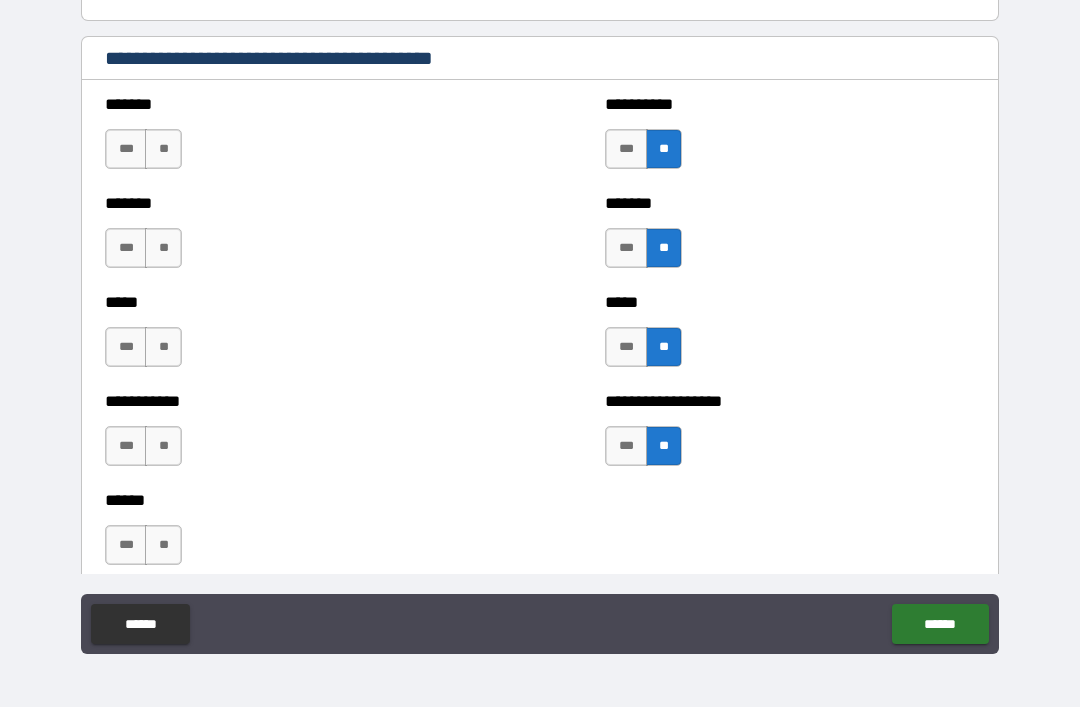 click on "**" at bounding box center [163, 545] 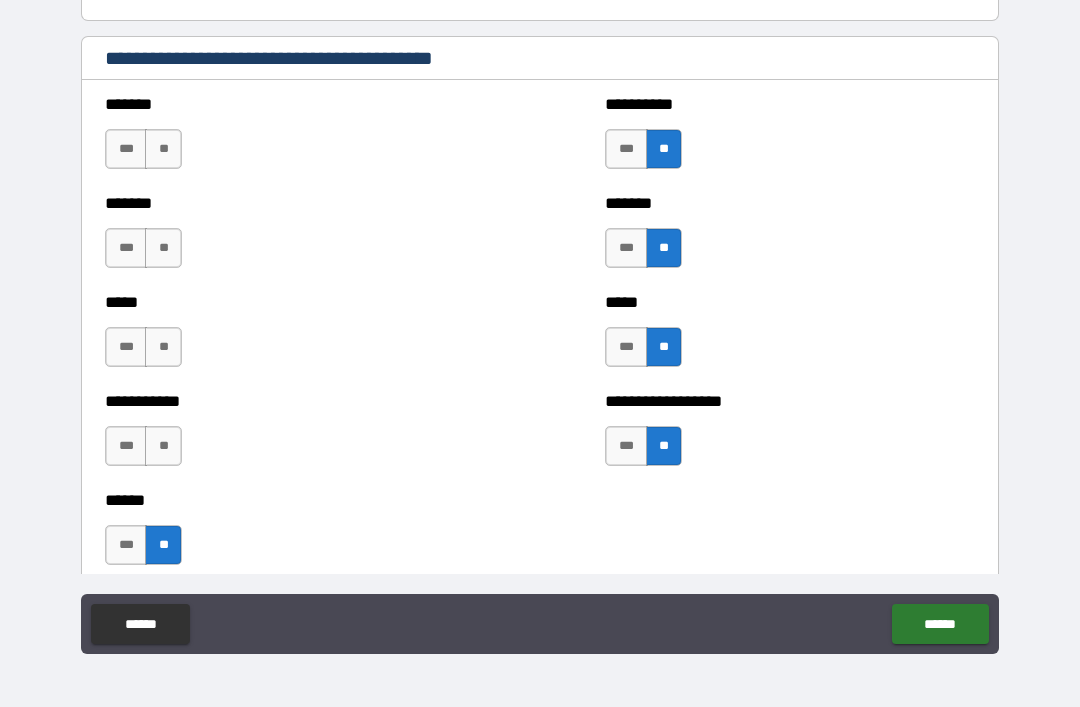 click on "**" at bounding box center (163, 446) 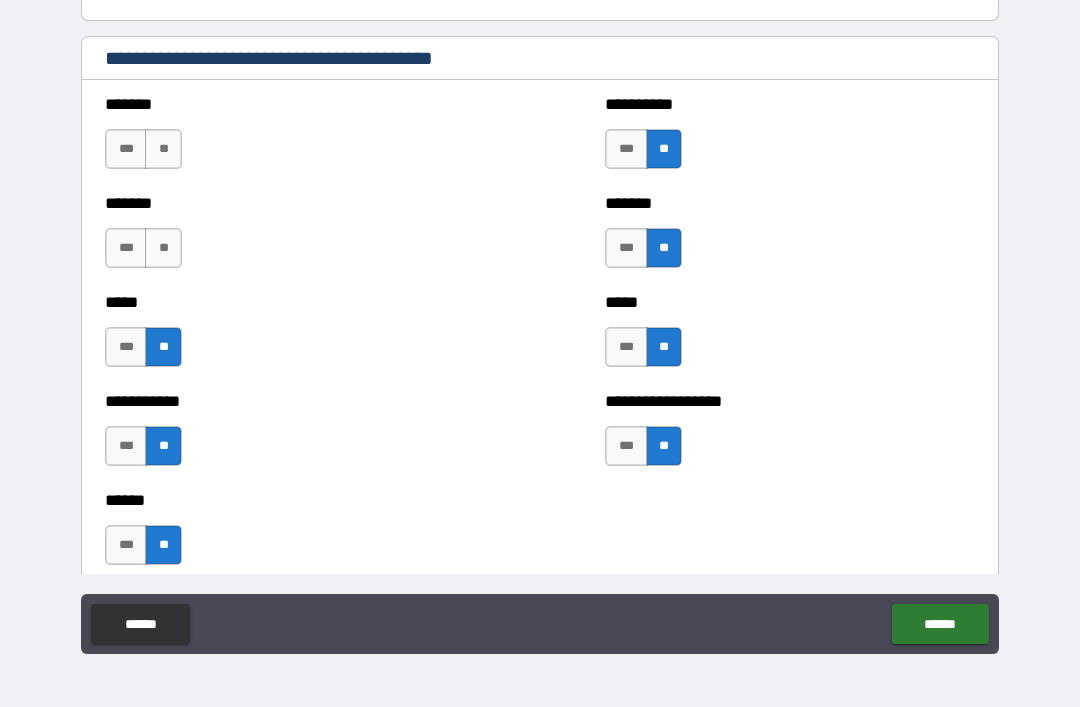 click on "**" at bounding box center [163, 248] 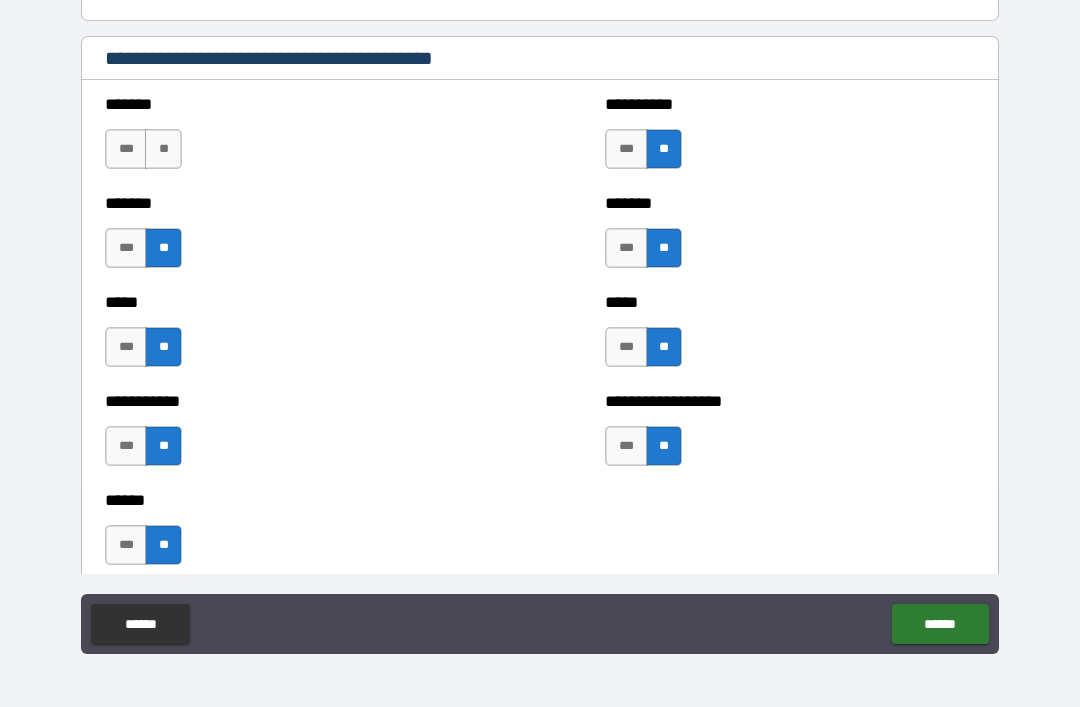click on "**" at bounding box center (163, 149) 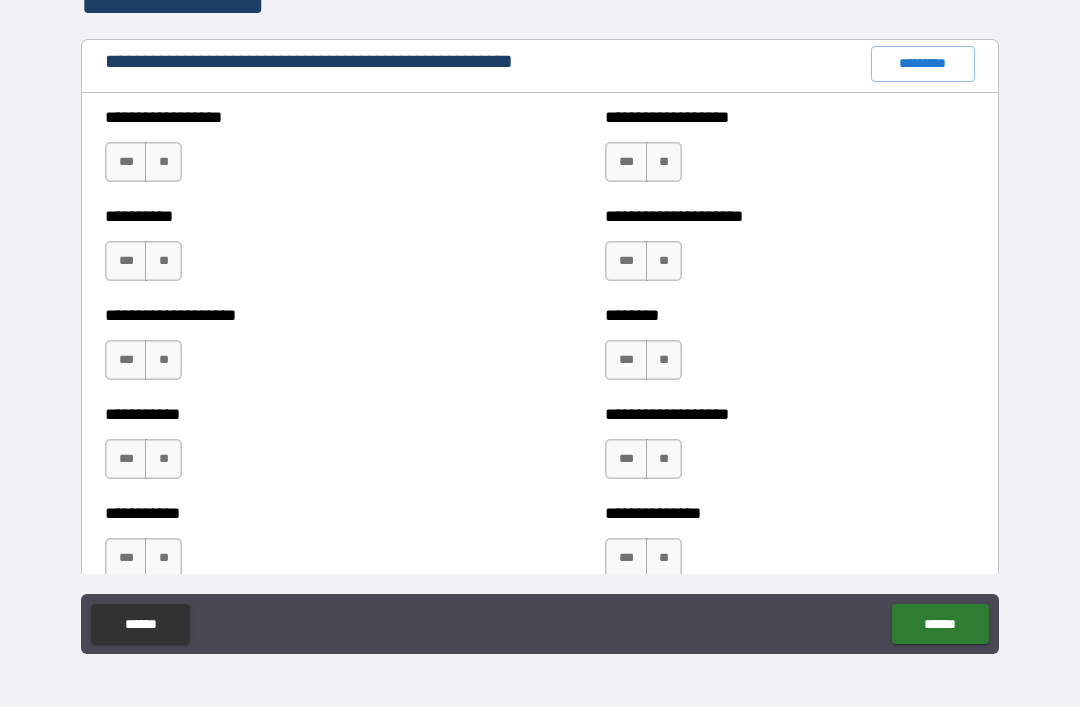 scroll, scrollTop: 2302, scrollLeft: 0, axis: vertical 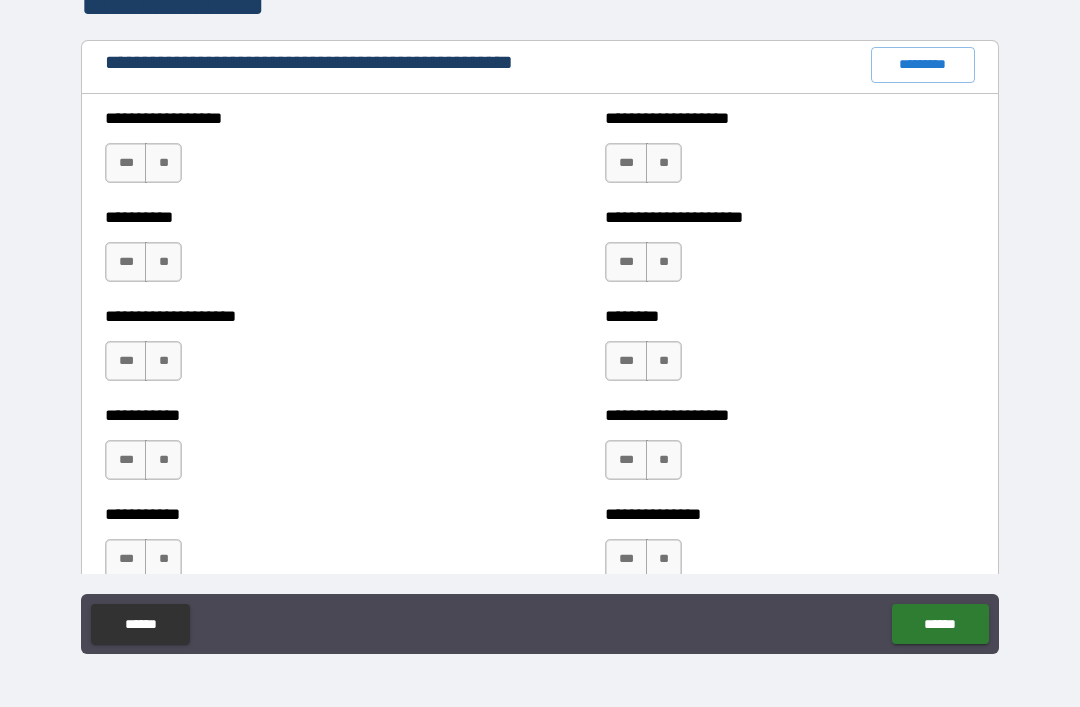 click on "*********" at bounding box center [923, 65] 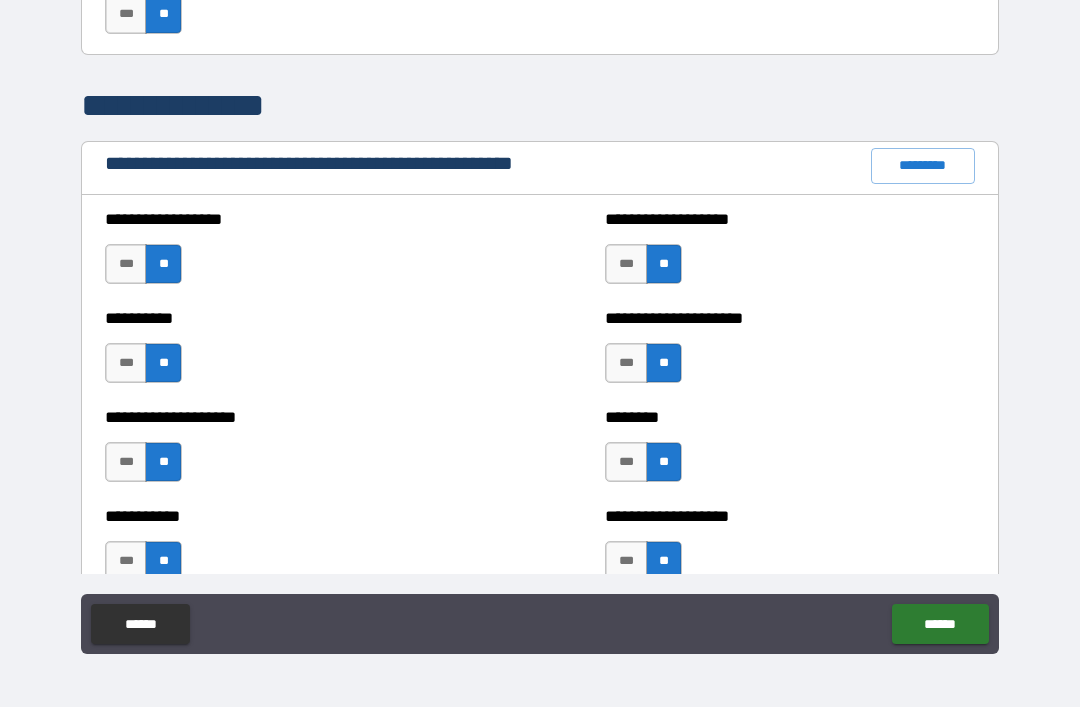scroll, scrollTop: 2269, scrollLeft: 0, axis: vertical 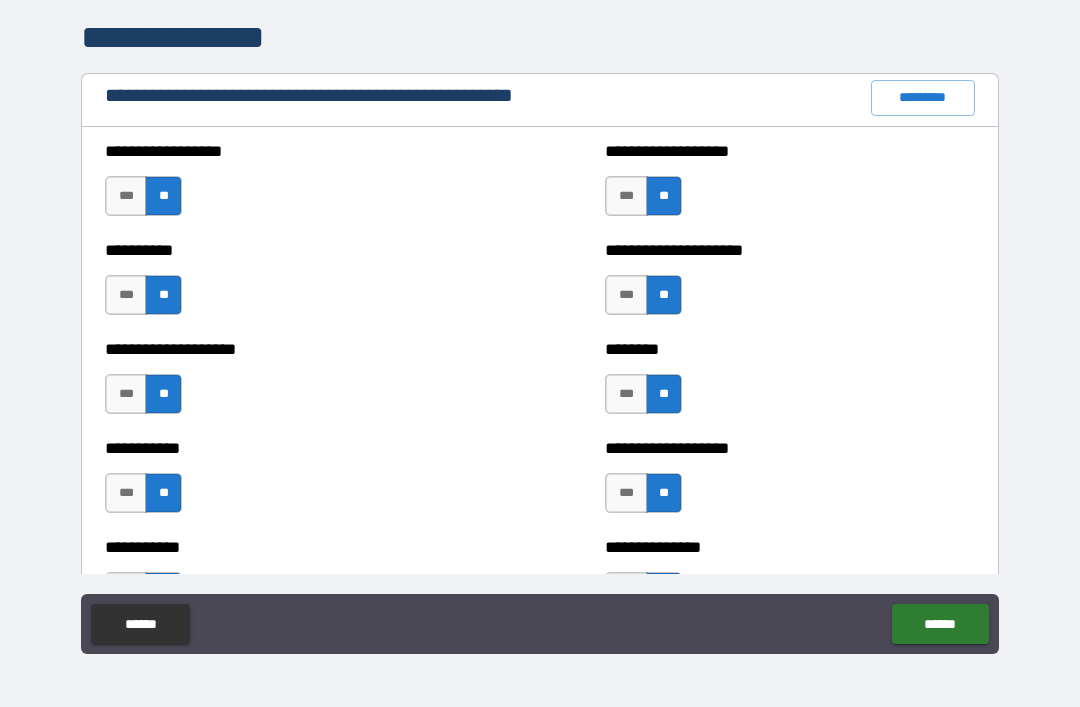 click on "***" at bounding box center [626, 394] 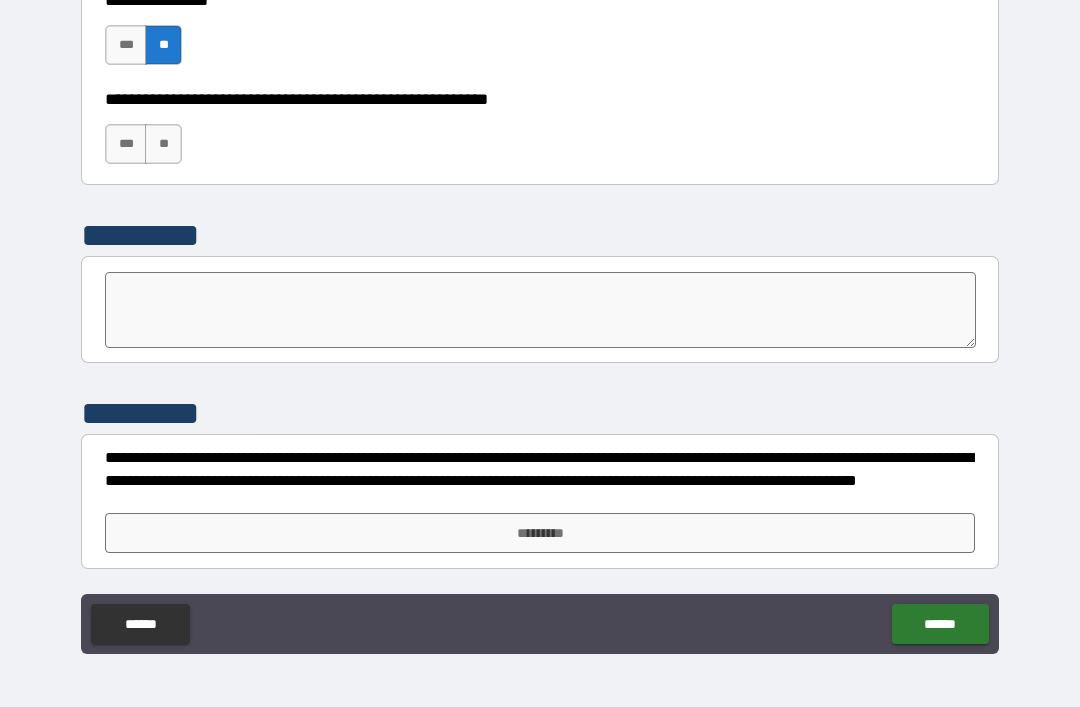 scroll, scrollTop: 6182, scrollLeft: 0, axis: vertical 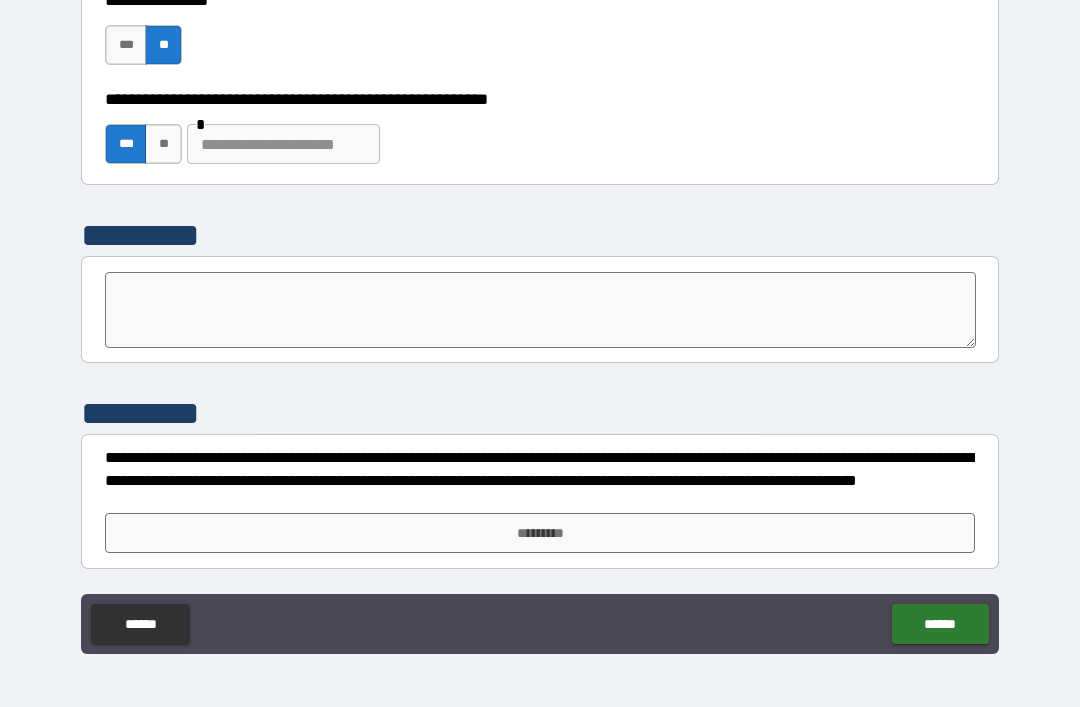 click at bounding box center [283, 144] 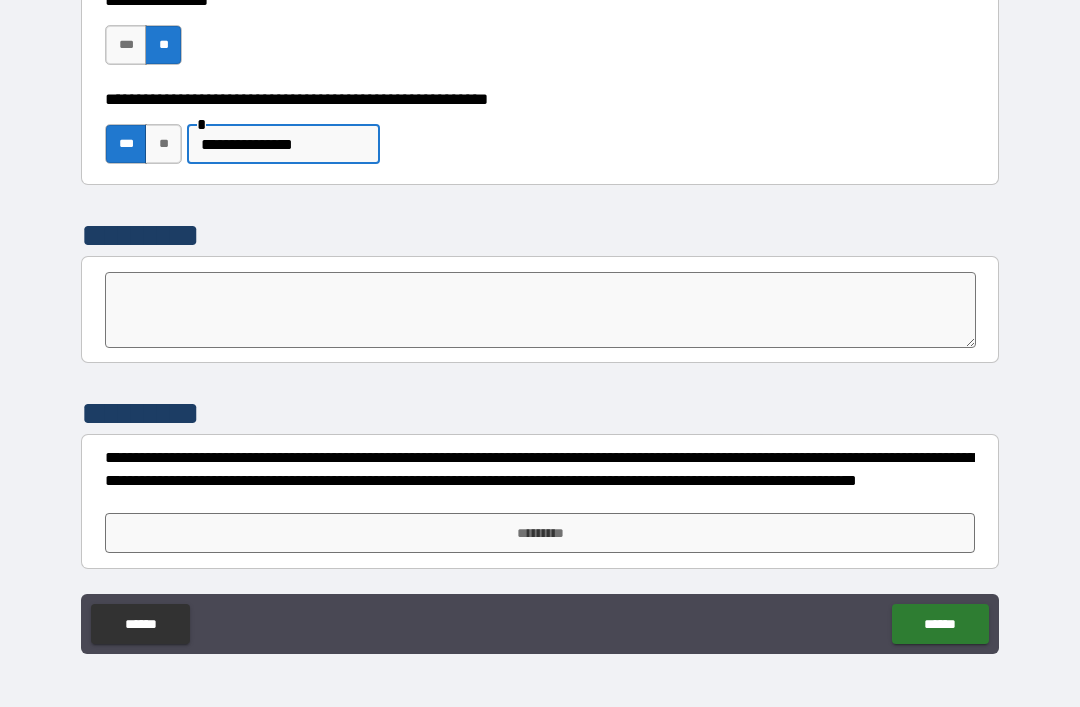 type on "**********" 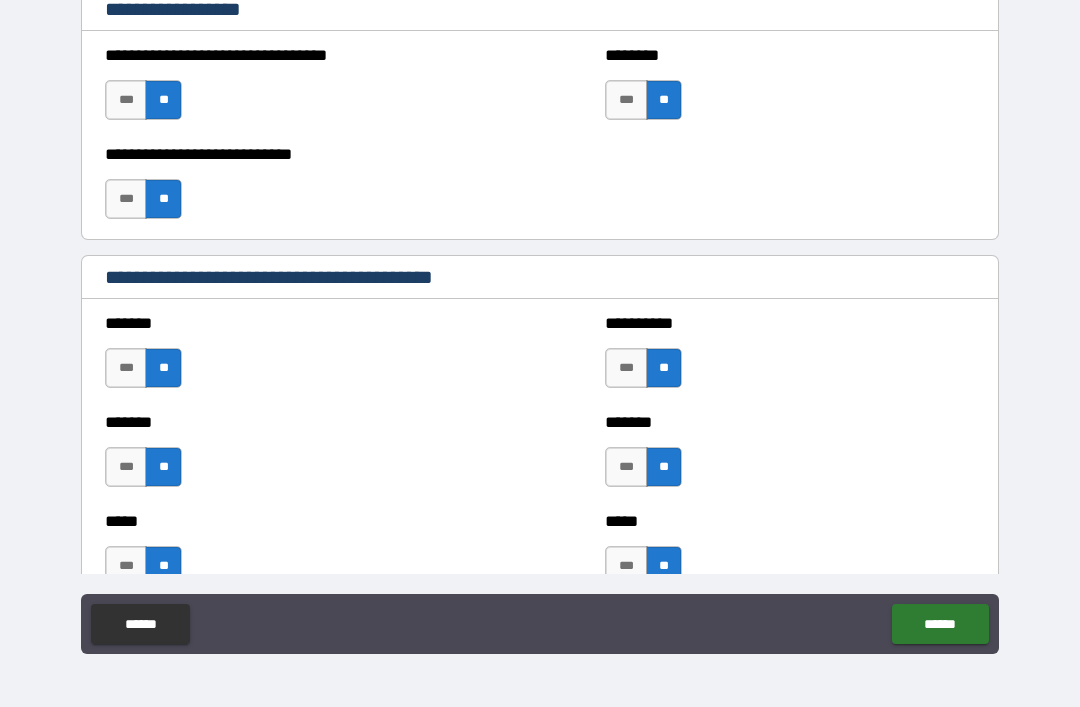 scroll, scrollTop: 714, scrollLeft: 0, axis: vertical 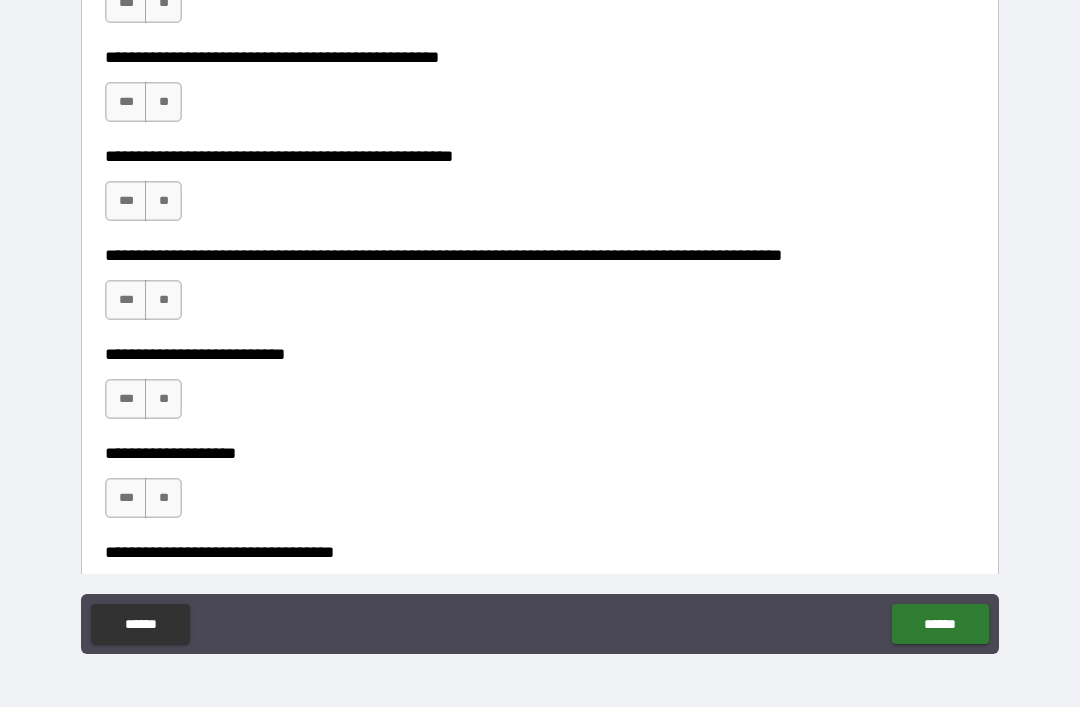click on "**" at bounding box center [163, 498] 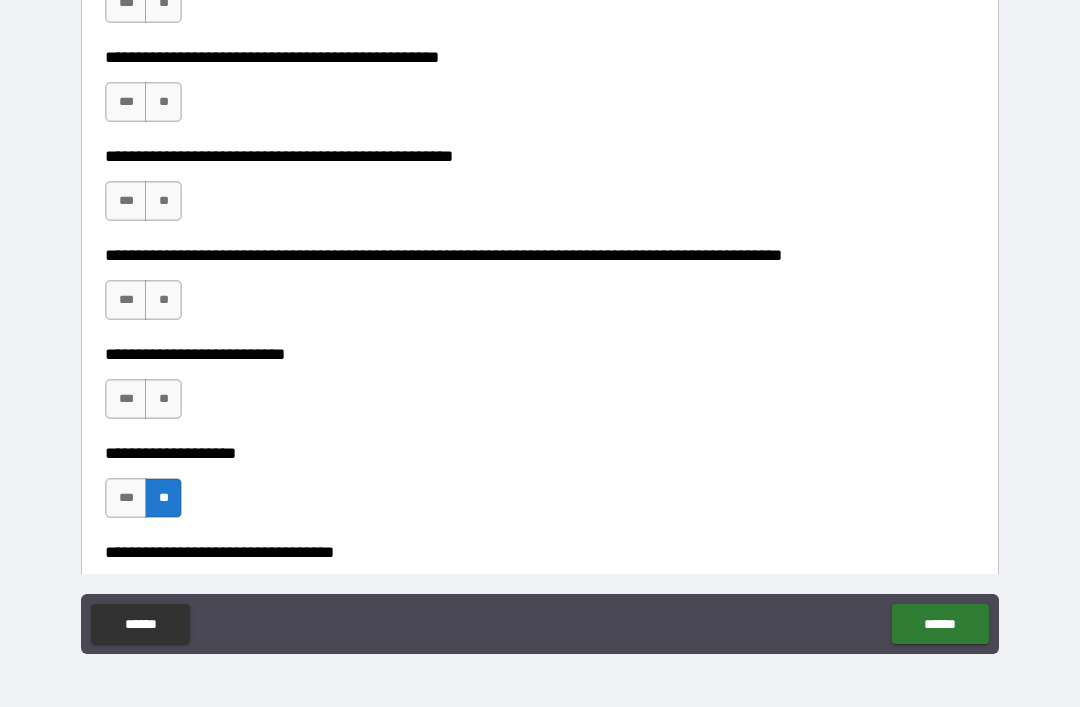 click on "**" at bounding box center (163, 399) 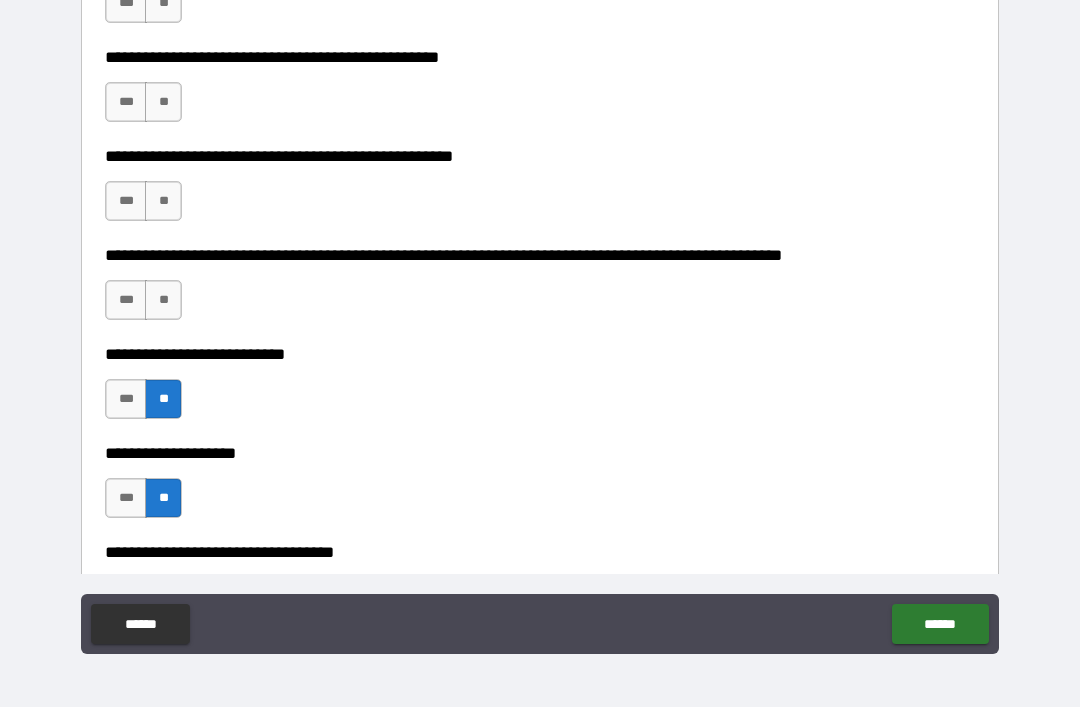 click on "**" at bounding box center (163, 300) 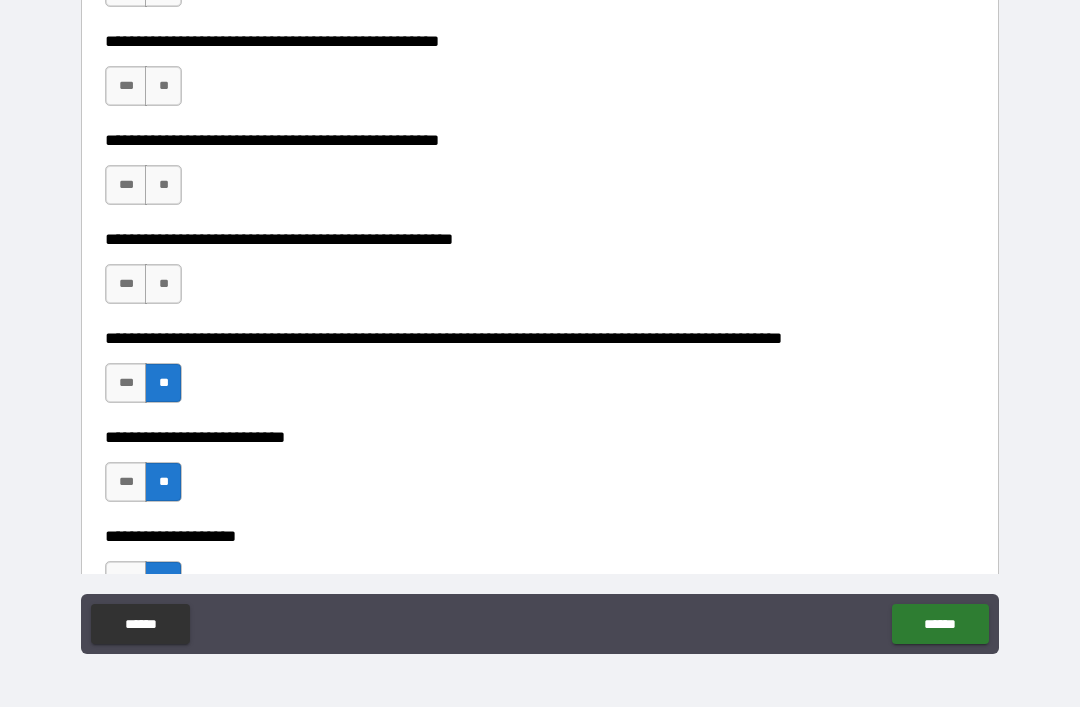 scroll, scrollTop: 630, scrollLeft: 0, axis: vertical 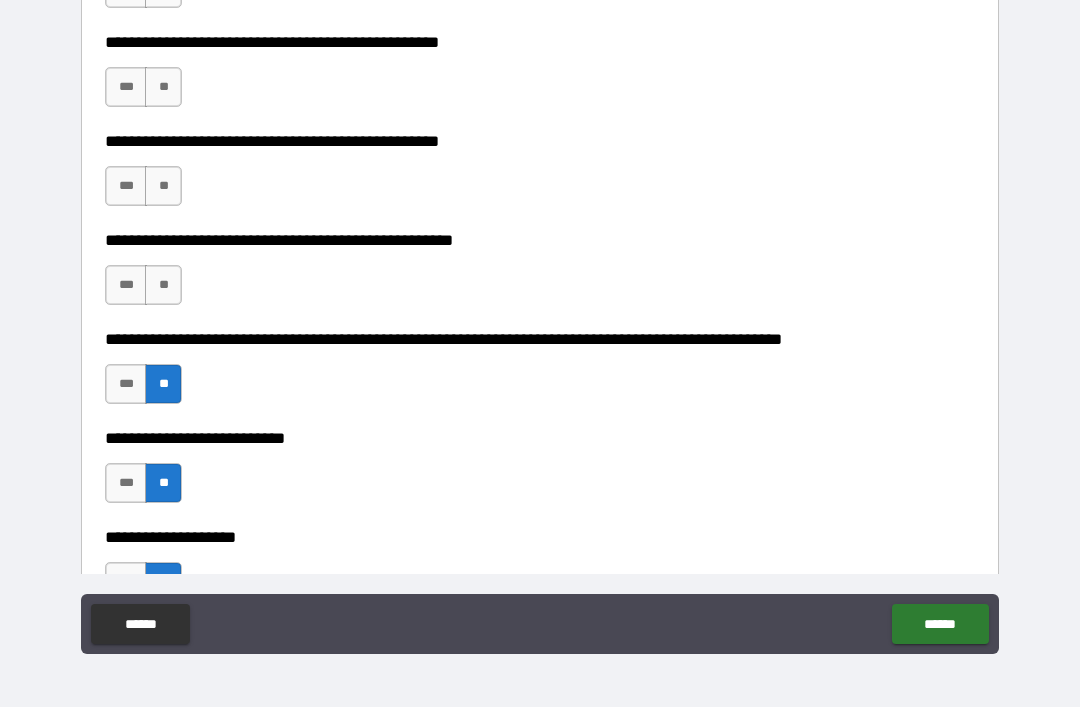 click on "**" at bounding box center (163, 285) 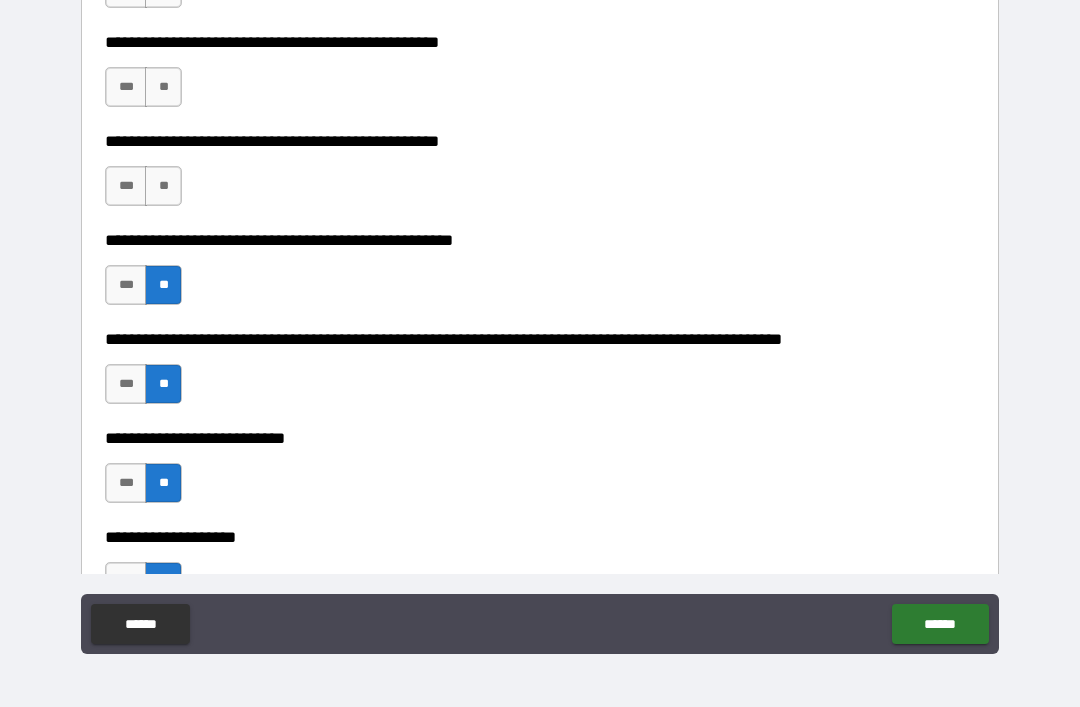 click on "***" at bounding box center (126, 186) 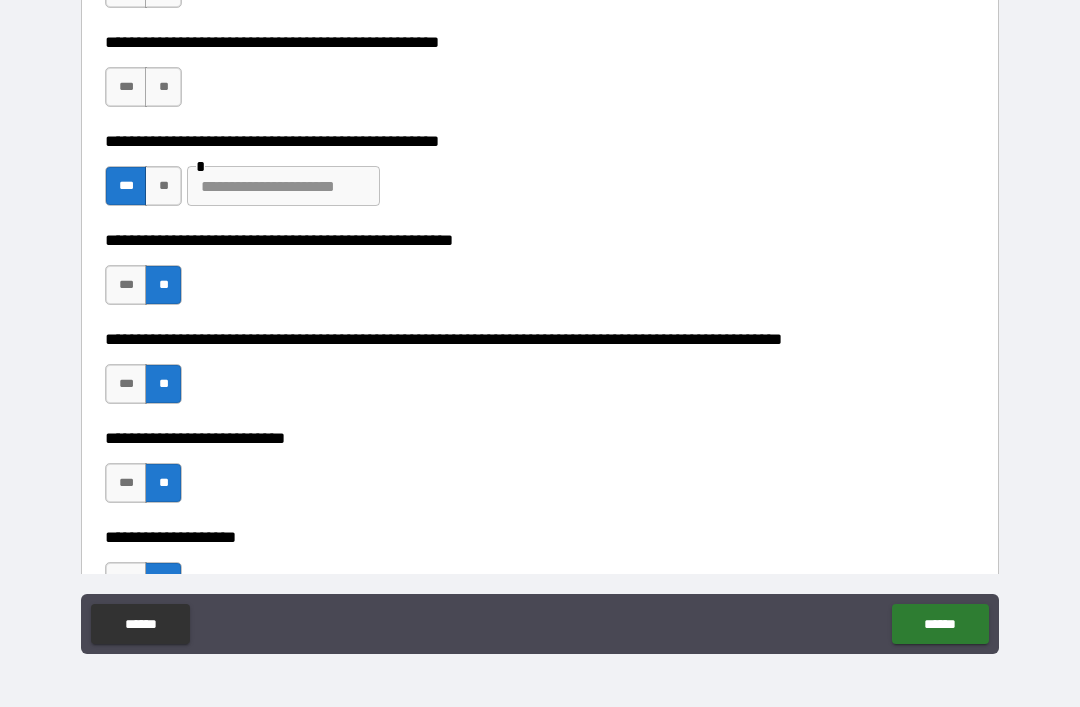 click at bounding box center (283, 186) 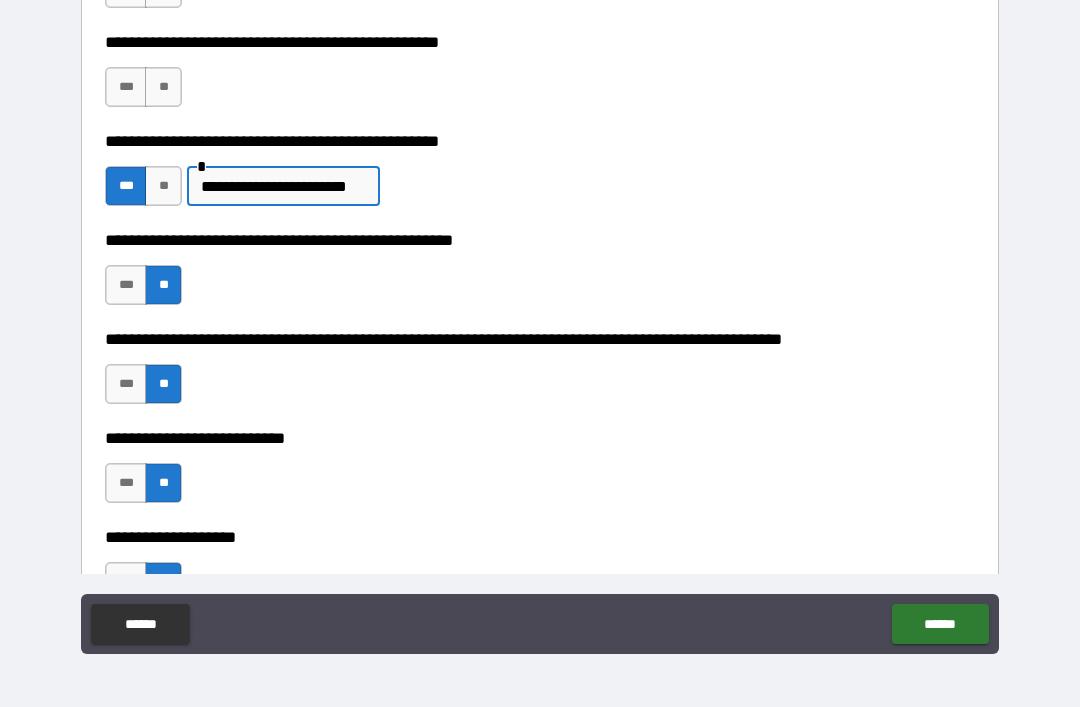 type on "**********" 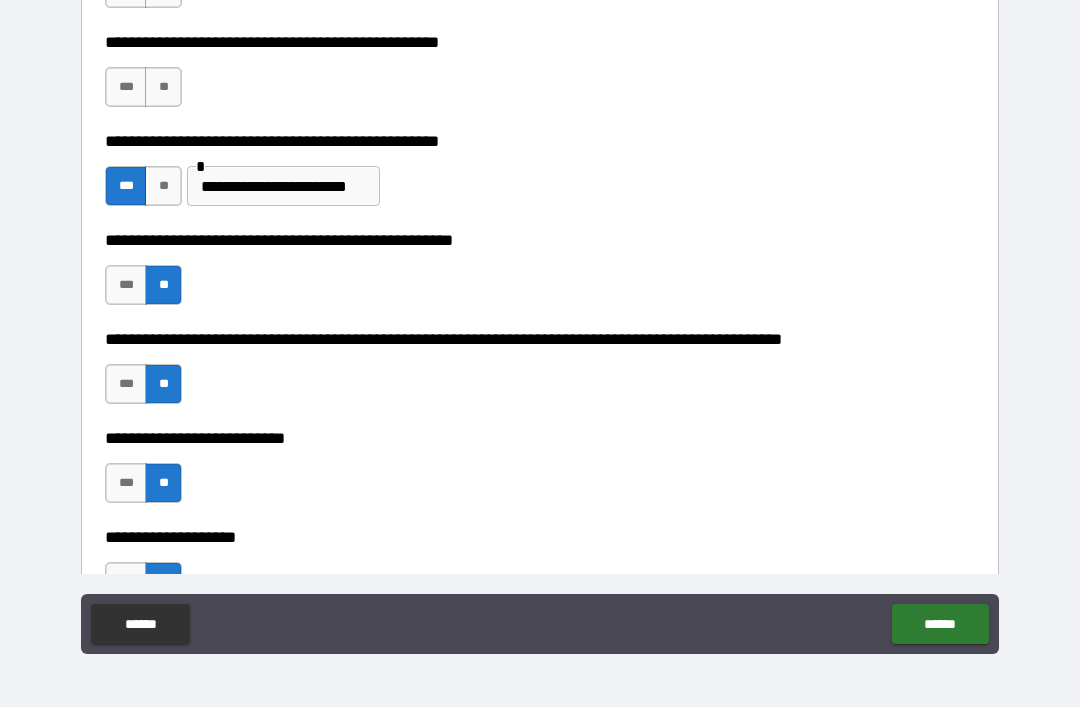 click on "**********" at bounding box center [540, 176] 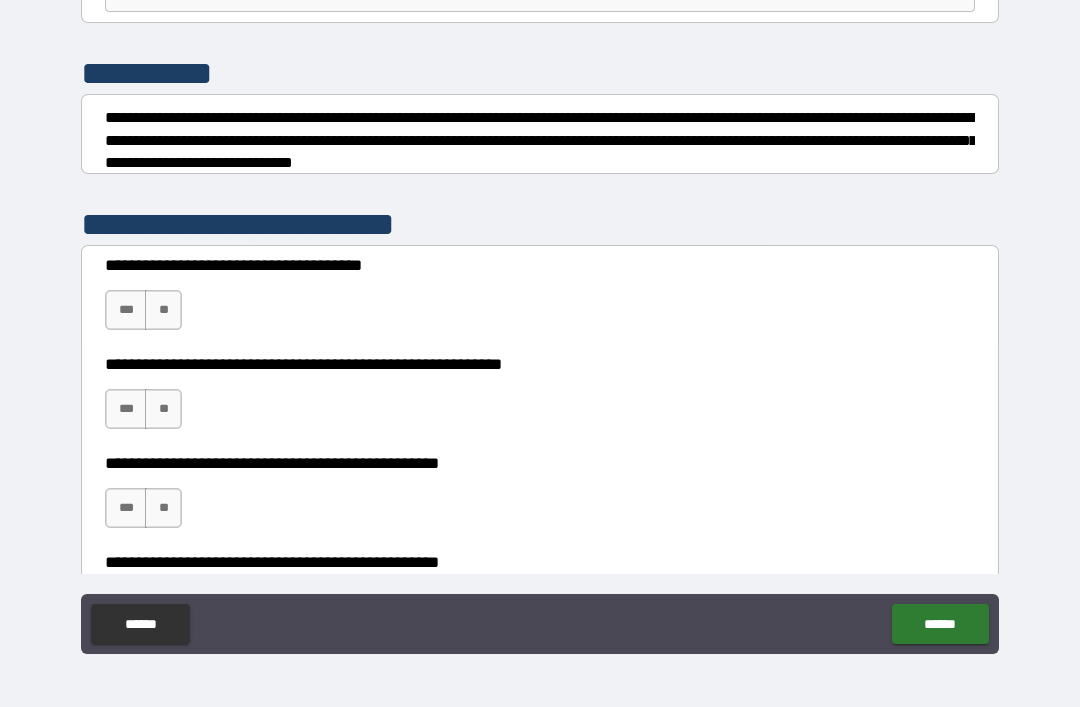 scroll, scrollTop: 214, scrollLeft: 0, axis: vertical 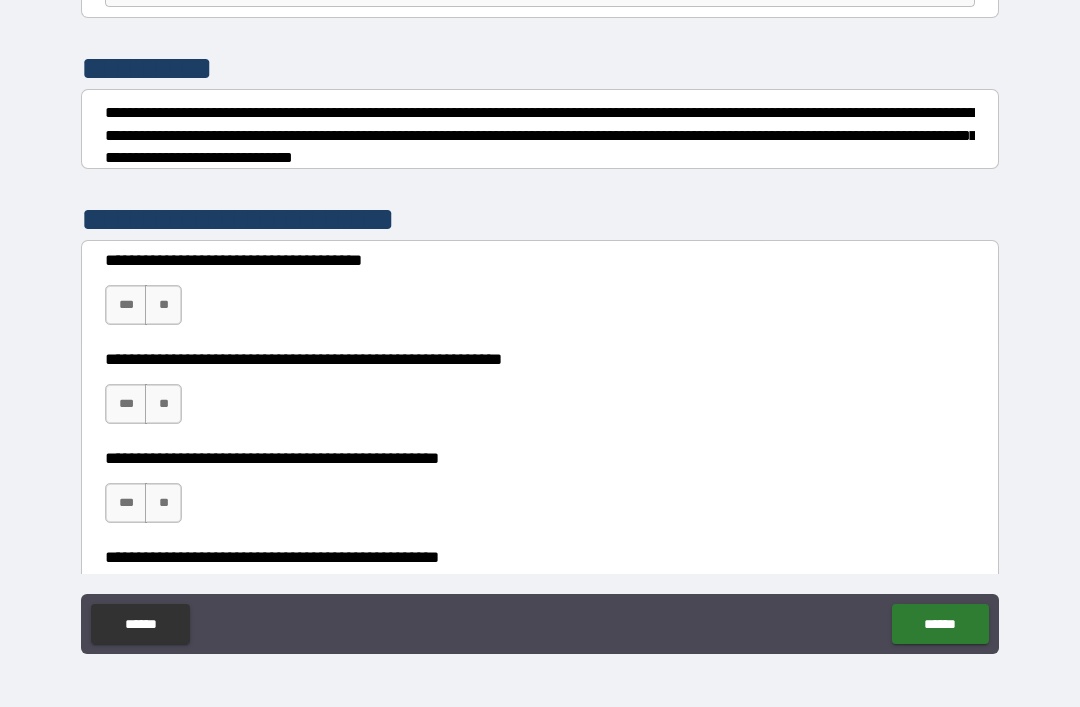 click on "**" at bounding box center (163, 503) 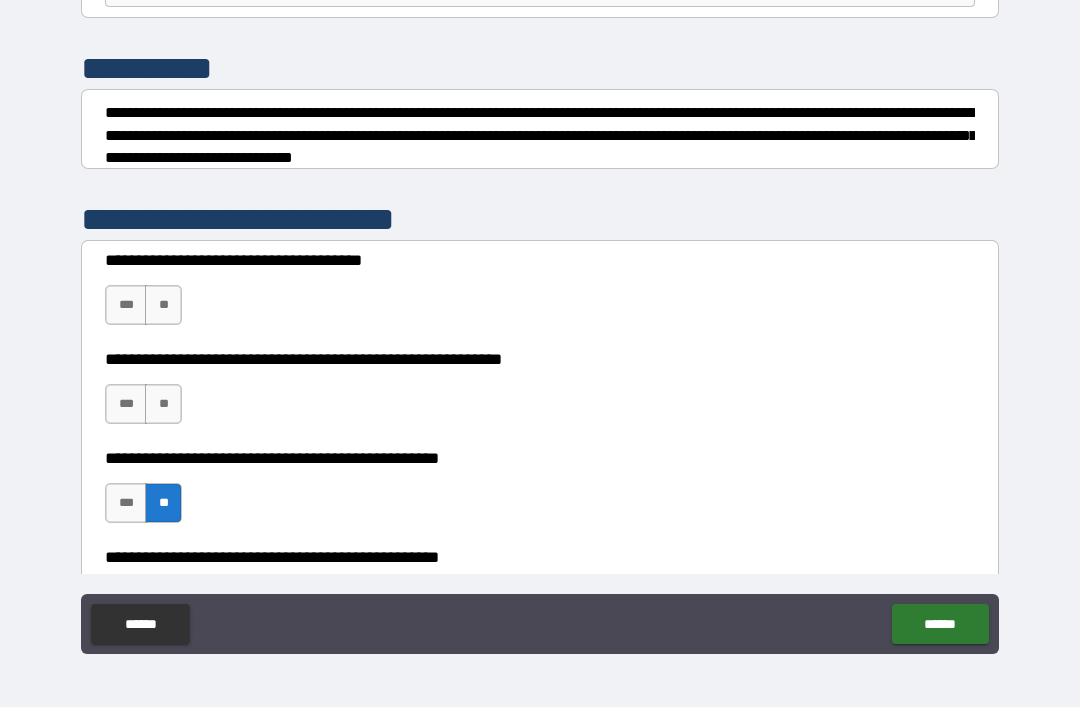 click on "**" at bounding box center (163, 404) 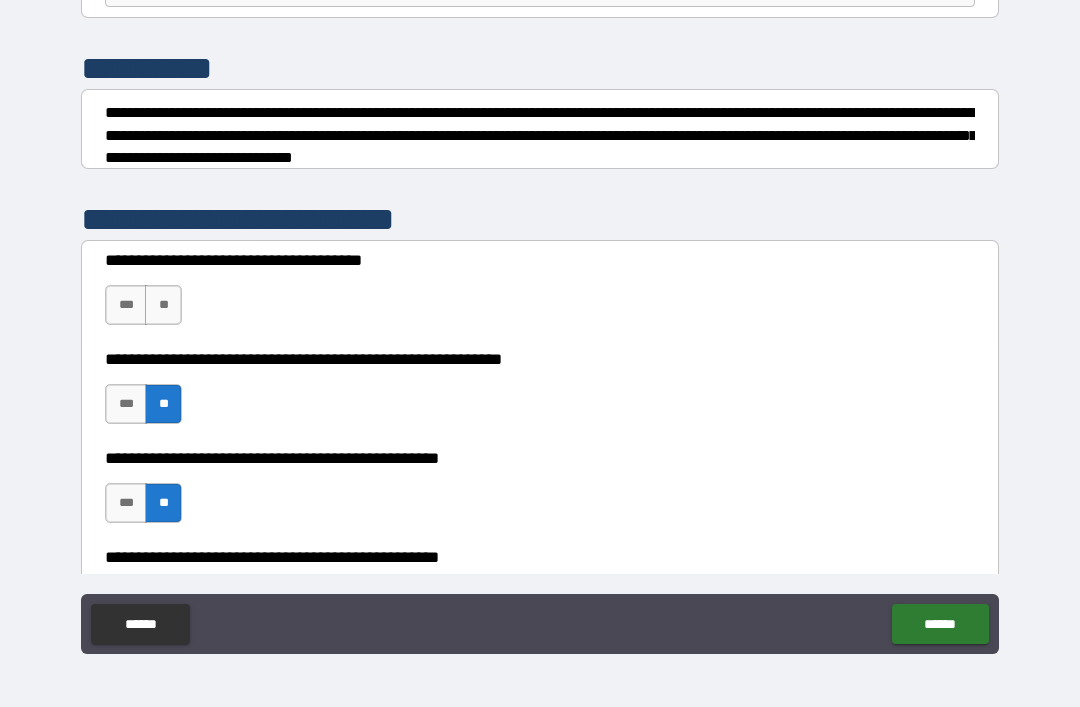 click on "***" at bounding box center (126, 305) 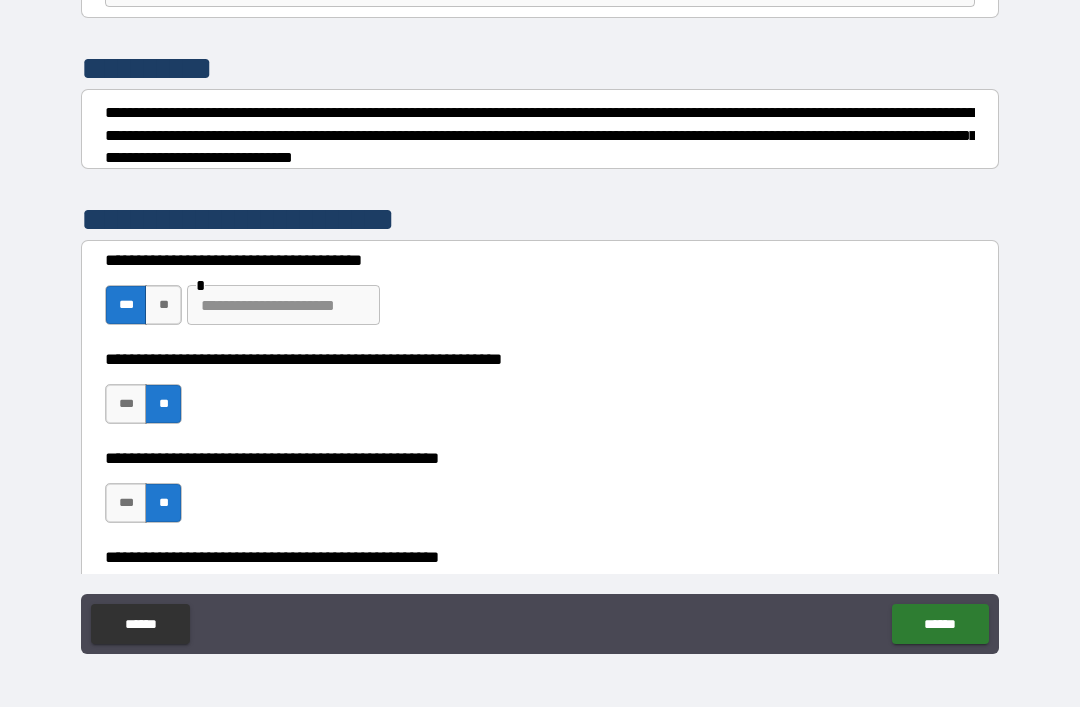 click at bounding box center [283, 305] 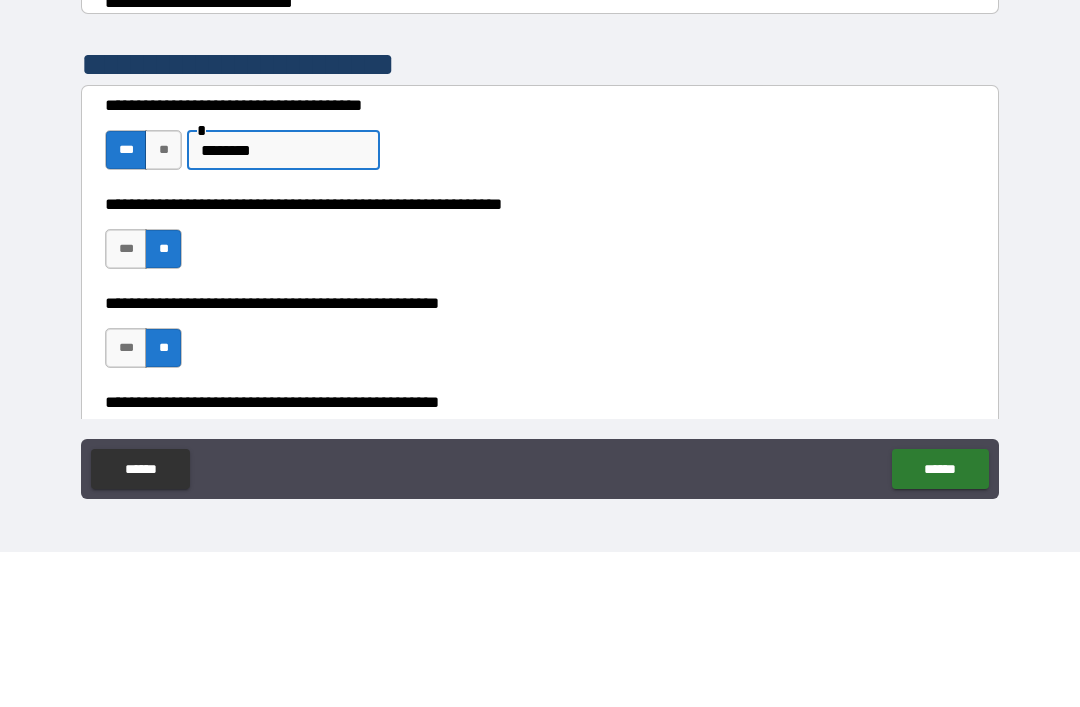 type on "********" 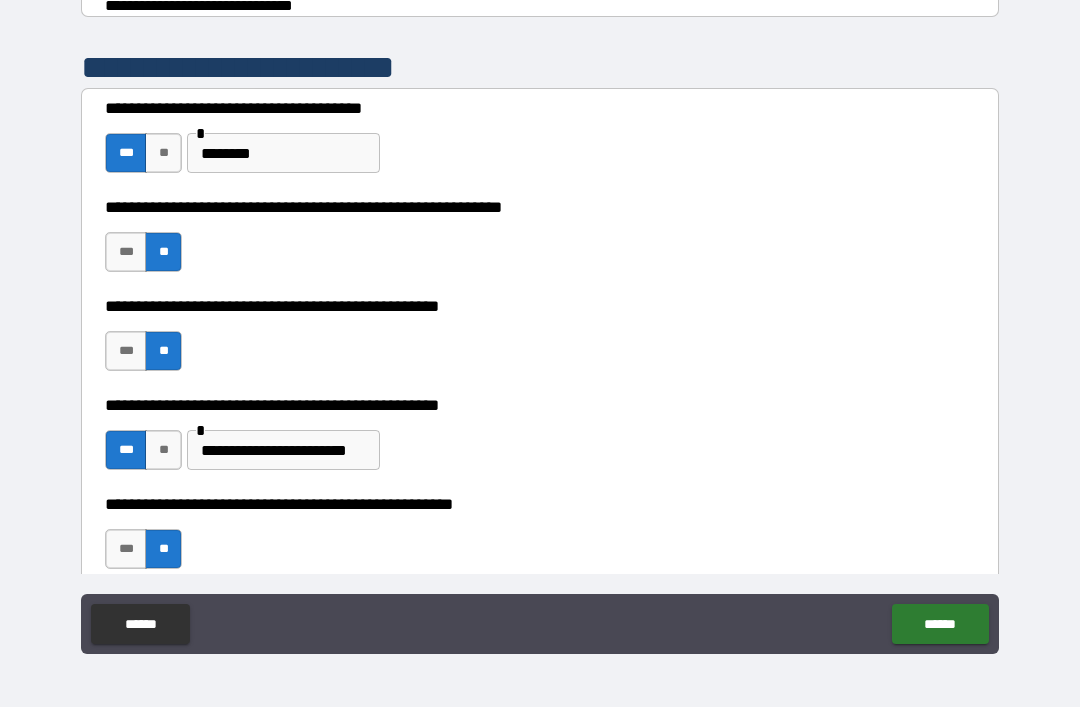 scroll, scrollTop: 358, scrollLeft: 0, axis: vertical 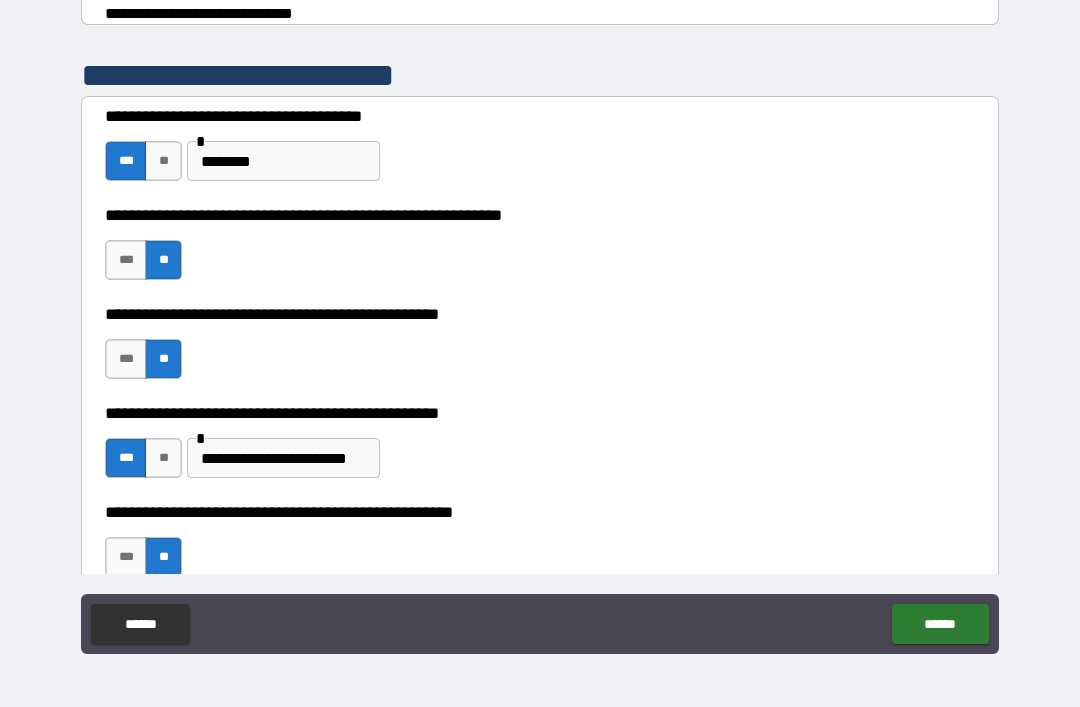 click on "***" at bounding box center [126, 260] 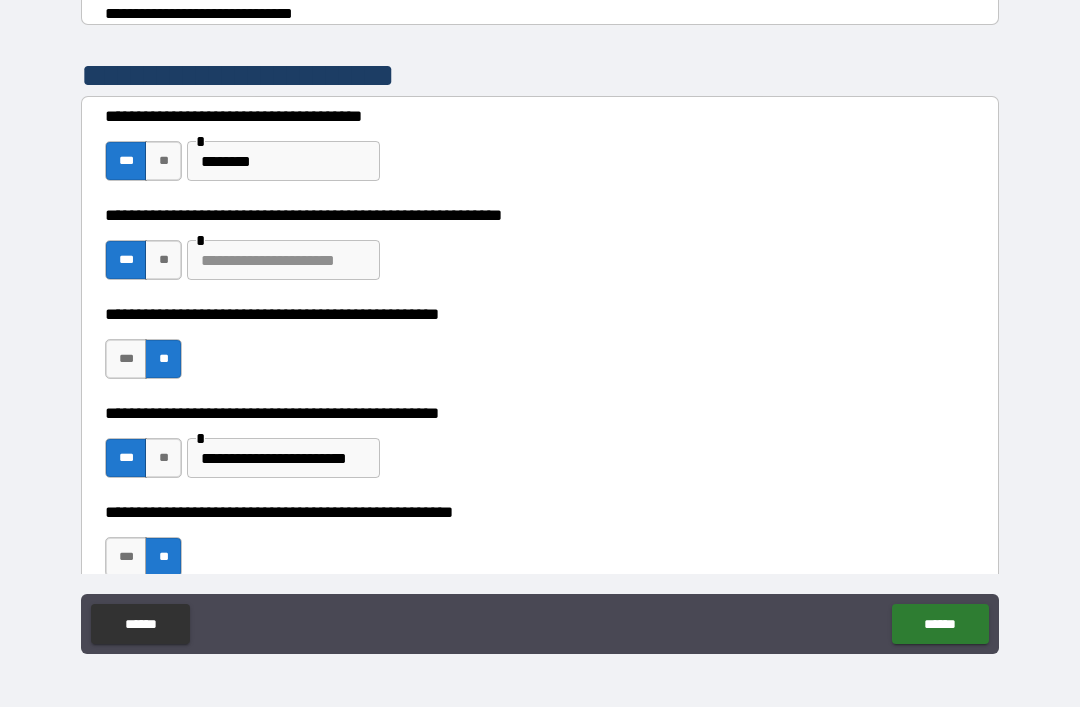 click at bounding box center [283, 260] 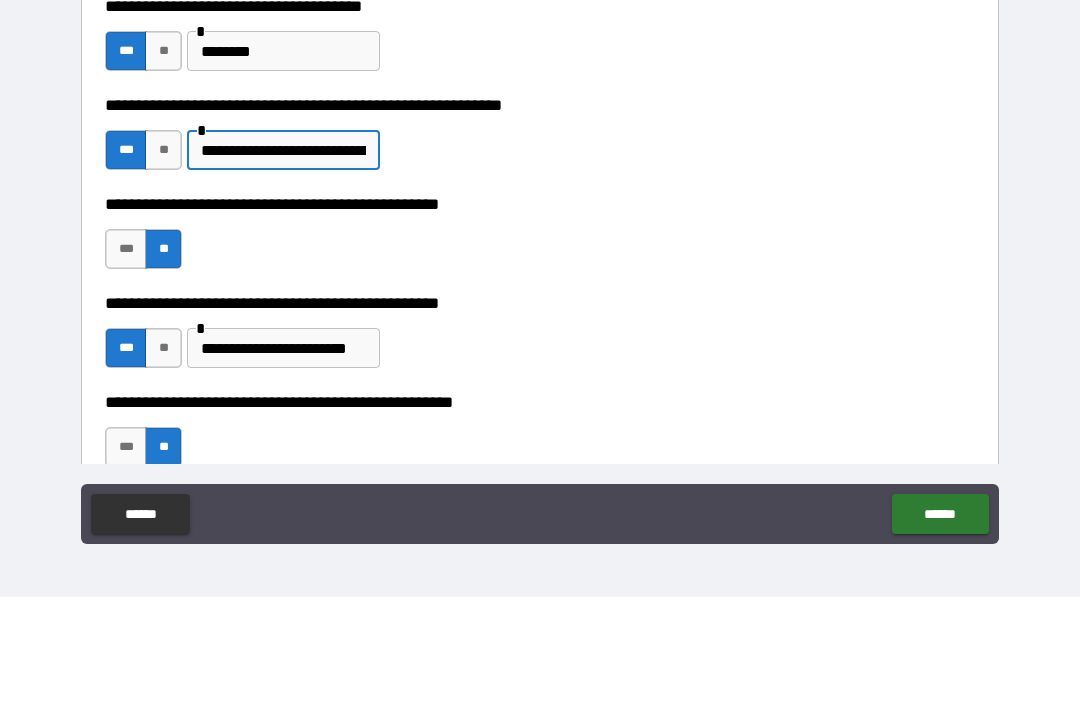 type on "**********" 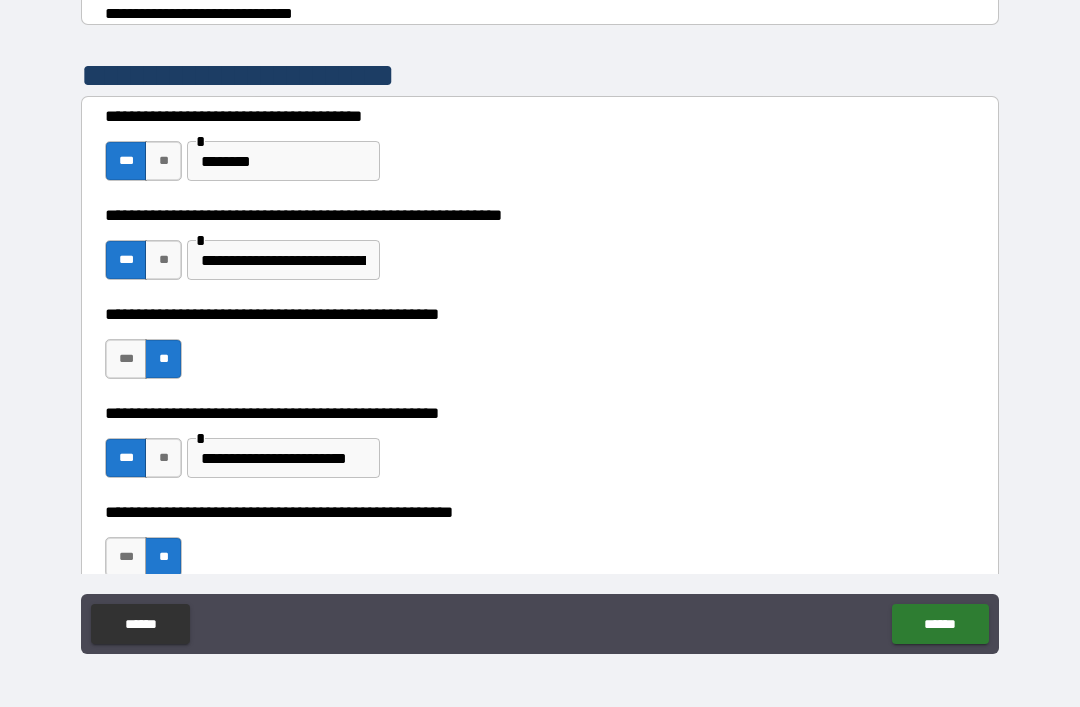click on "******" at bounding box center (940, 624) 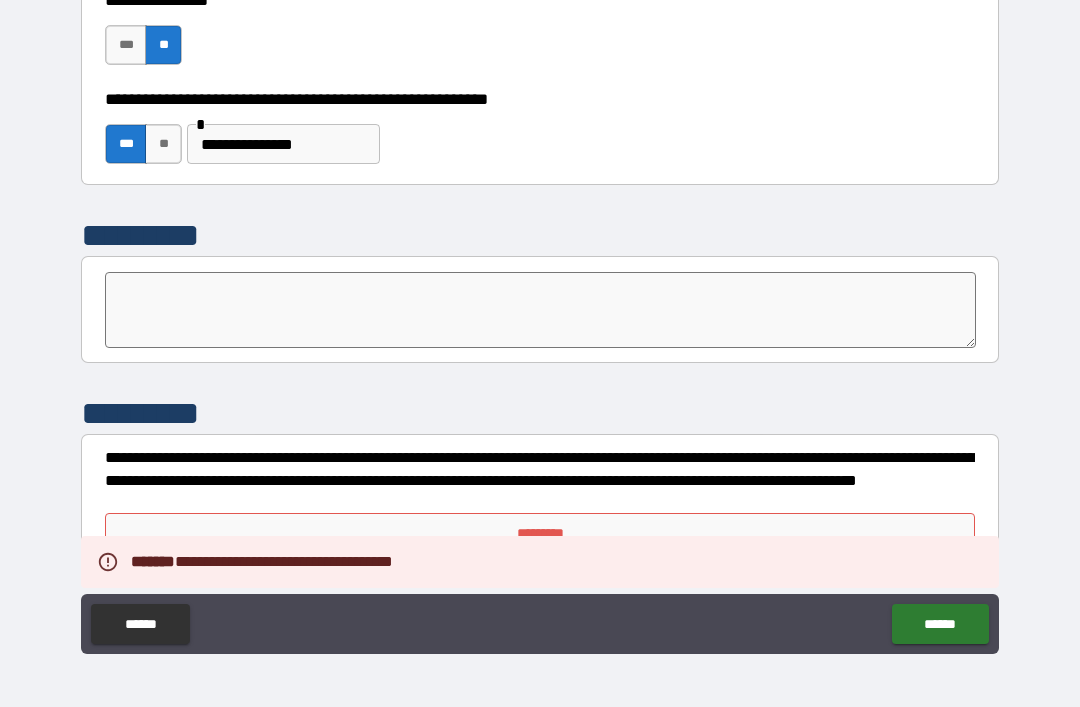 scroll, scrollTop: 6182, scrollLeft: 0, axis: vertical 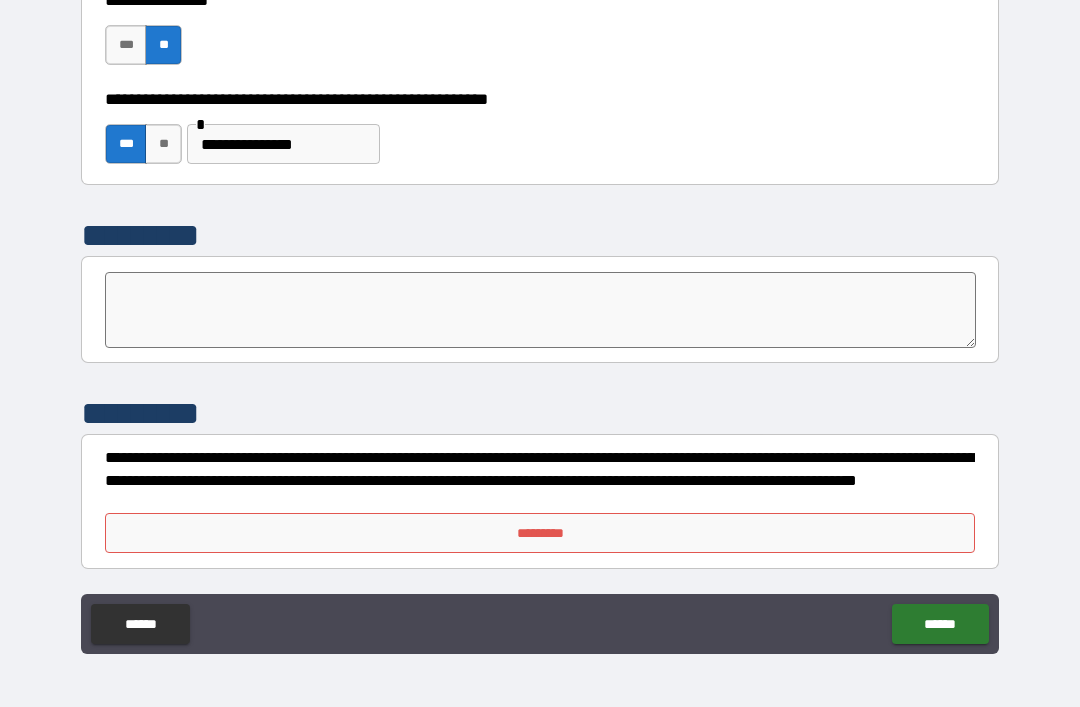 click on "*********" at bounding box center (540, 533) 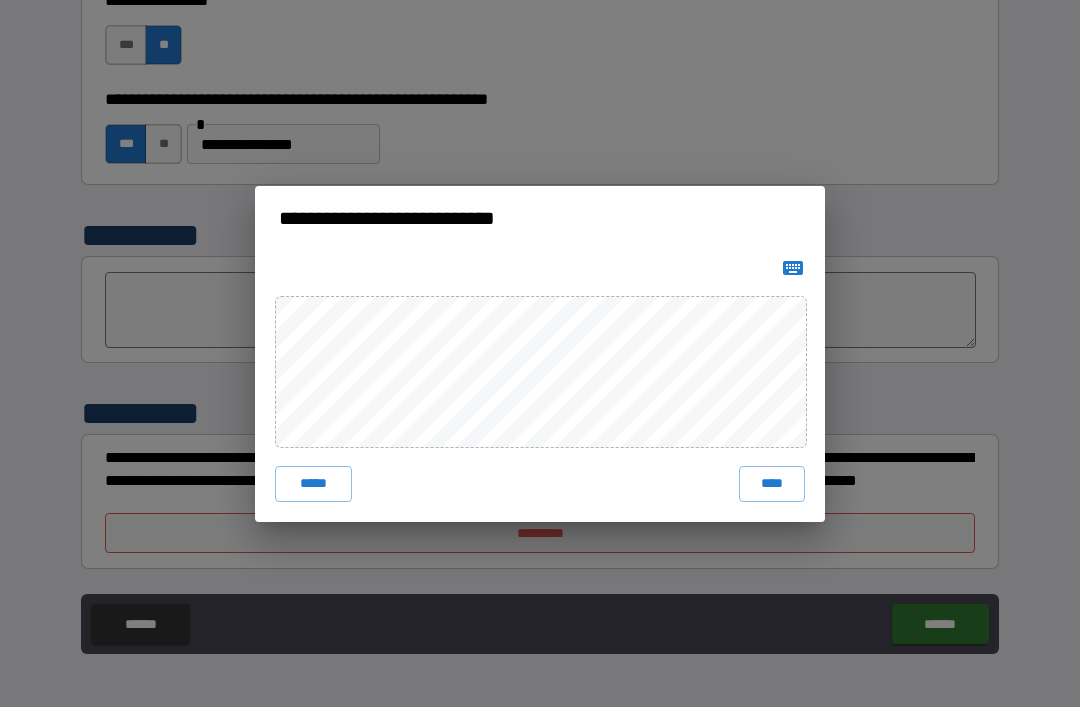 click on "****" at bounding box center [772, 484] 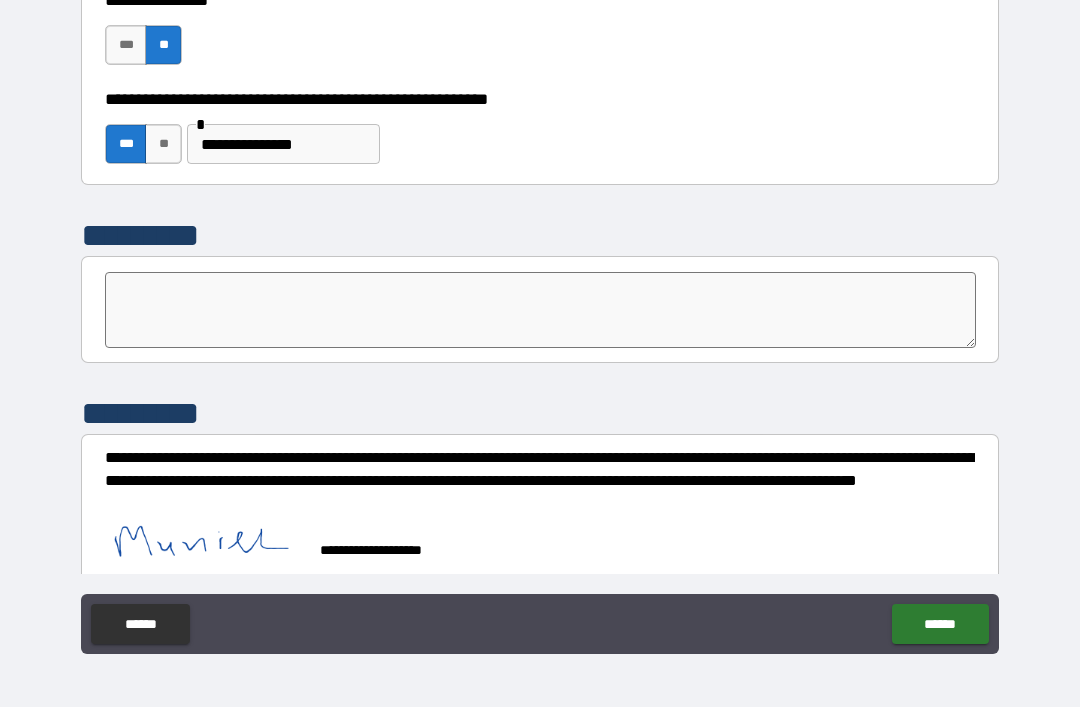scroll, scrollTop: 6172, scrollLeft: 0, axis: vertical 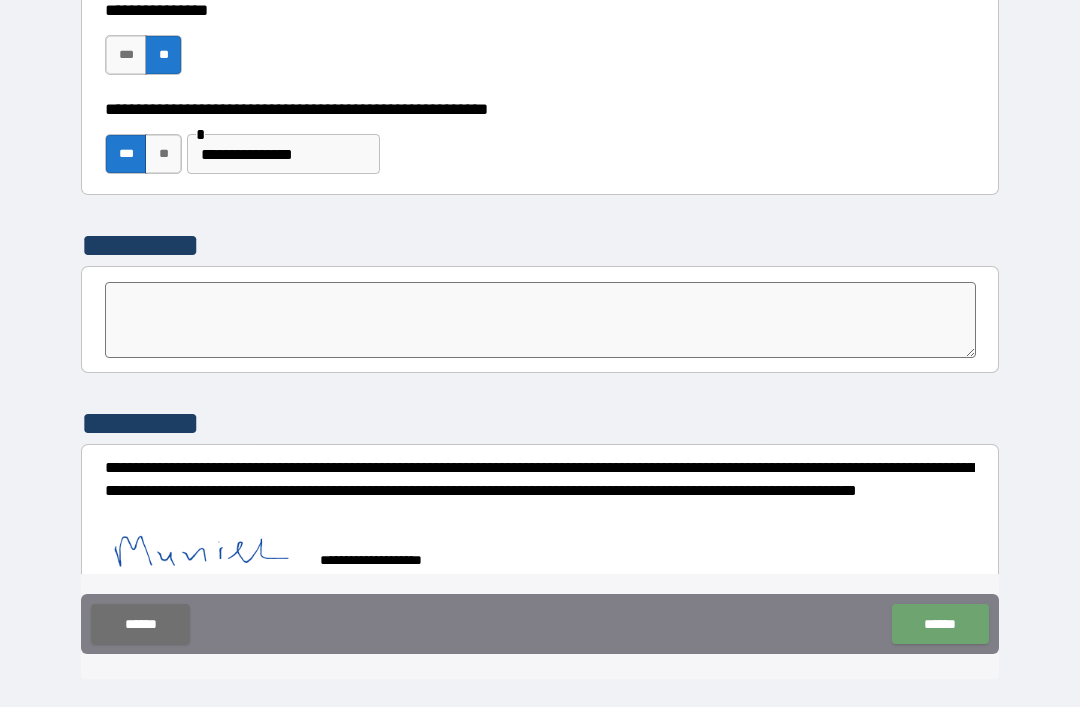 click on "******" at bounding box center [940, 624] 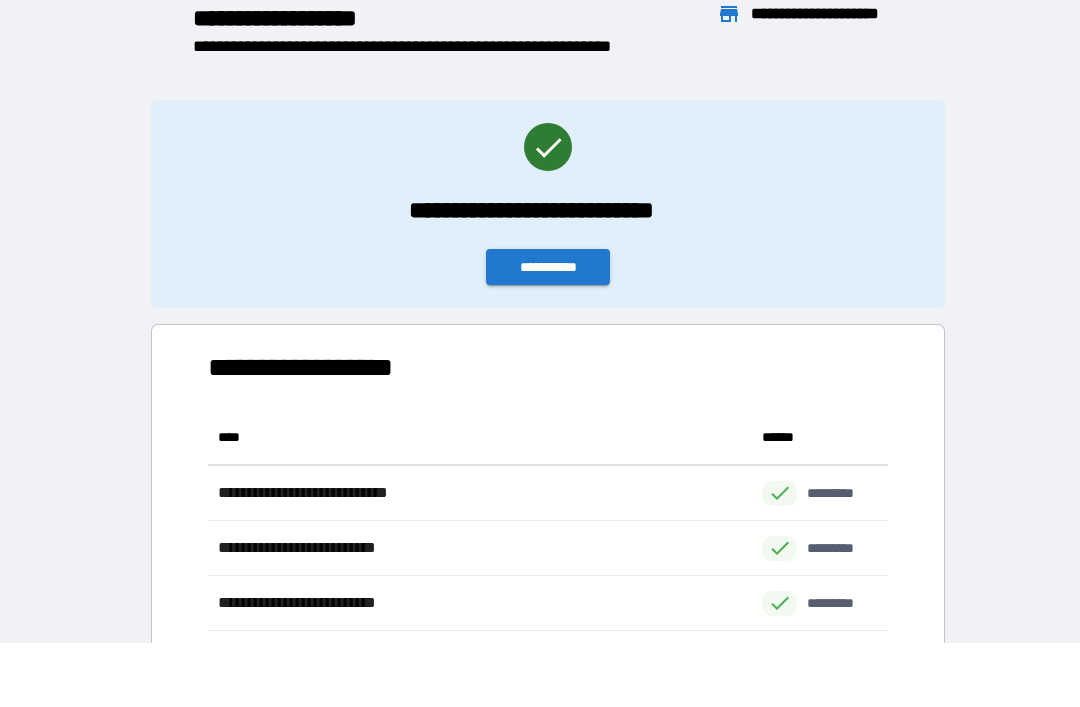scroll, scrollTop: 1, scrollLeft: 1, axis: both 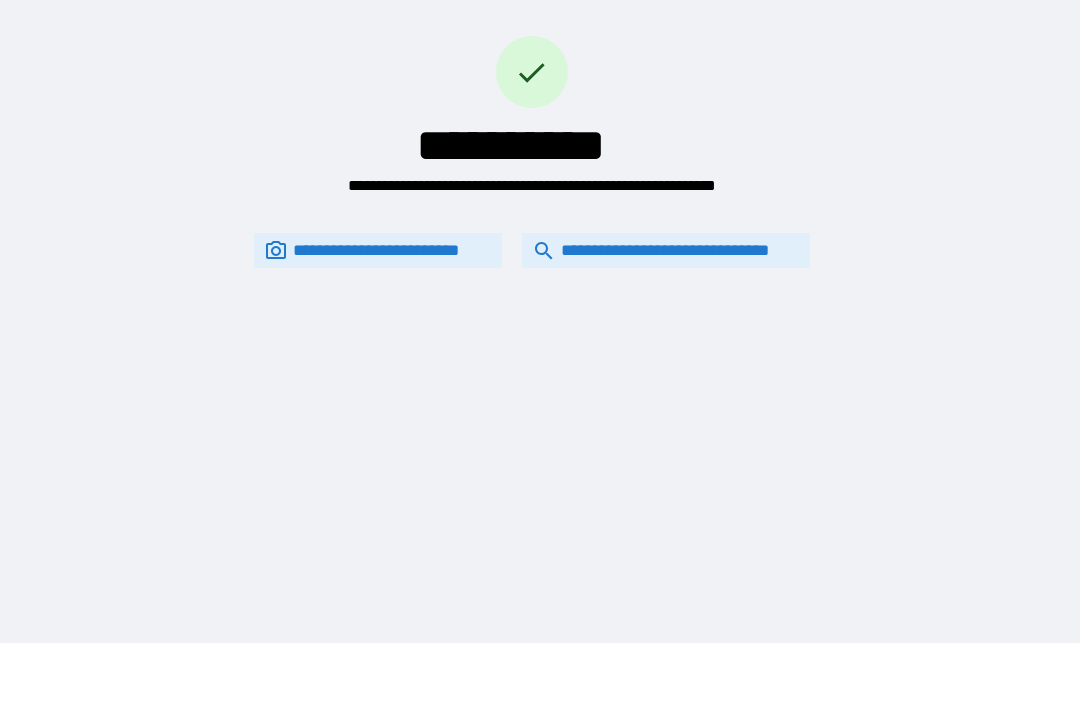 click on "**********" at bounding box center (666, 250) 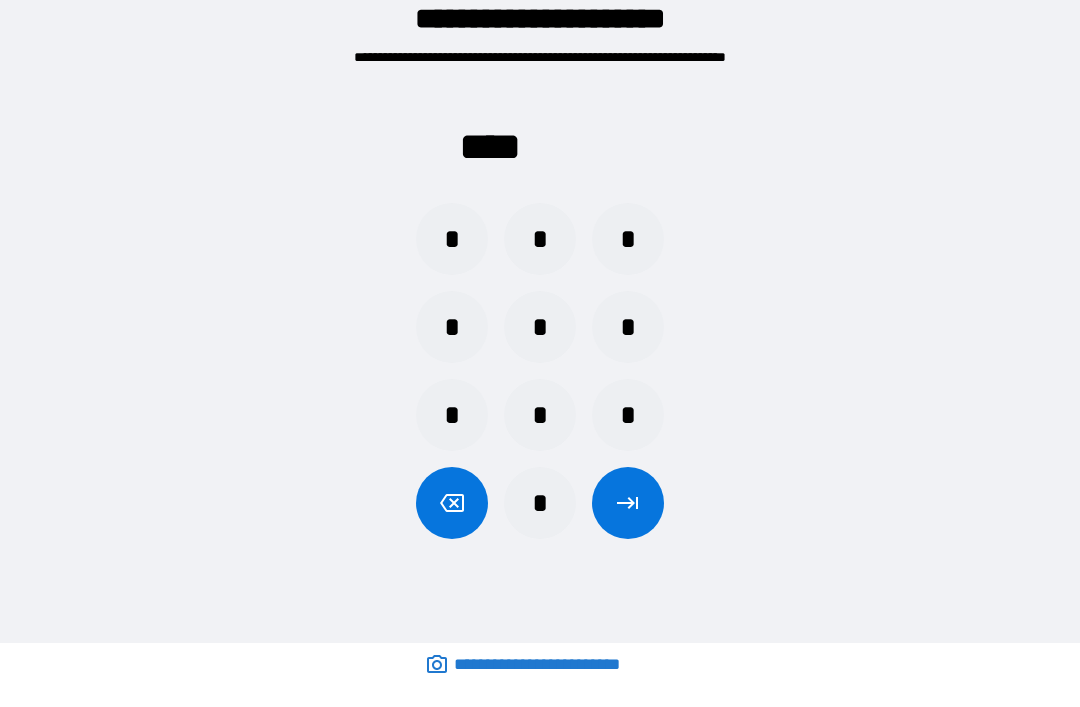 click on "*" at bounding box center (540, 503) 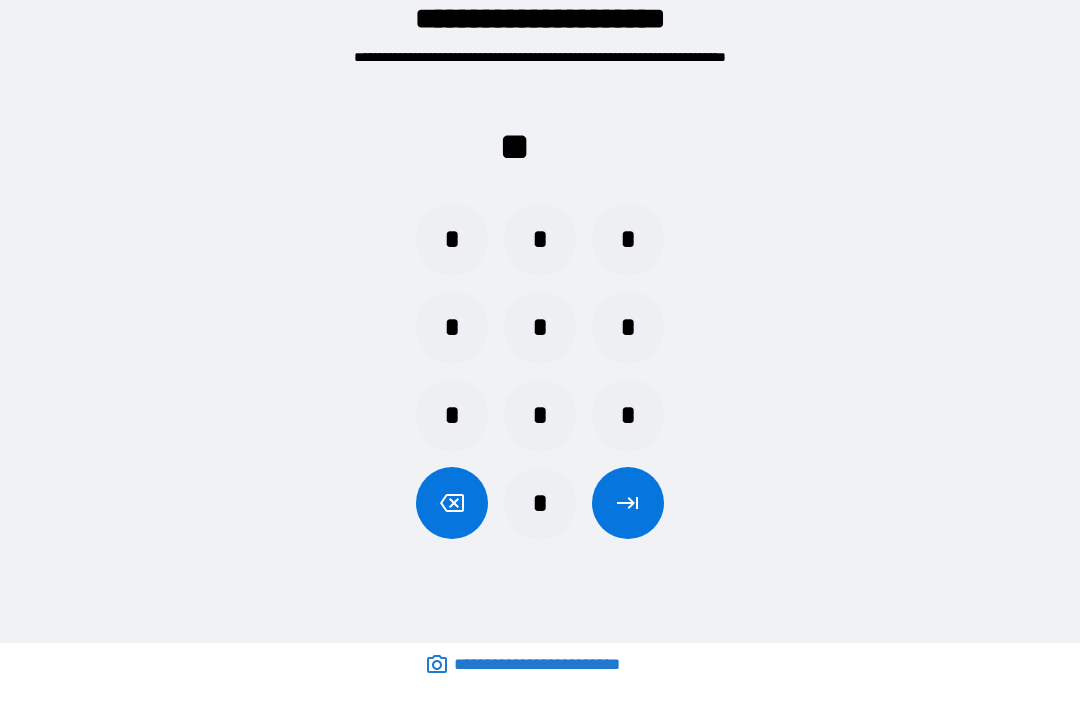 click on "*" at bounding box center (452, 327) 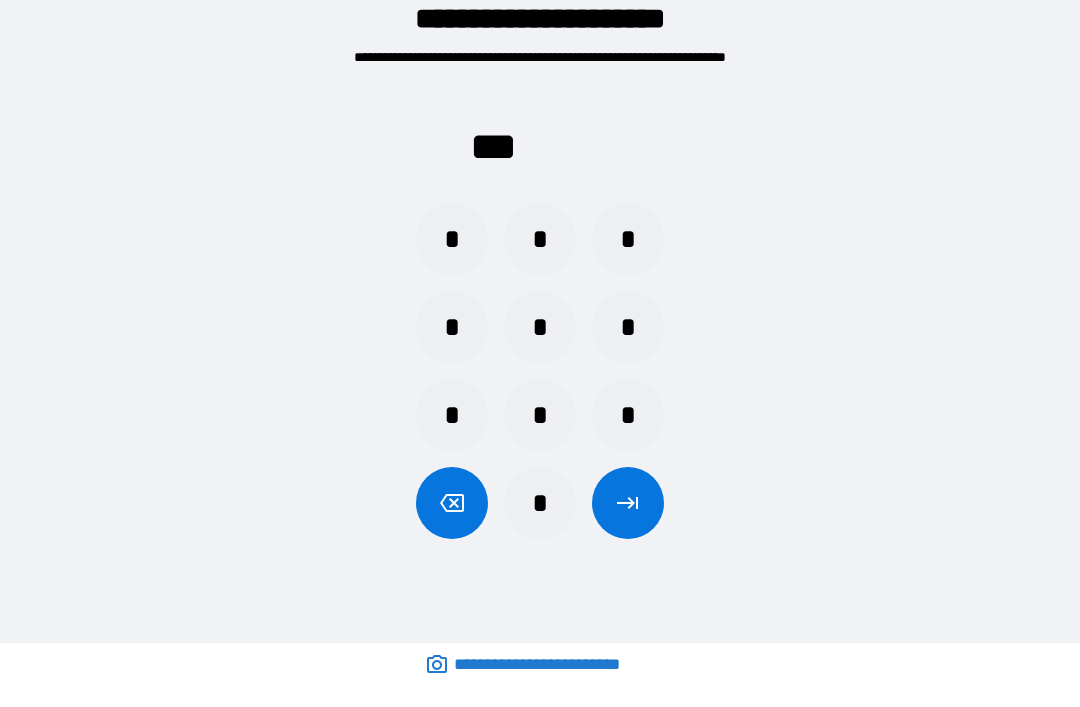 click on "*" at bounding box center [540, 415] 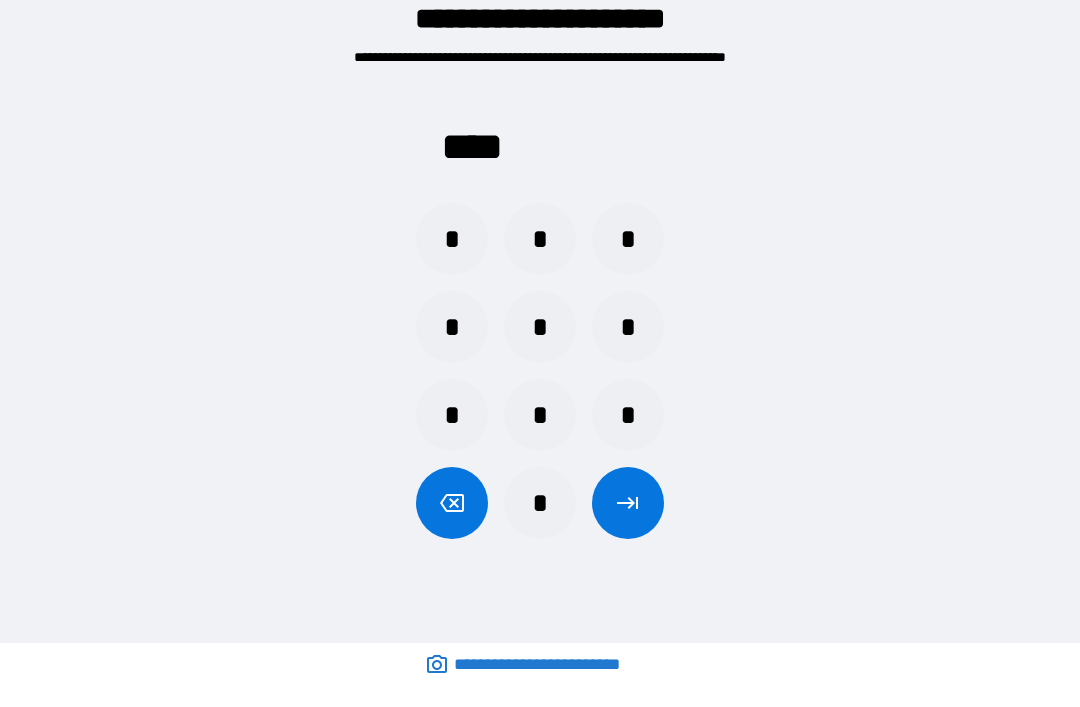 click 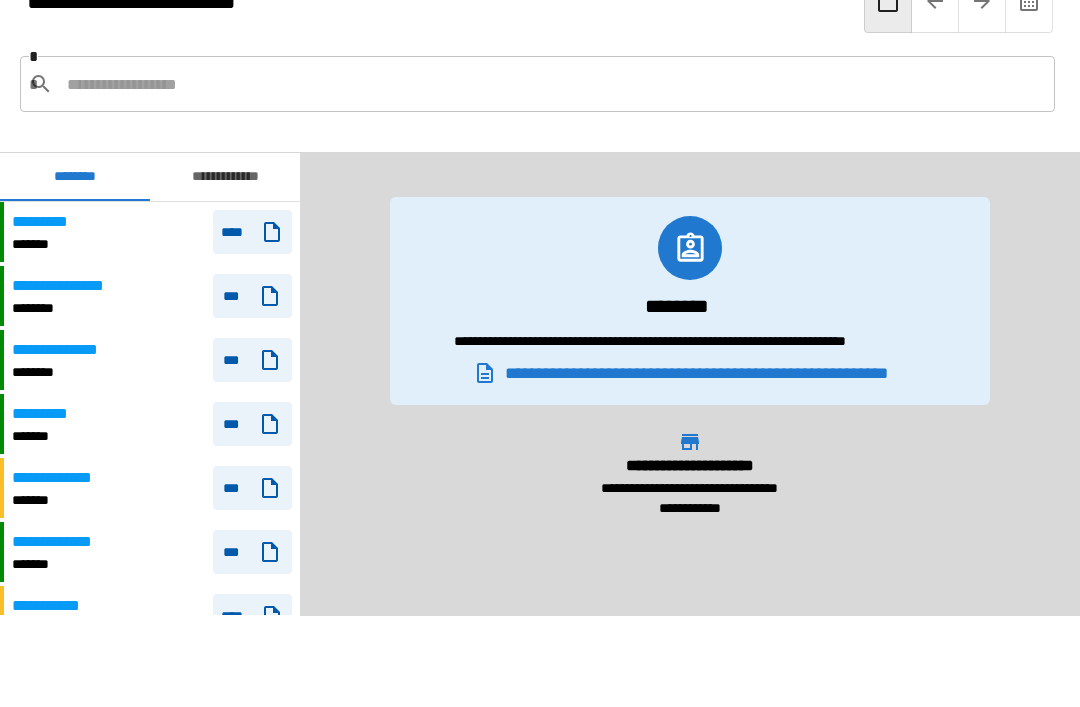 scroll, scrollTop: 300, scrollLeft: 0, axis: vertical 